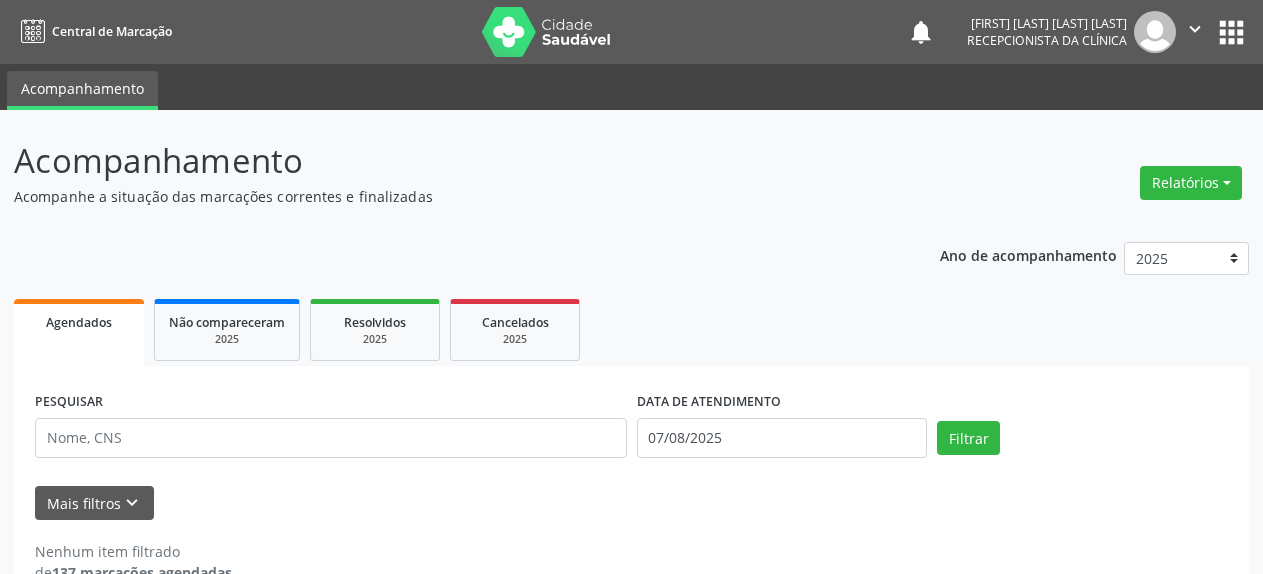 scroll, scrollTop: 0, scrollLeft: 0, axis: both 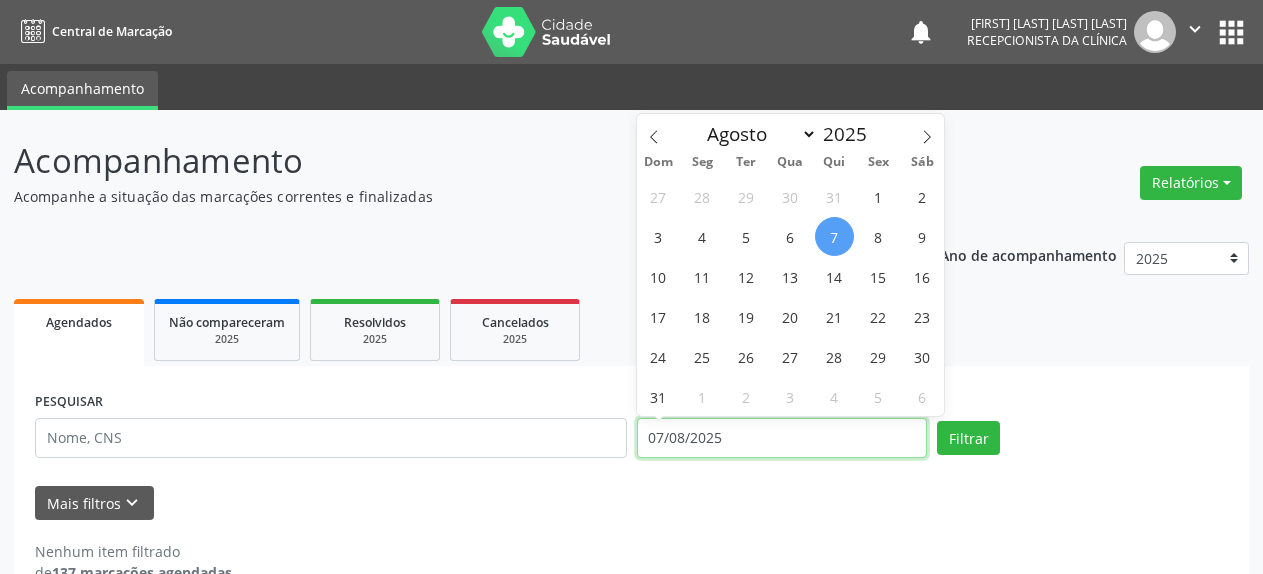 click on "07/08/2025" at bounding box center (782, 438) 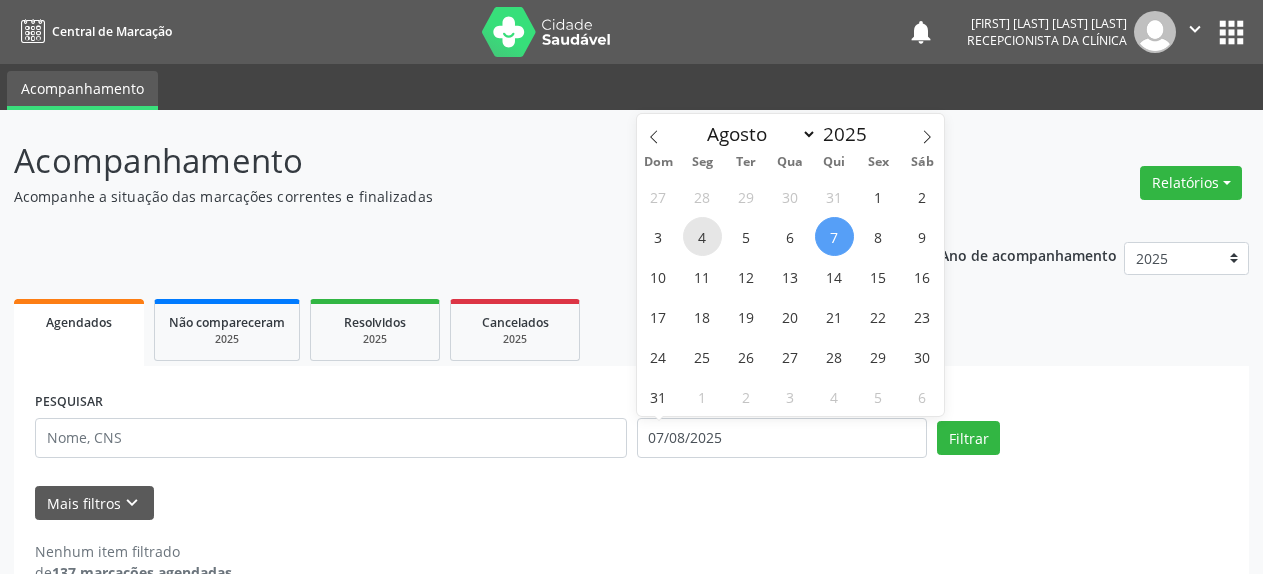 click on "4" at bounding box center (702, 236) 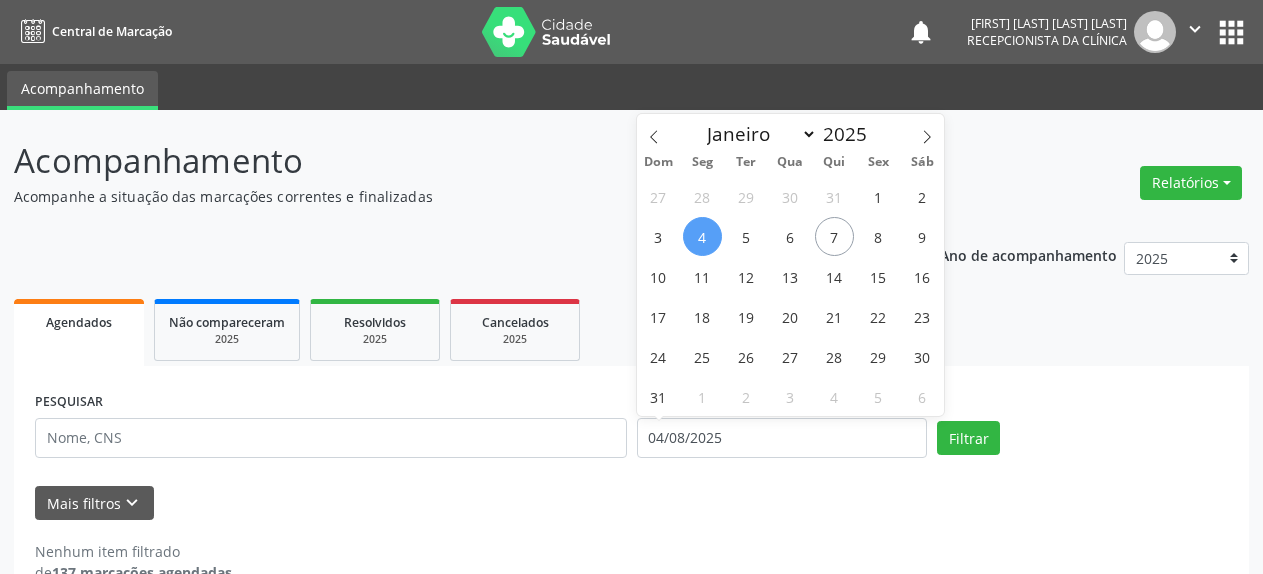 click on "4" at bounding box center (702, 236) 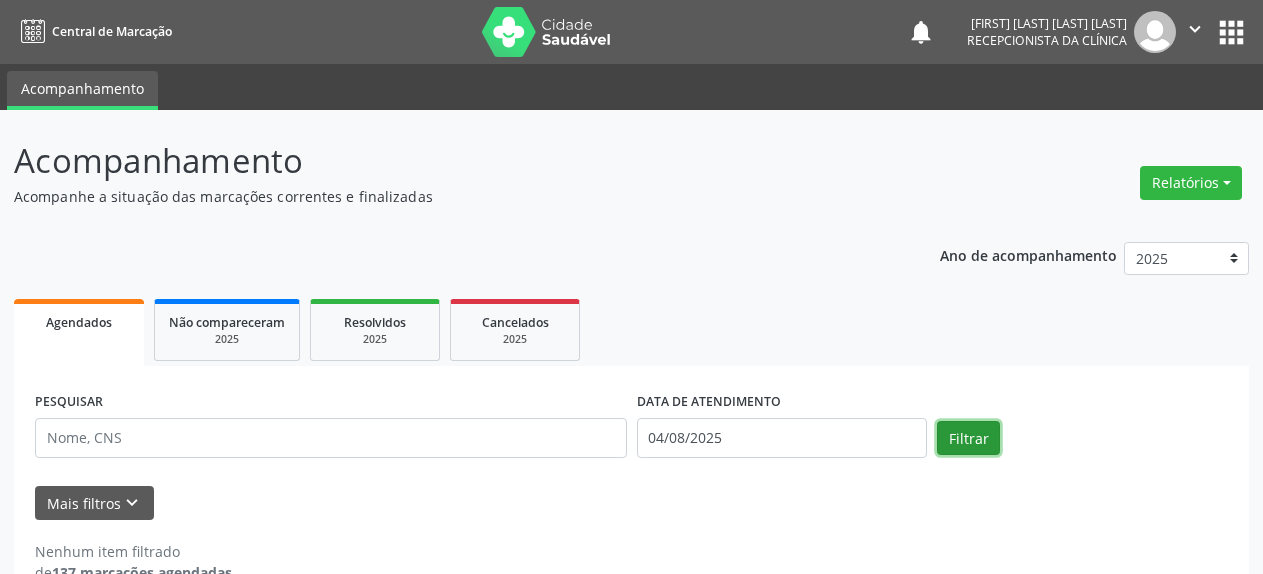 click on "Filtrar" at bounding box center (968, 438) 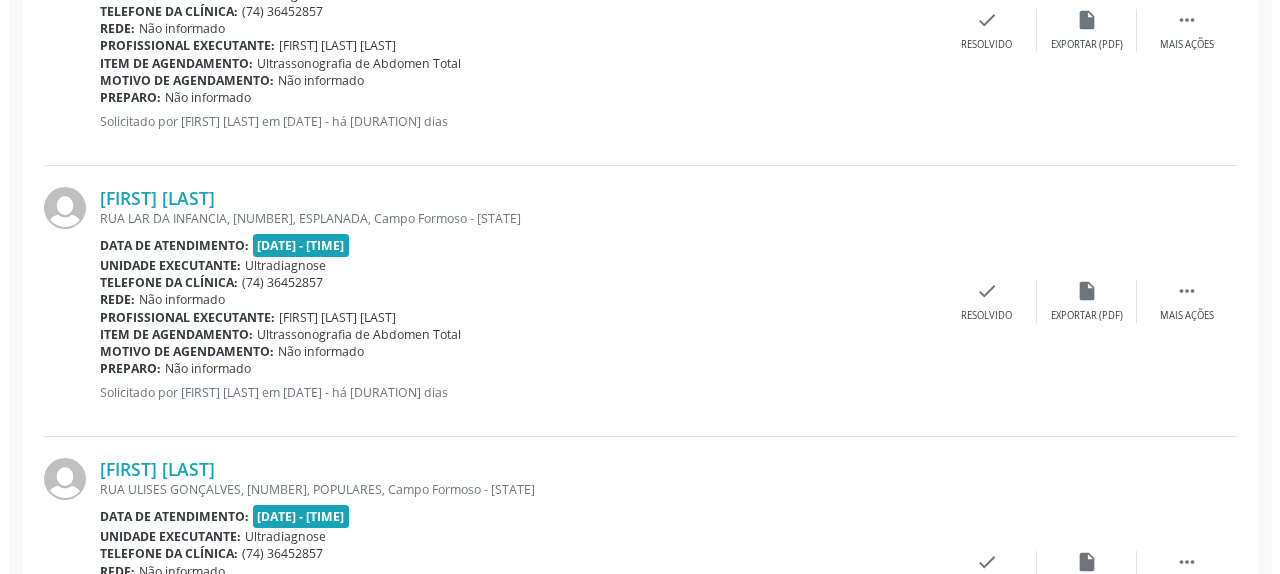 scroll, scrollTop: 714, scrollLeft: 0, axis: vertical 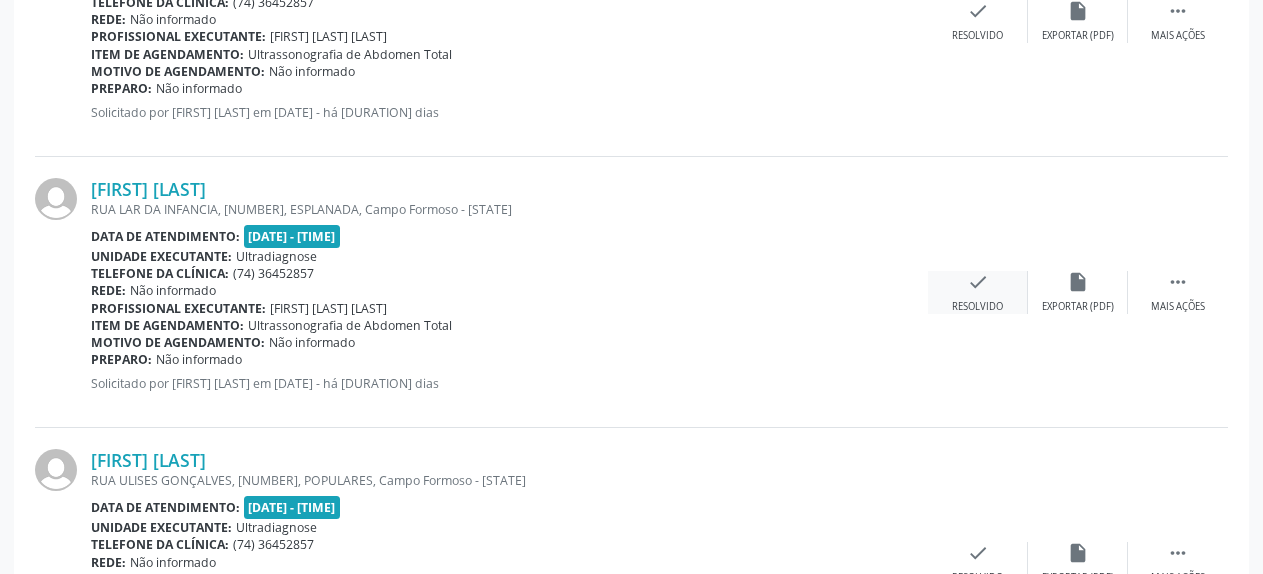 click on "check" at bounding box center [978, 282] 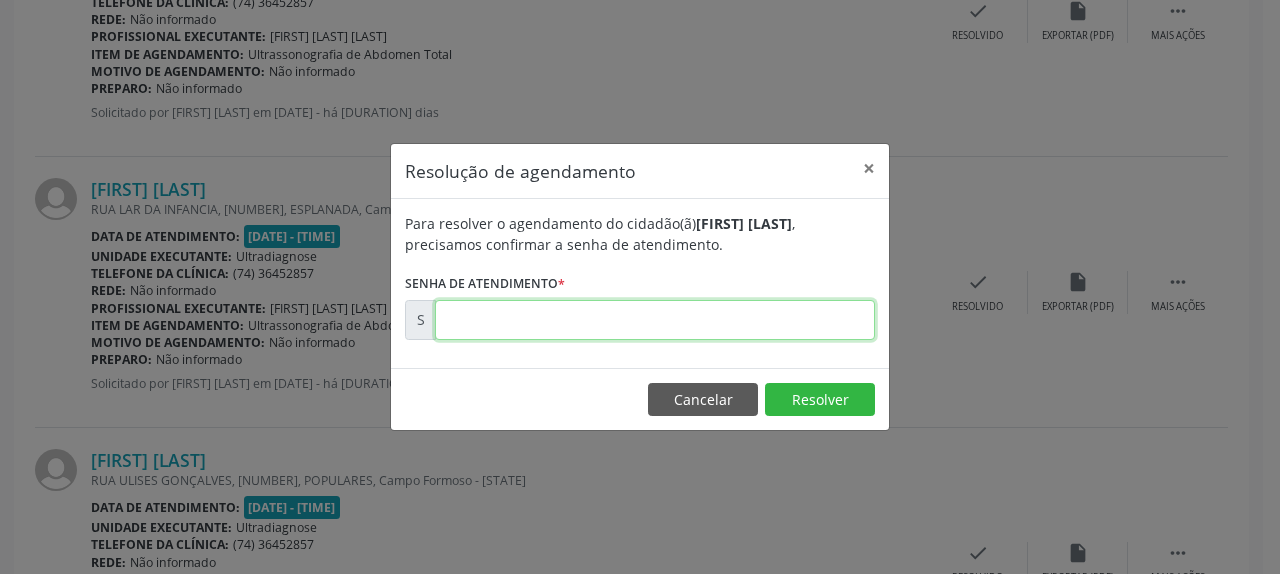 click at bounding box center [655, 320] 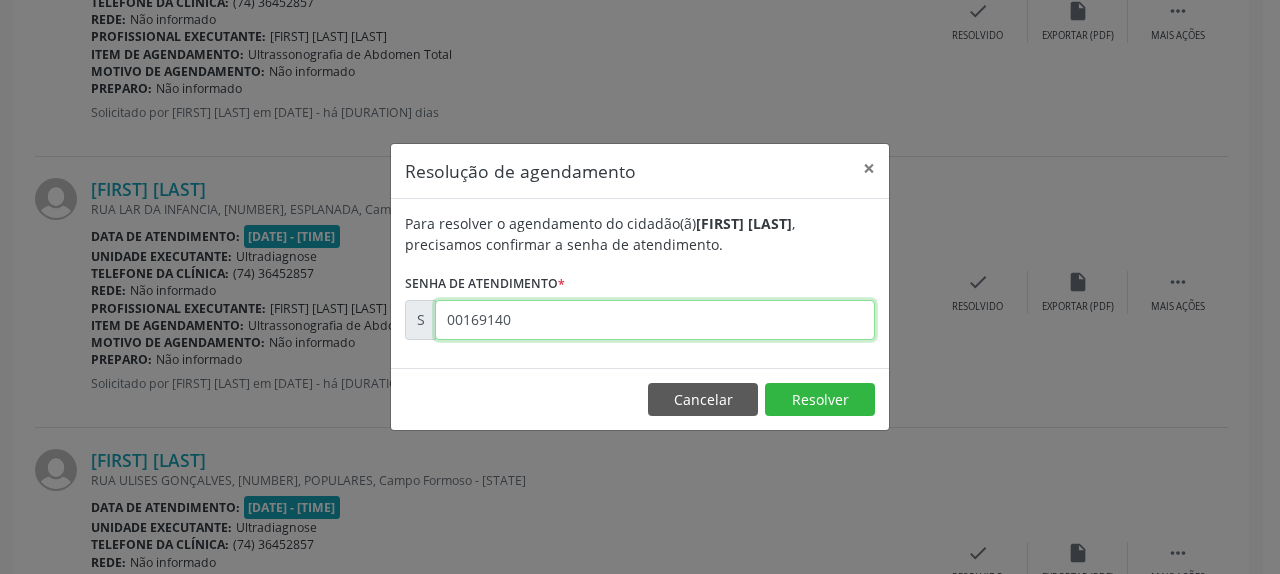 type on "00169140" 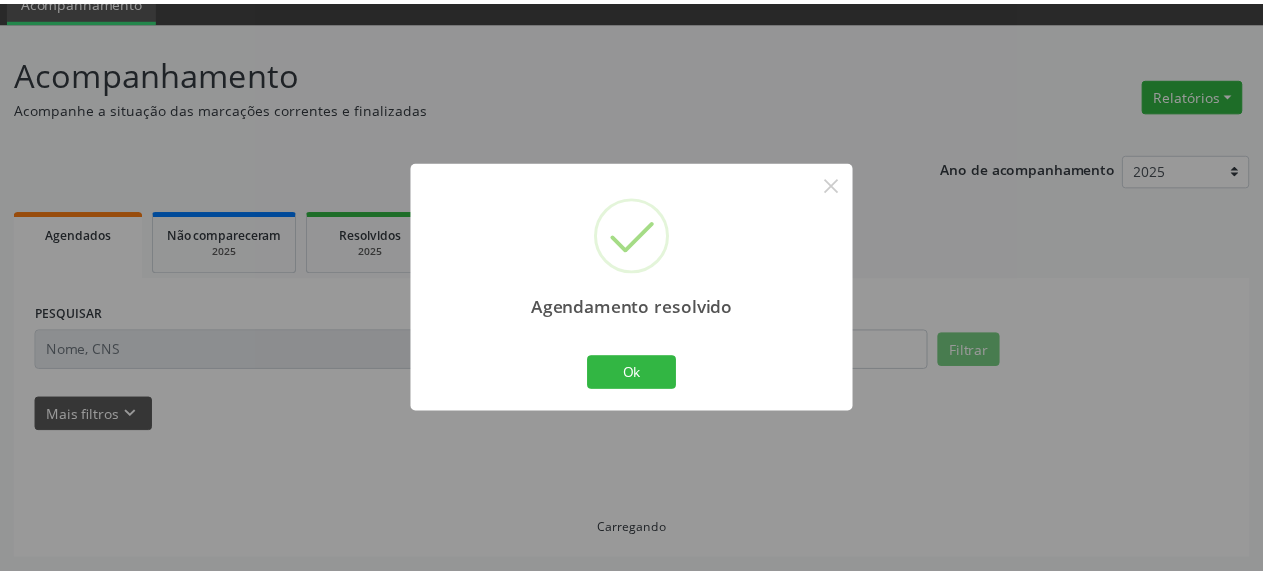 scroll, scrollTop: 88, scrollLeft: 0, axis: vertical 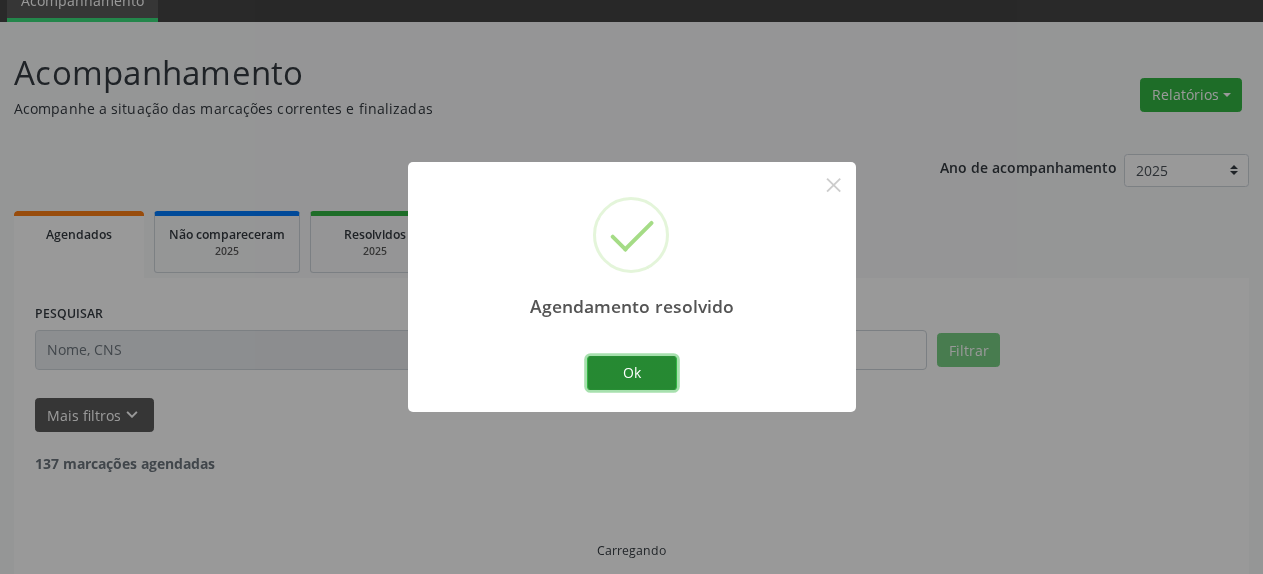 click on "Ok" at bounding box center [632, 373] 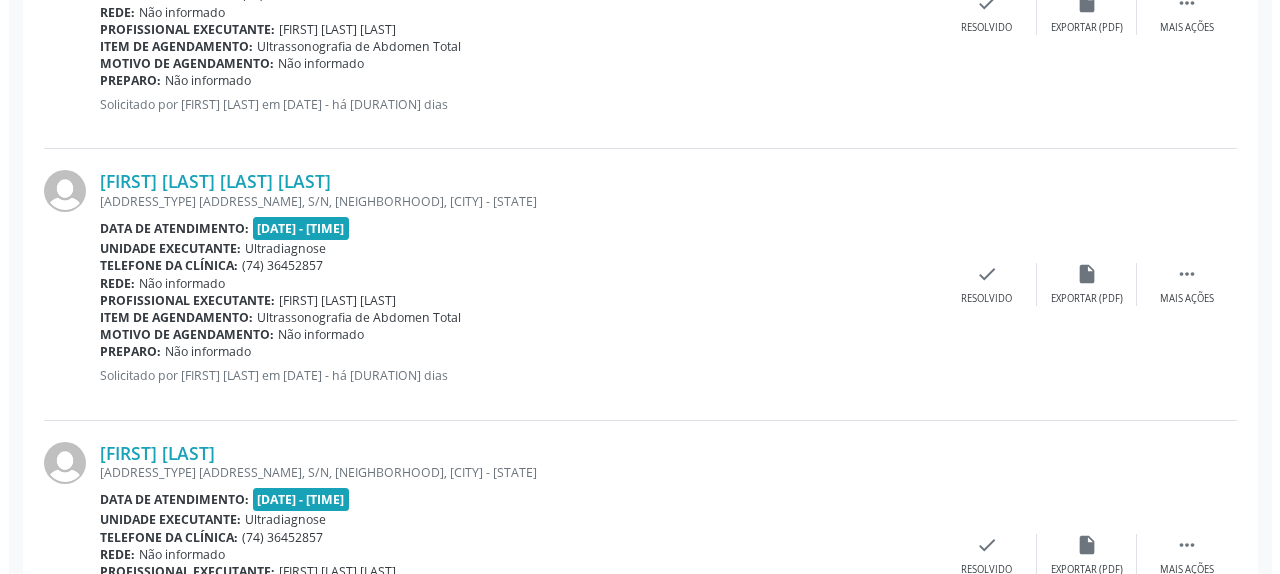 scroll, scrollTop: 1312, scrollLeft: 0, axis: vertical 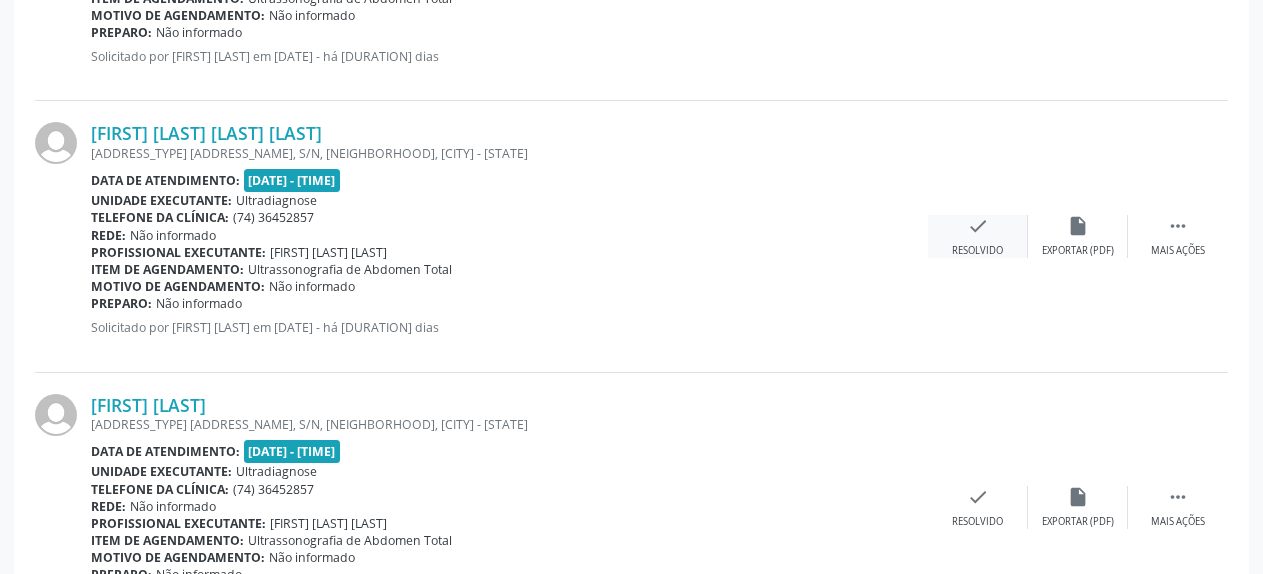 click on "check" at bounding box center (978, 226) 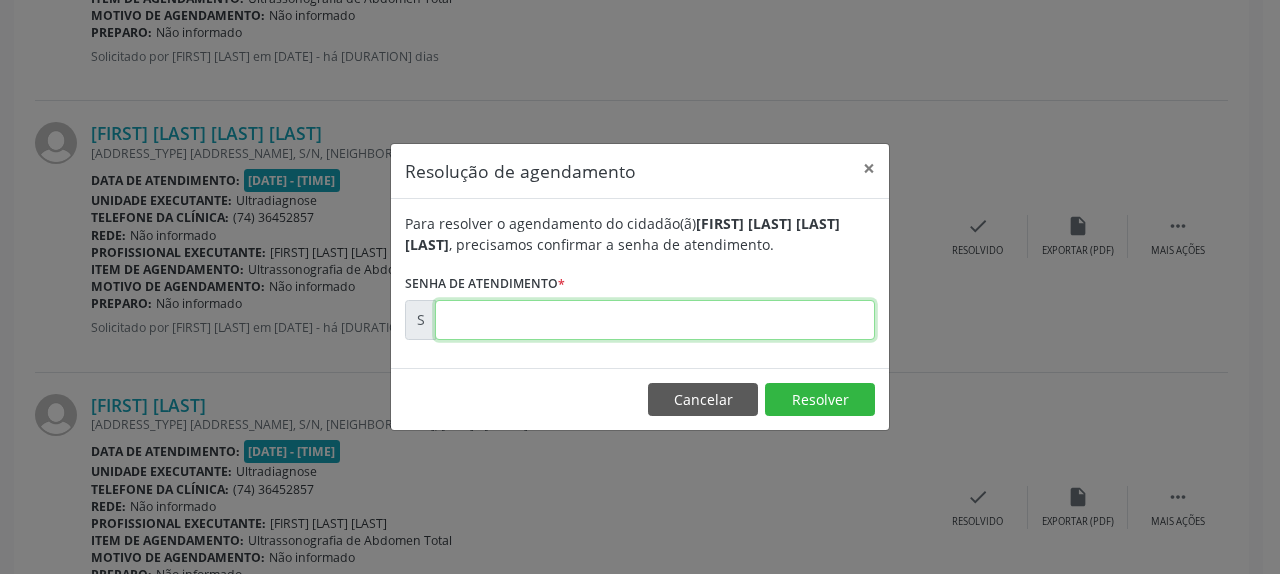 click at bounding box center [655, 320] 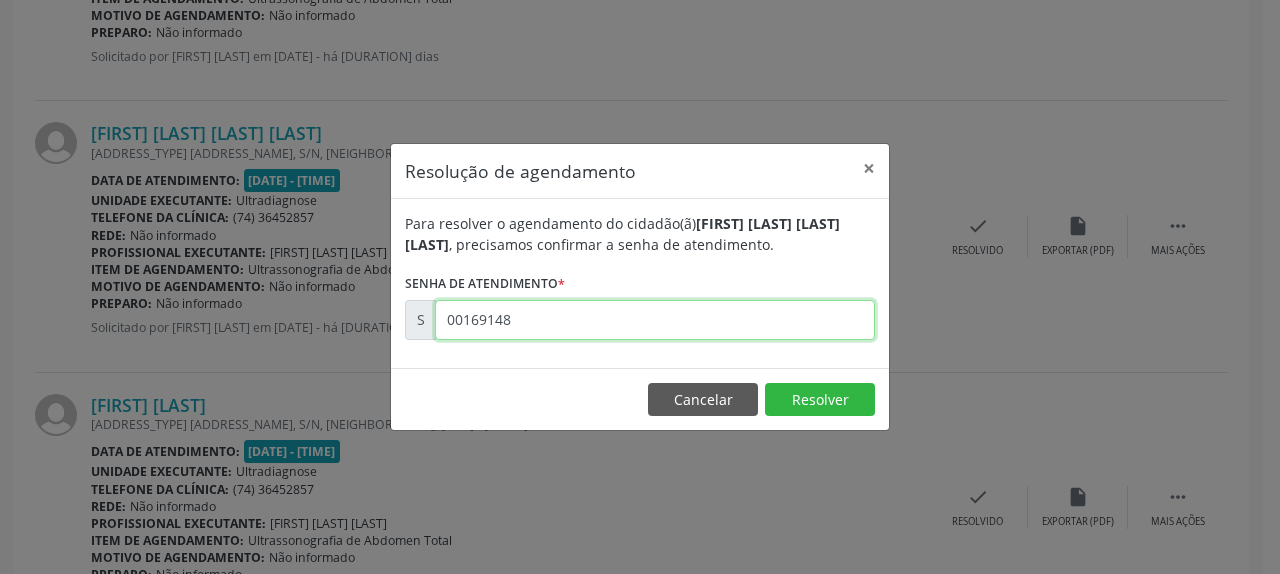 type on "00169148" 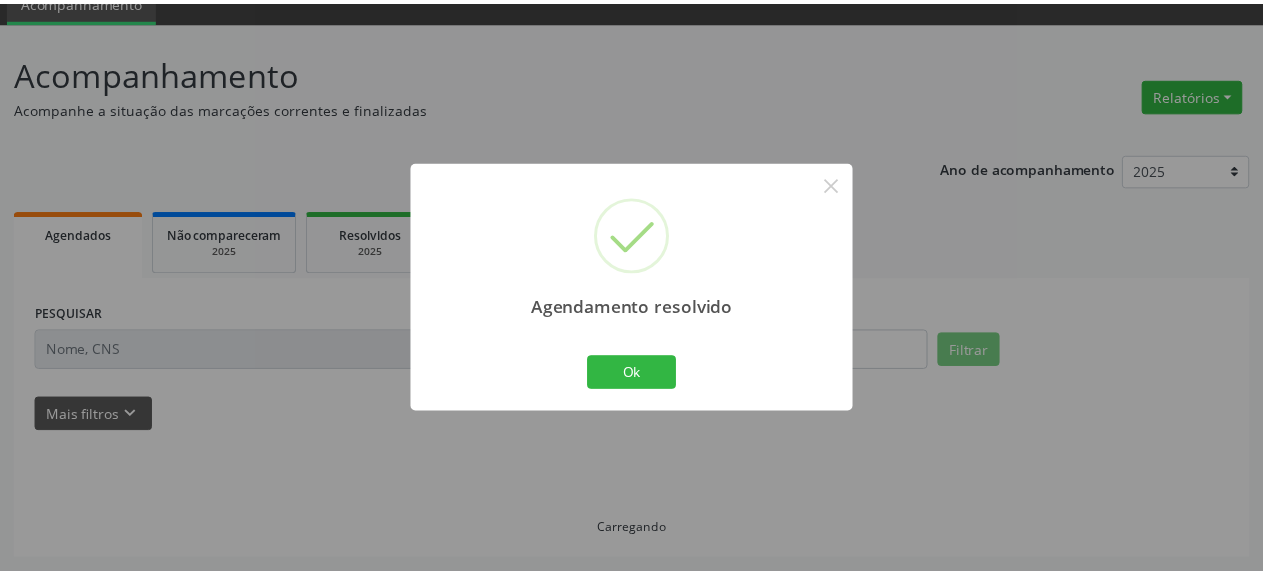 scroll, scrollTop: 88, scrollLeft: 0, axis: vertical 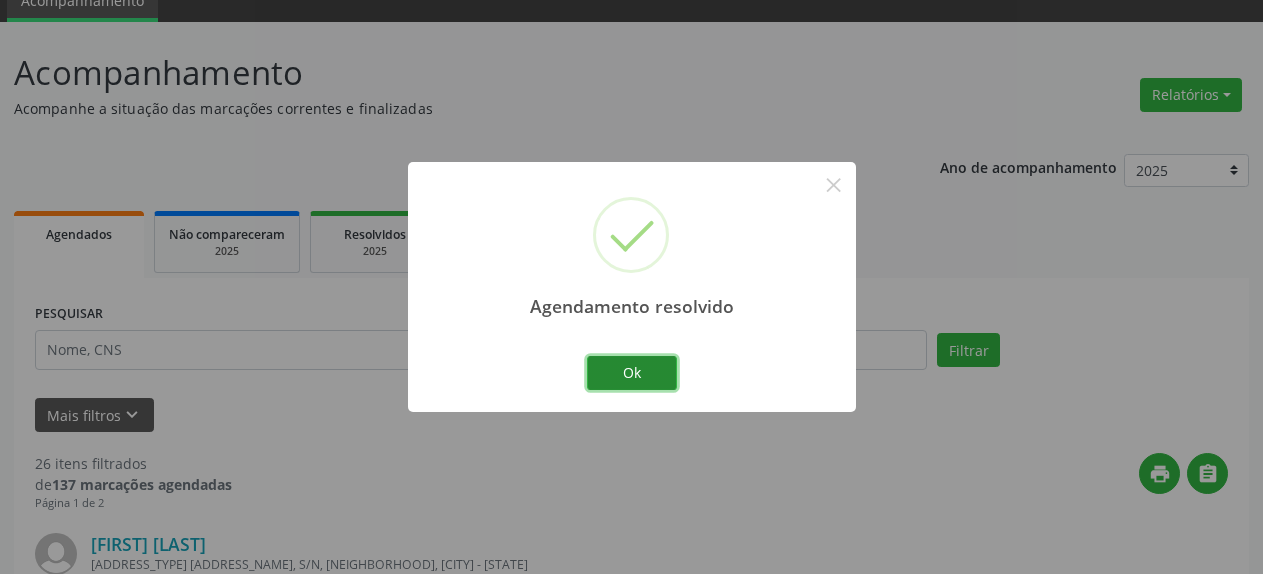 click on "Ok" at bounding box center (632, 373) 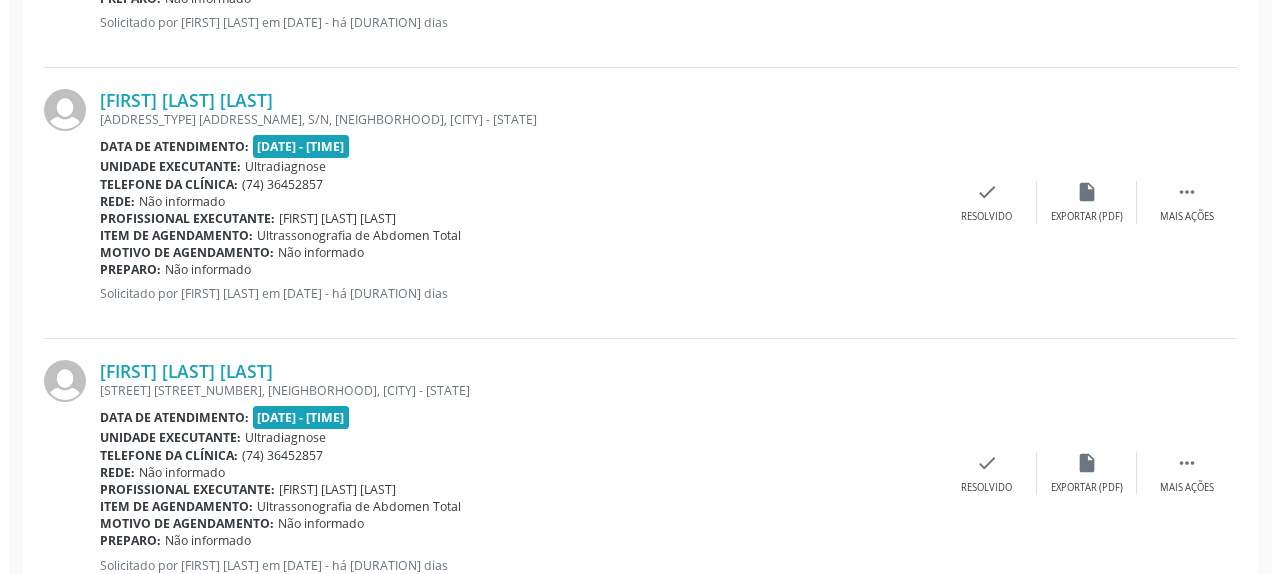 scroll, scrollTop: 1618, scrollLeft: 0, axis: vertical 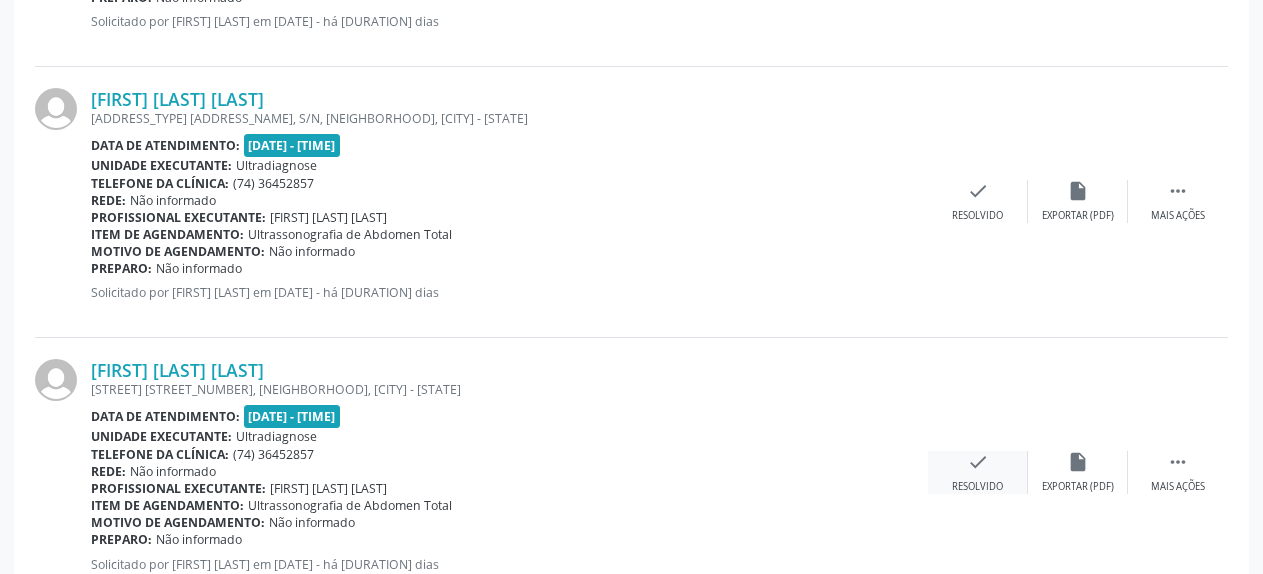 click on "check" at bounding box center (978, 462) 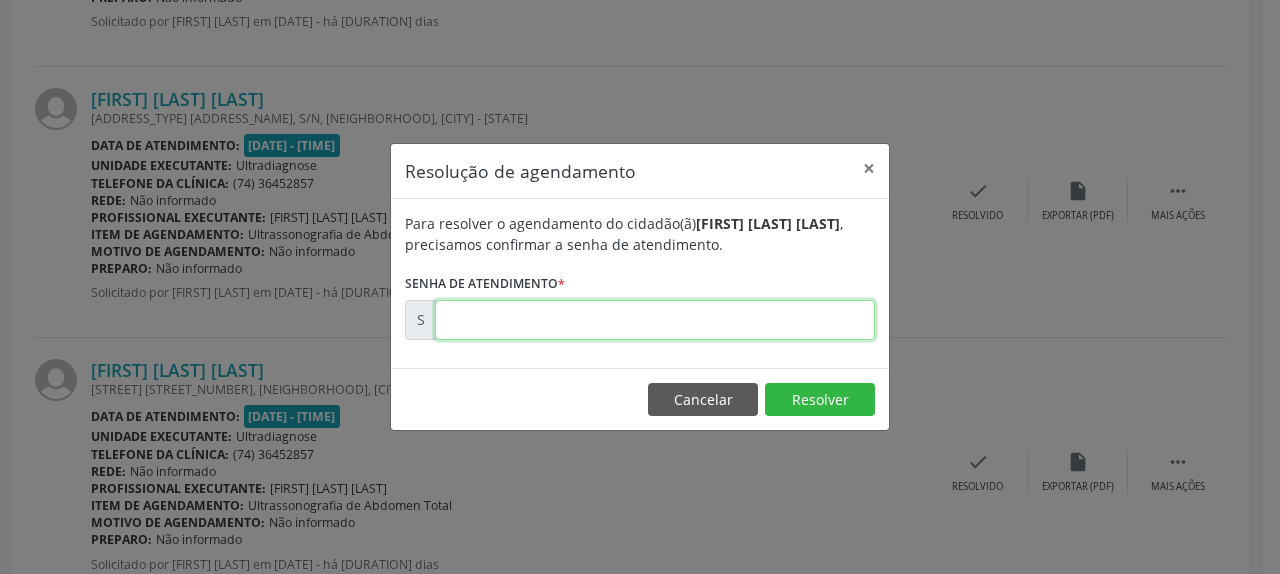 click at bounding box center (655, 320) 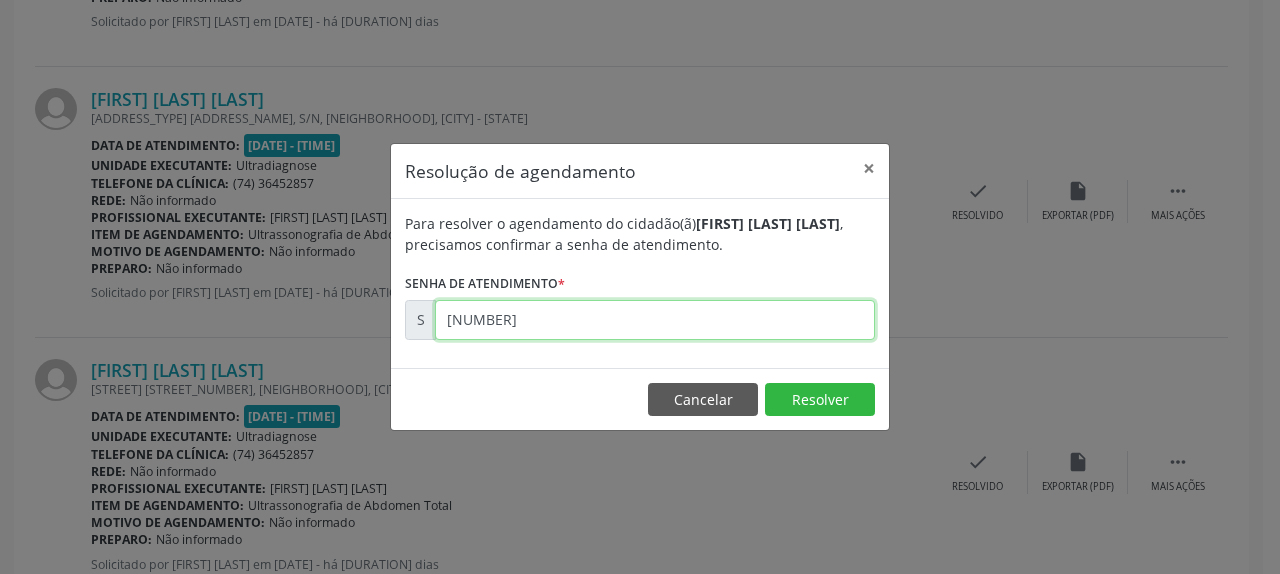 type on "[NUMBER]" 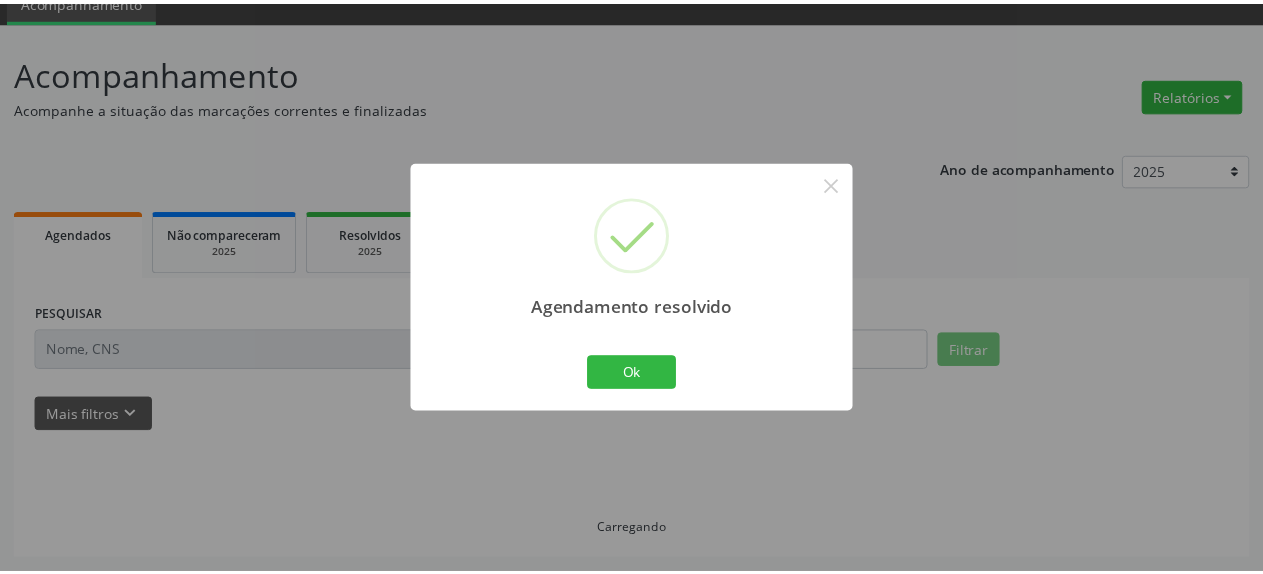 scroll, scrollTop: 88, scrollLeft: 0, axis: vertical 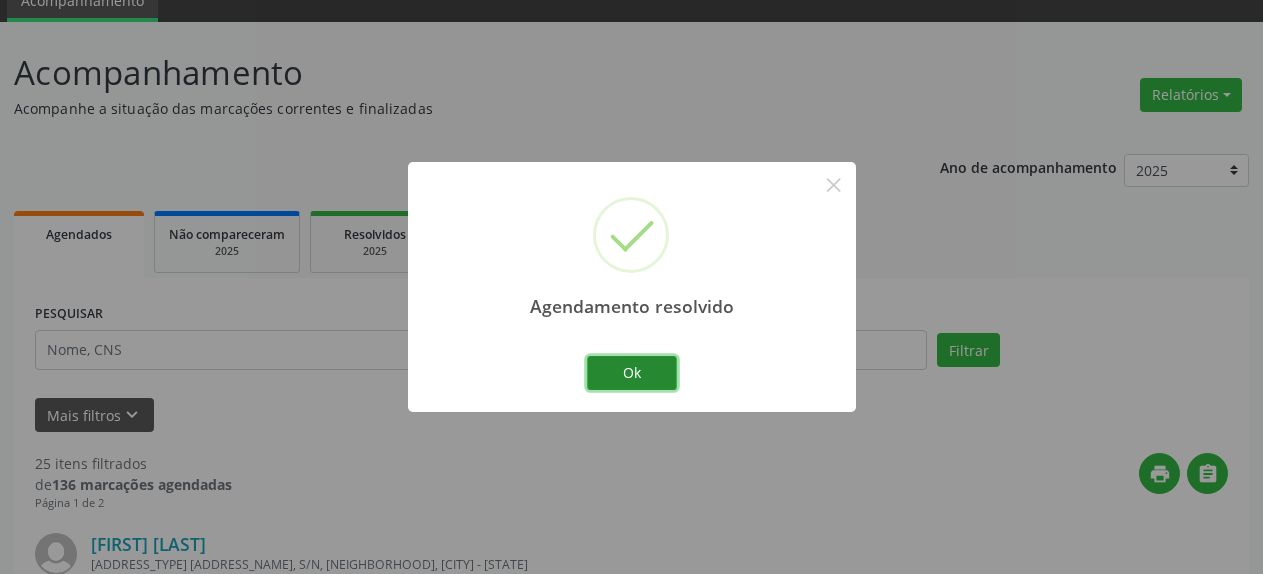 click on "Ok" at bounding box center [632, 373] 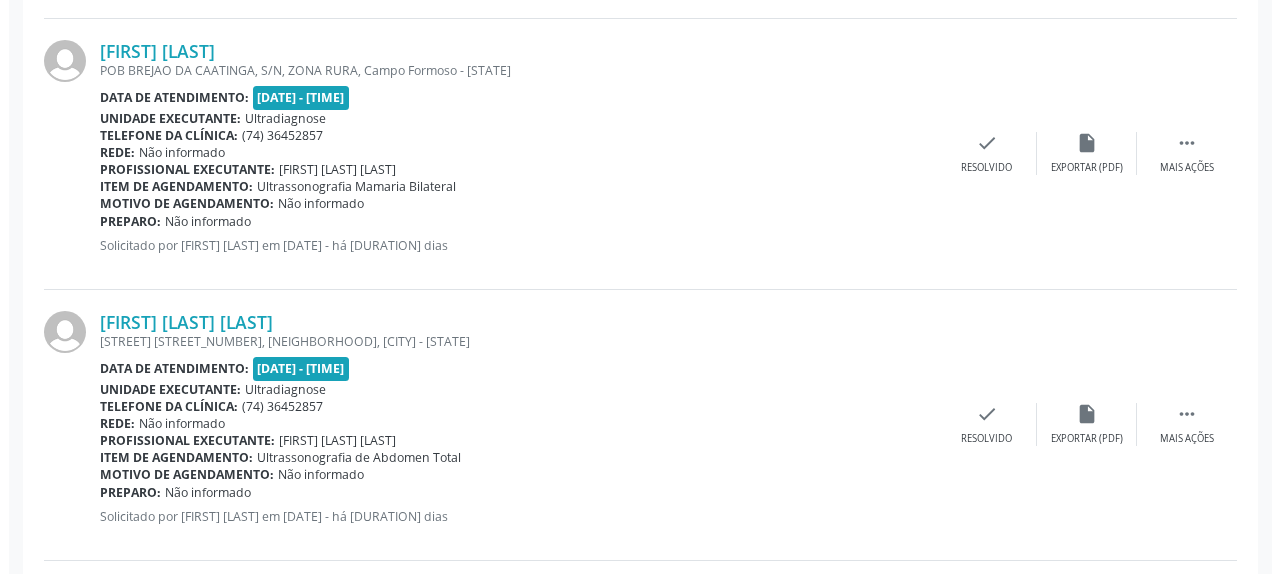 scroll, scrollTop: 2230, scrollLeft: 0, axis: vertical 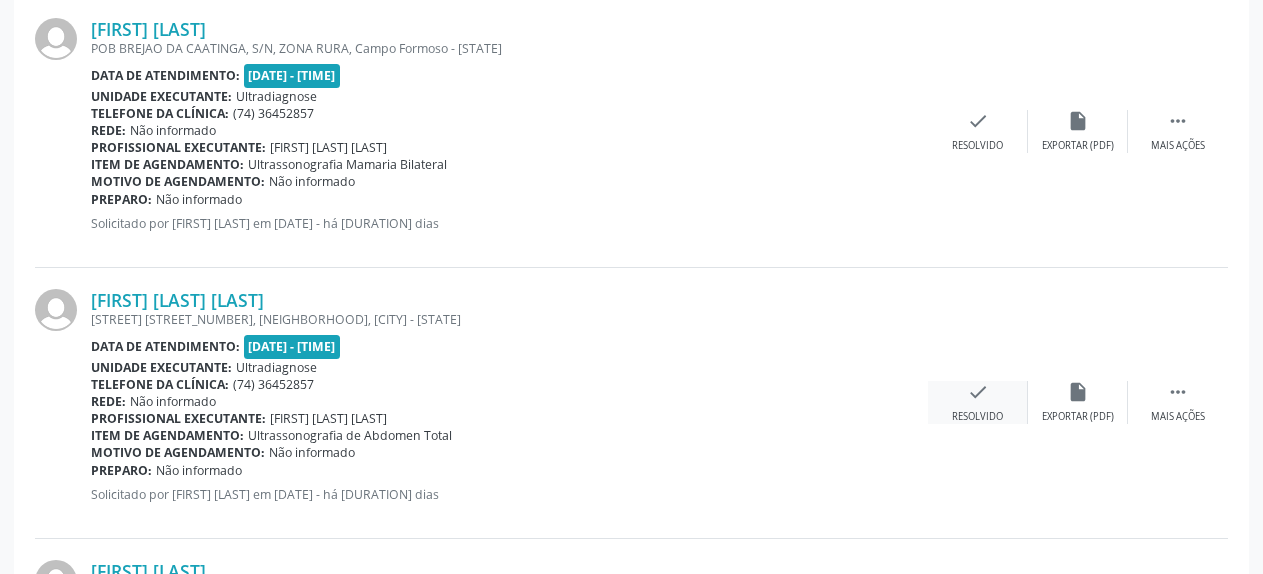 click on "check" at bounding box center (978, 392) 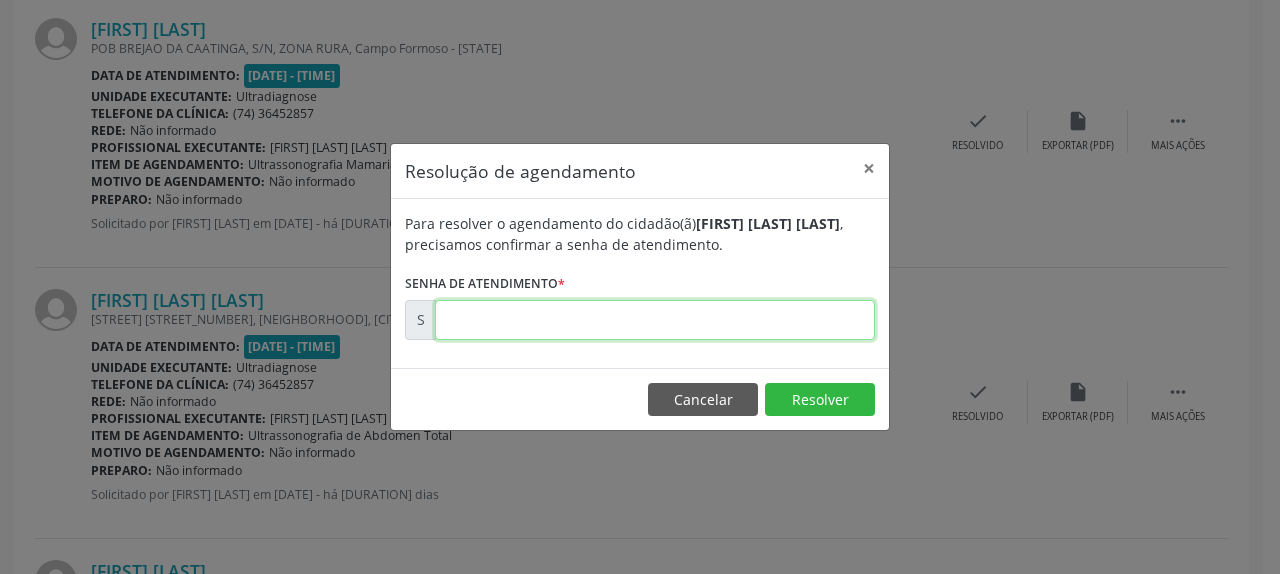 click at bounding box center (655, 320) 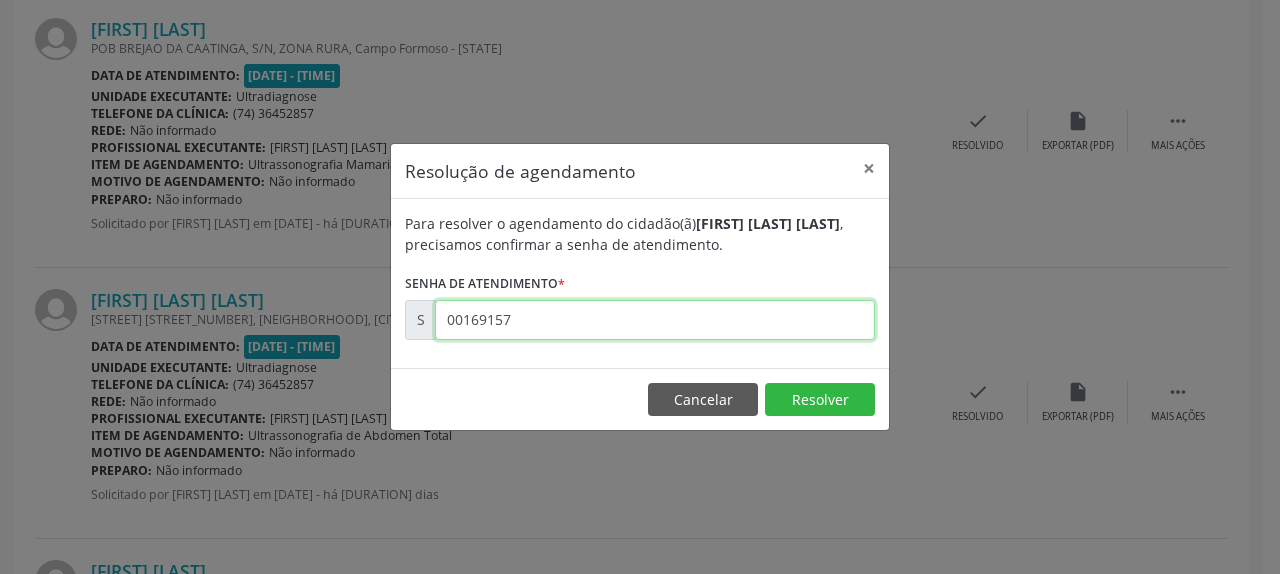 type on "00169157" 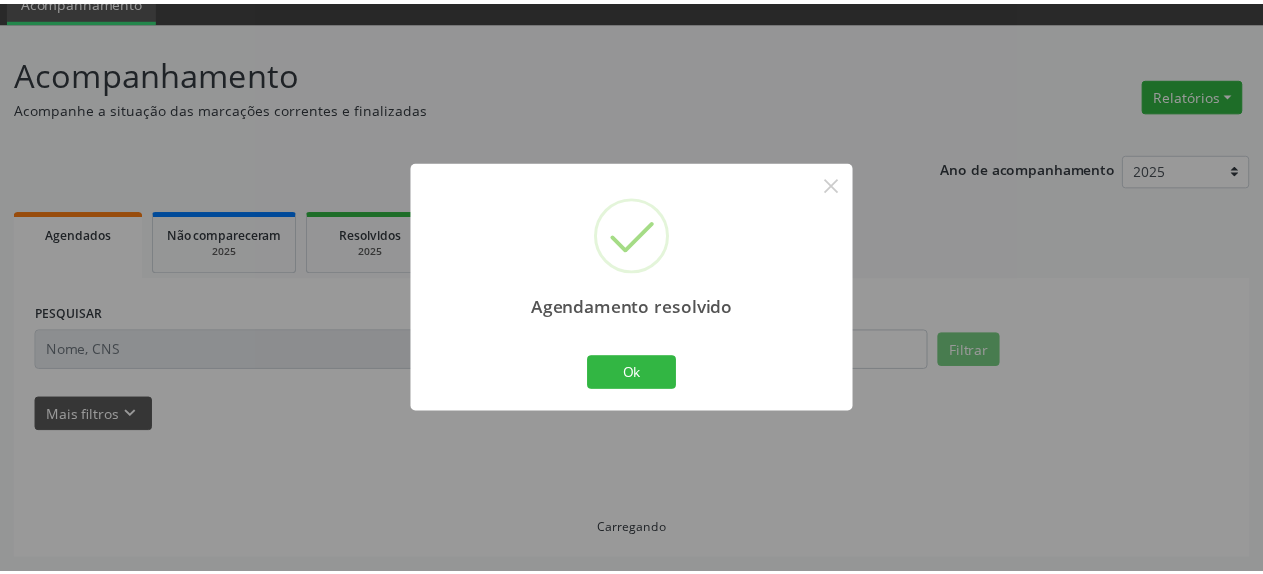 scroll, scrollTop: 88, scrollLeft: 0, axis: vertical 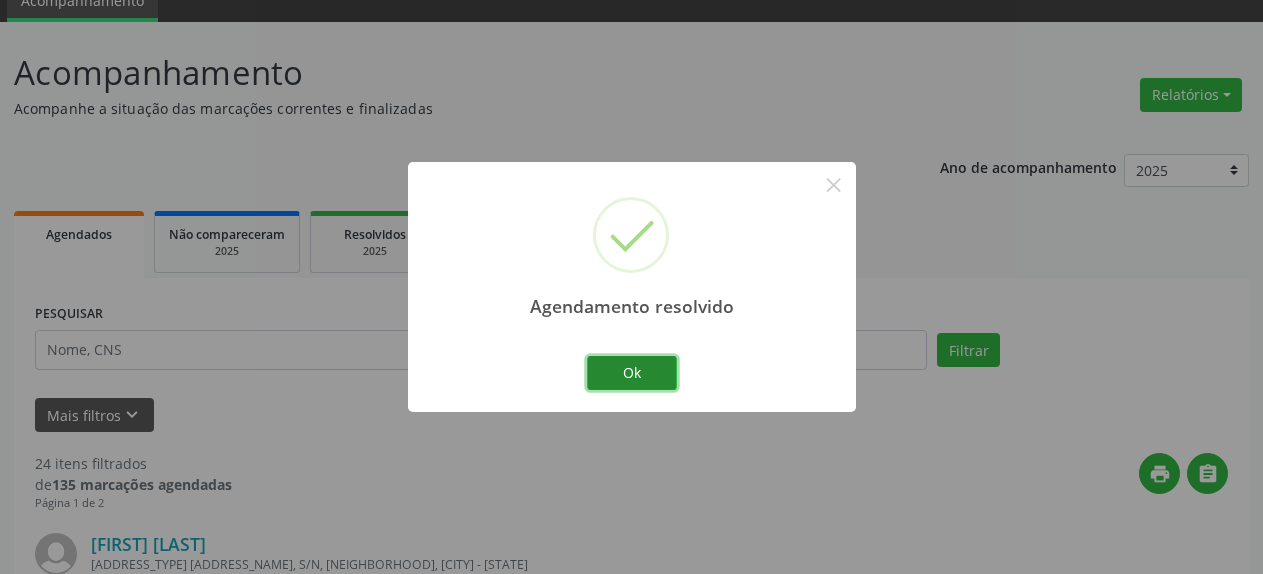 click on "Ok" at bounding box center [632, 373] 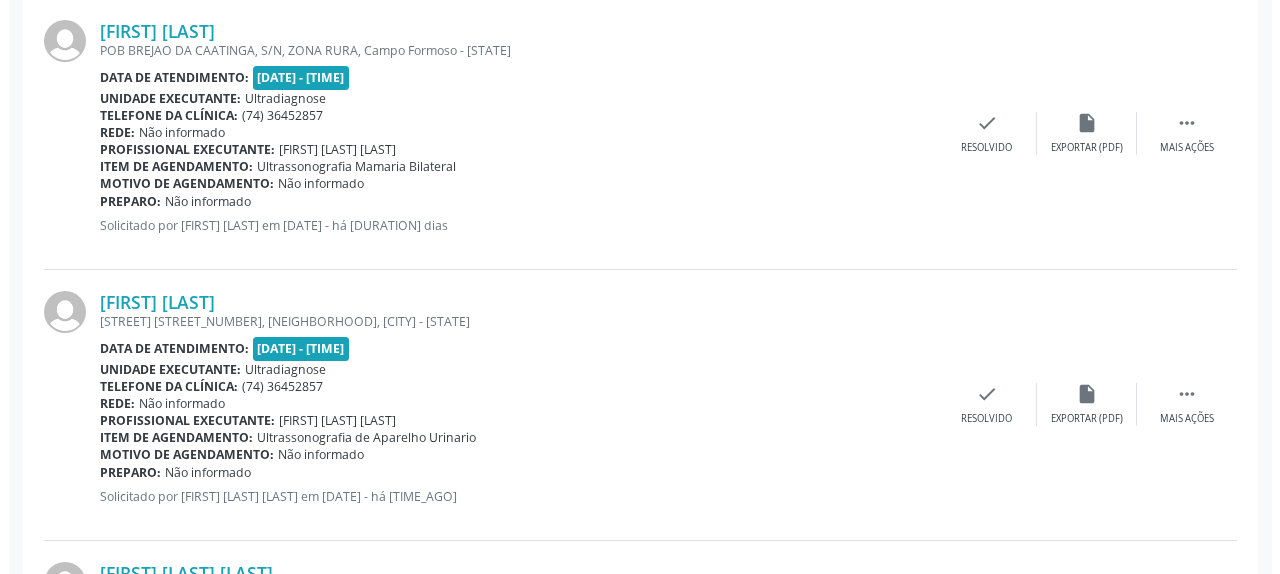 scroll, scrollTop: 2230, scrollLeft: 0, axis: vertical 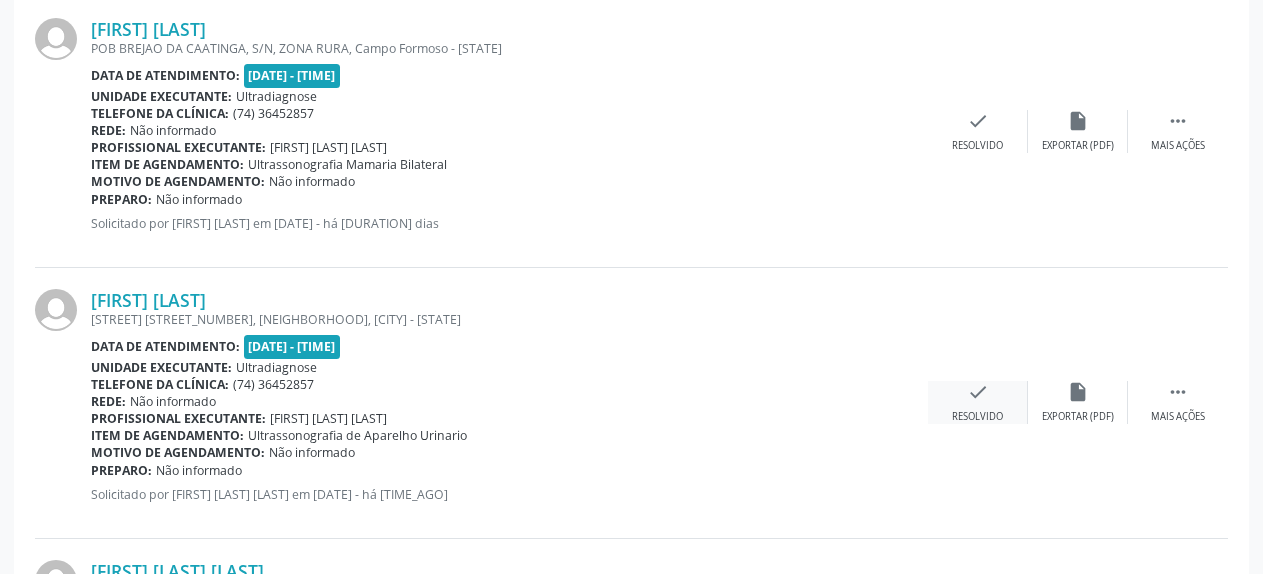 click on "check" at bounding box center [978, 392] 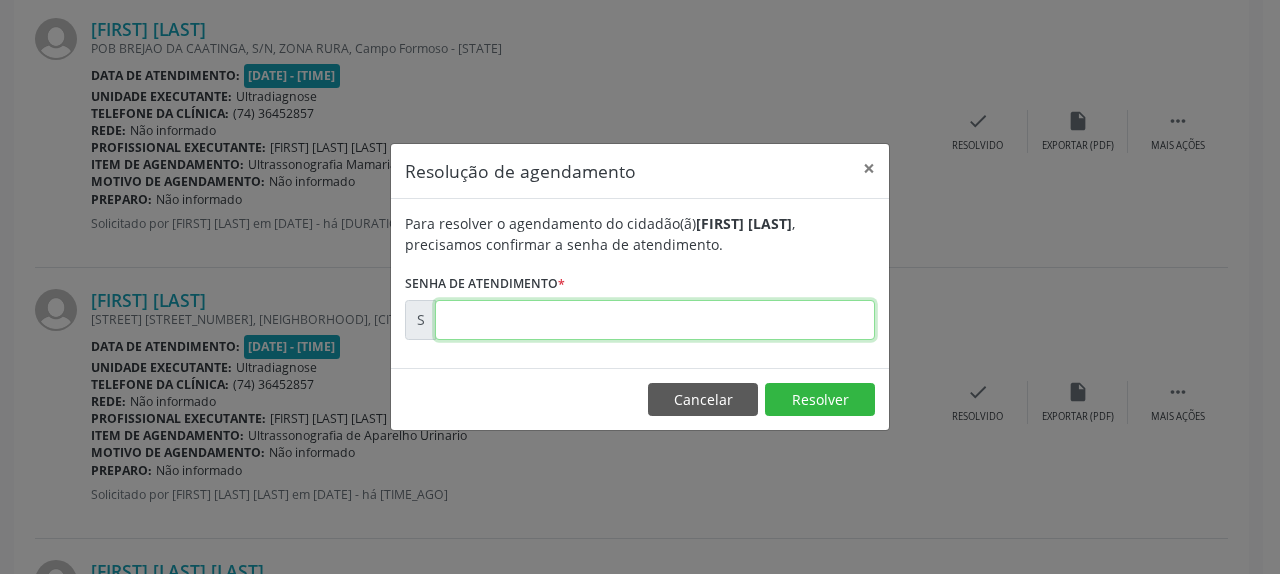 click at bounding box center (655, 320) 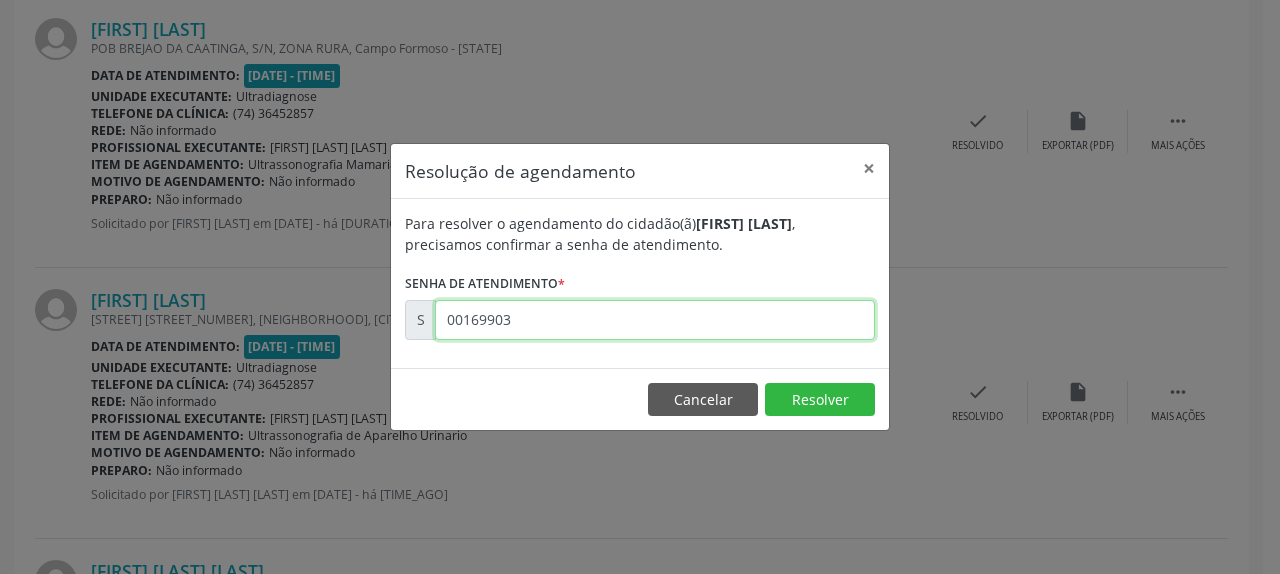 type on "00169903" 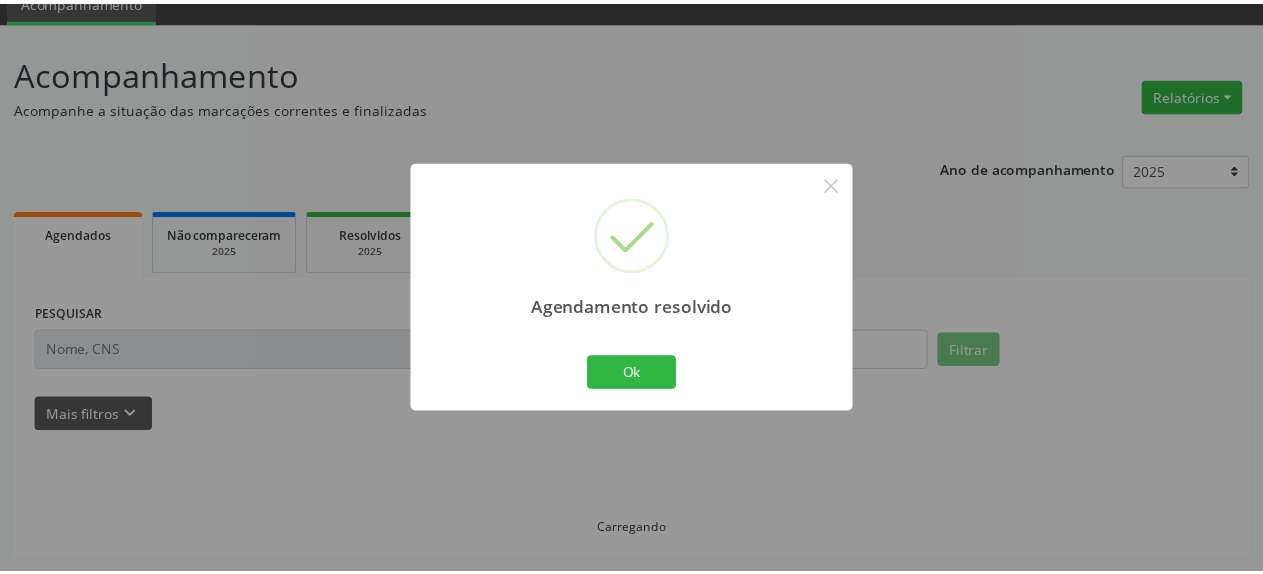 scroll, scrollTop: 88, scrollLeft: 0, axis: vertical 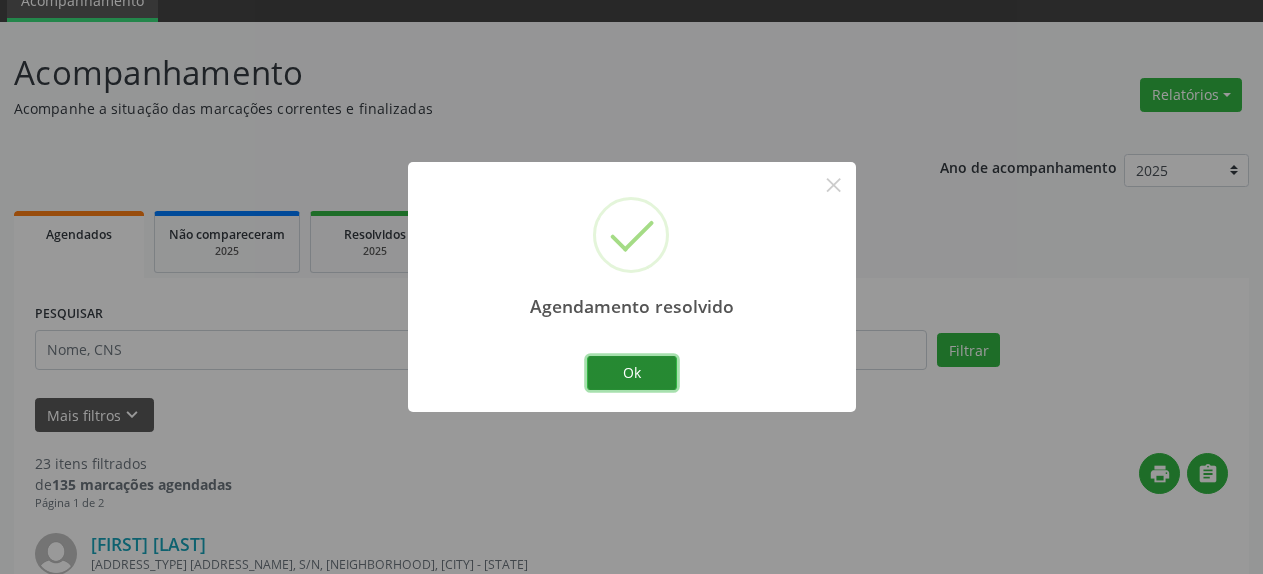 click on "Ok" at bounding box center (632, 373) 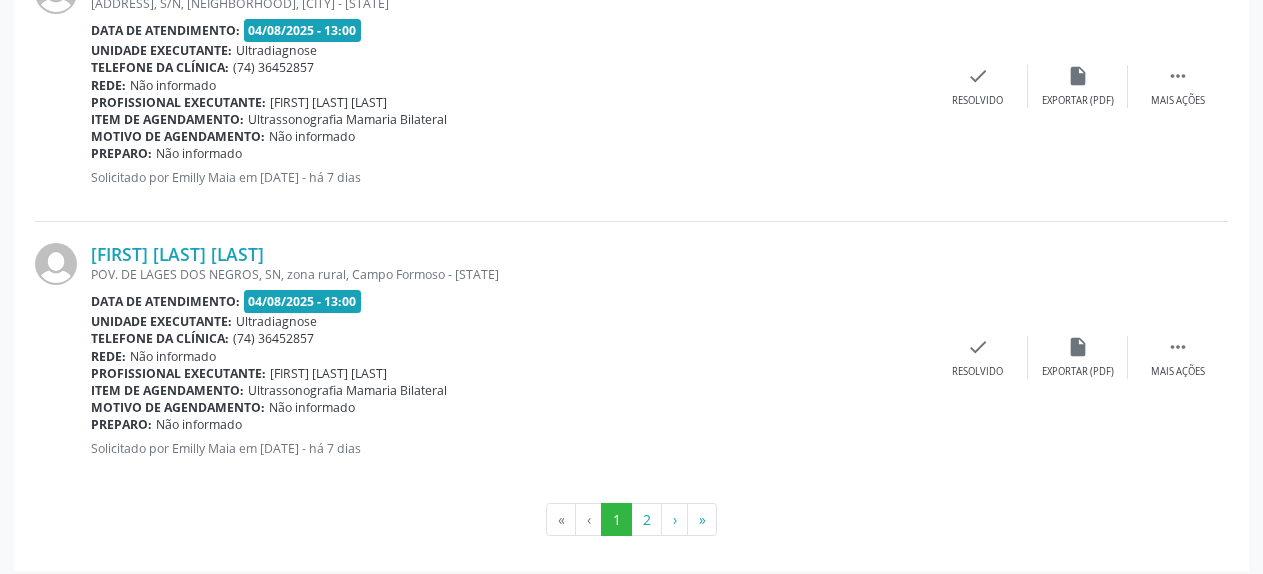 scroll, scrollTop: 4183, scrollLeft: 0, axis: vertical 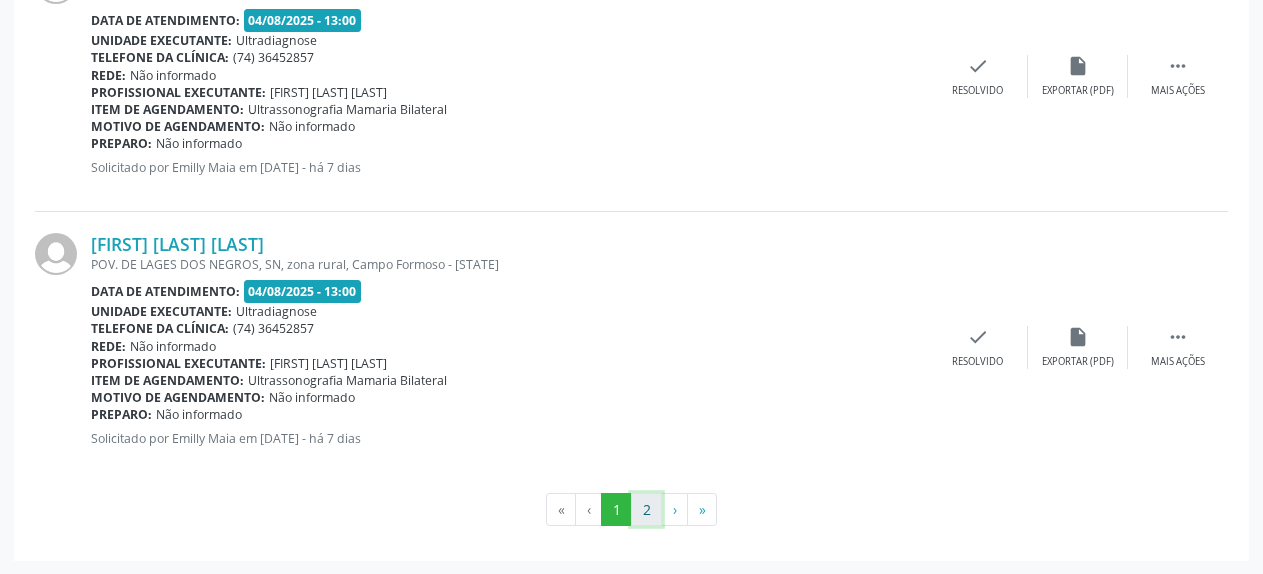 click on "2" at bounding box center (646, 510) 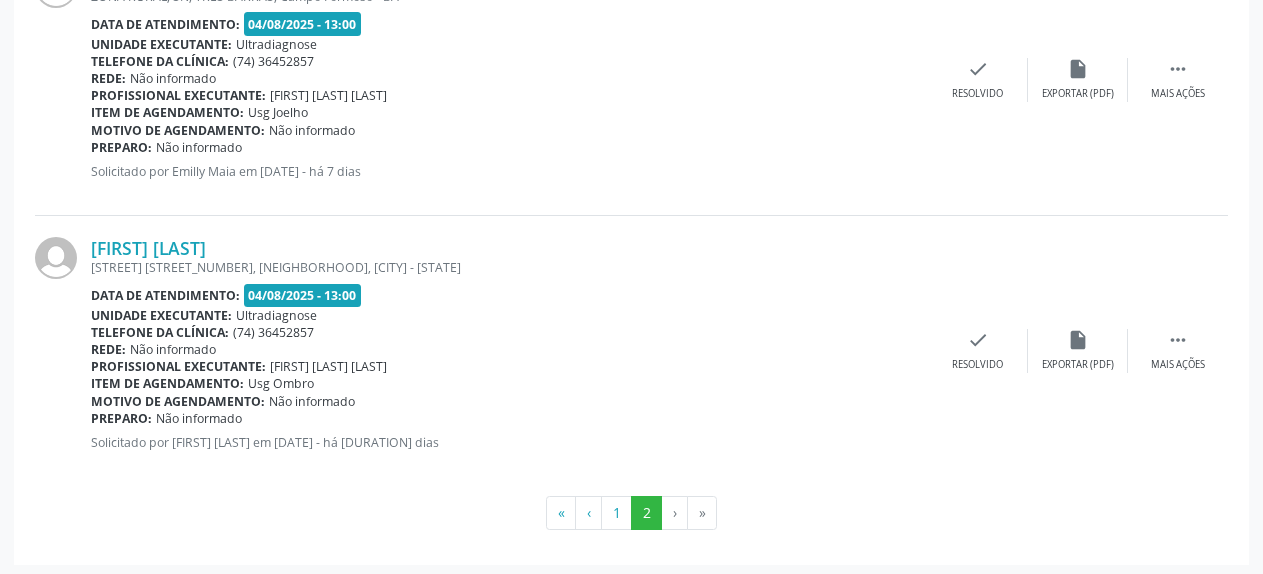 scroll, scrollTop: 2303, scrollLeft: 0, axis: vertical 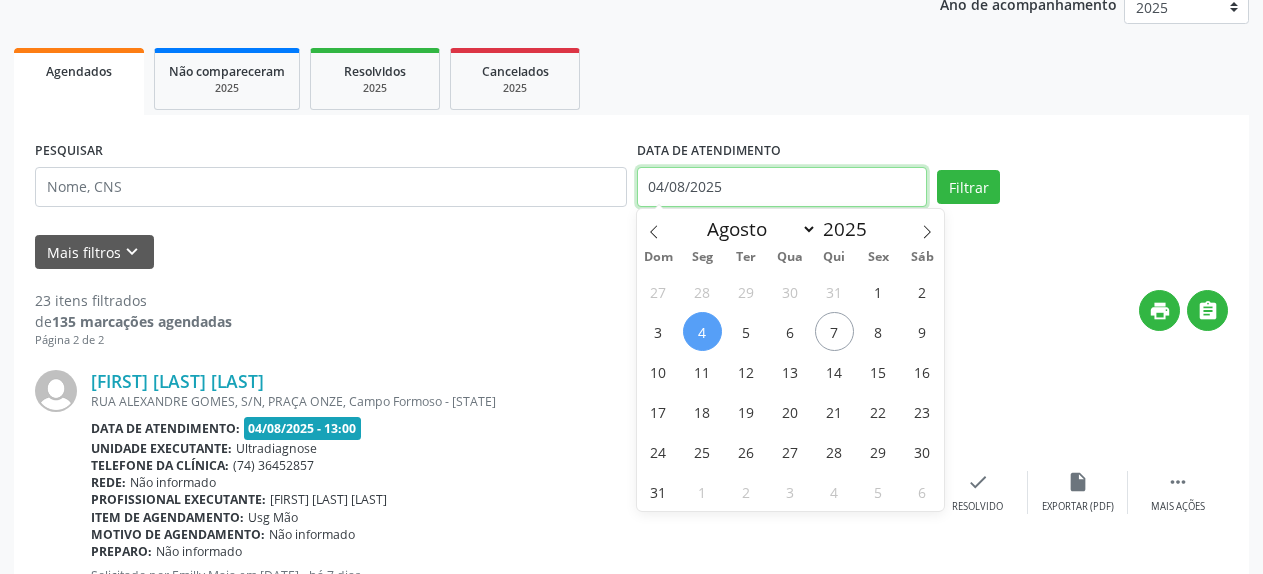 click on "04/08/2025" at bounding box center (782, 187) 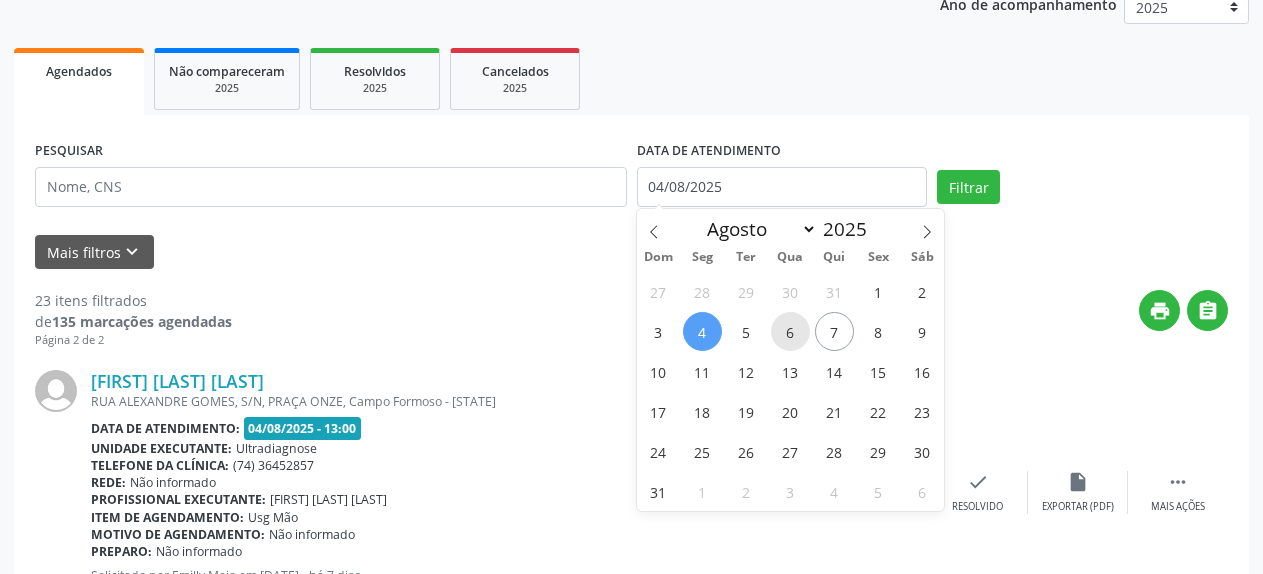 click on "6" at bounding box center (790, 331) 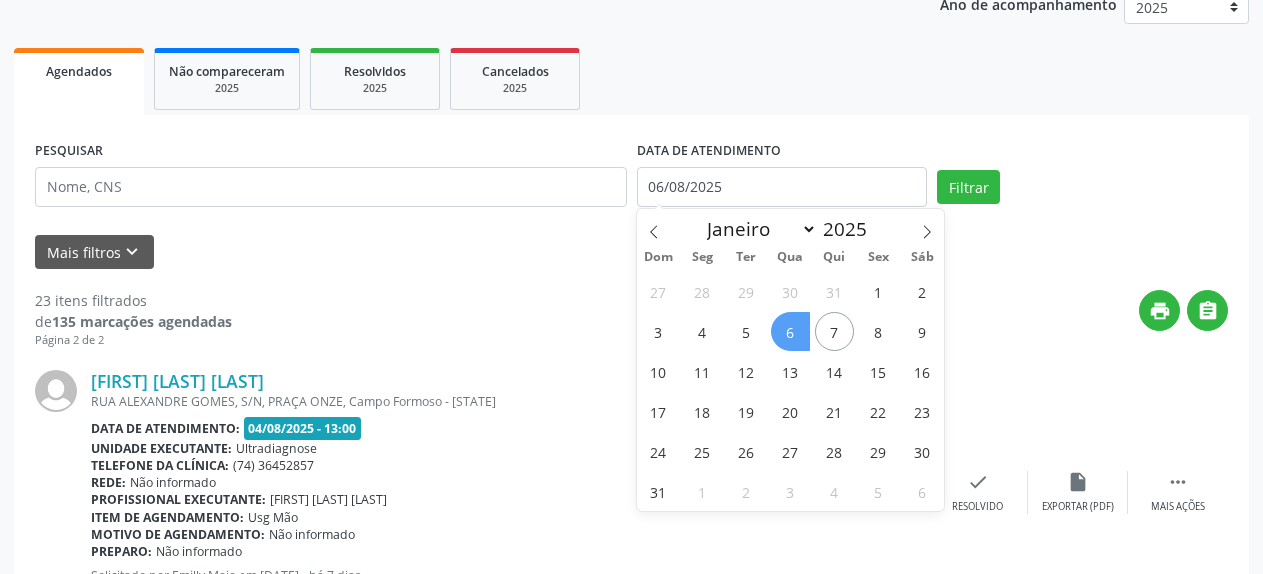 click on "6" at bounding box center [790, 331] 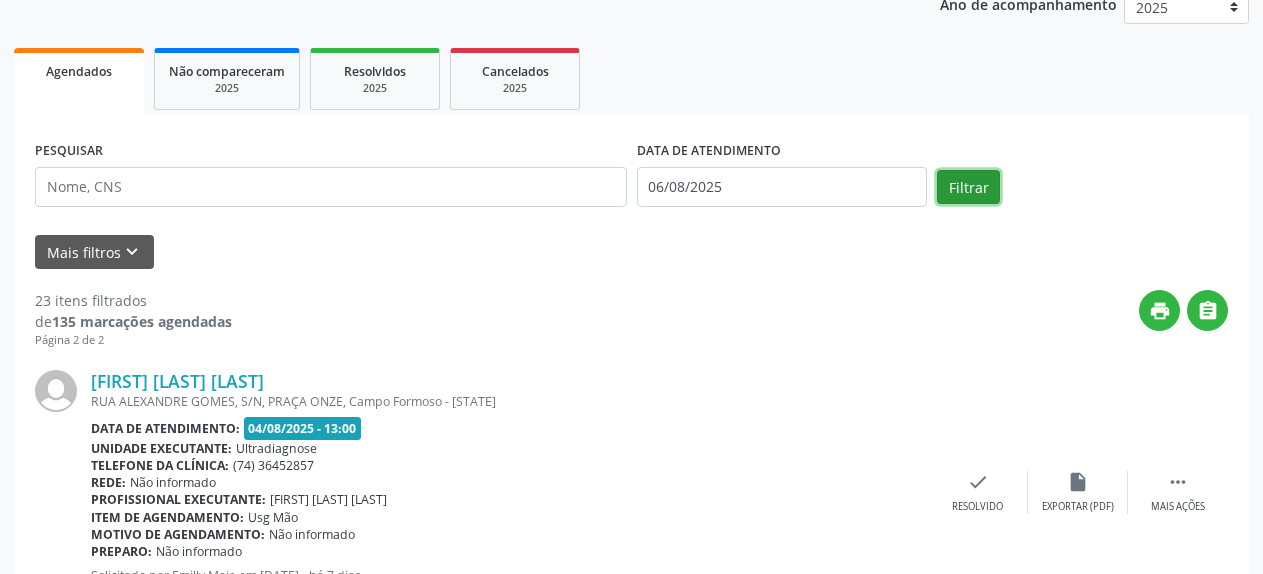 click on "Filtrar" at bounding box center (968, 187) 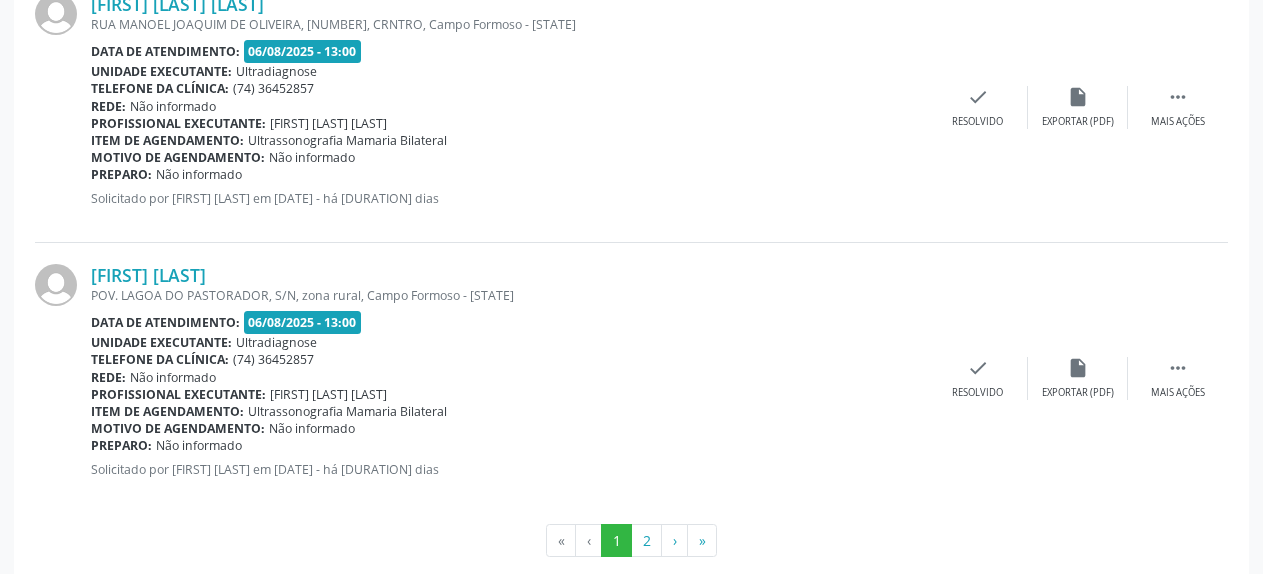 scroll, scrollTop: 4183, scrollLeft: 0, axis: vertical 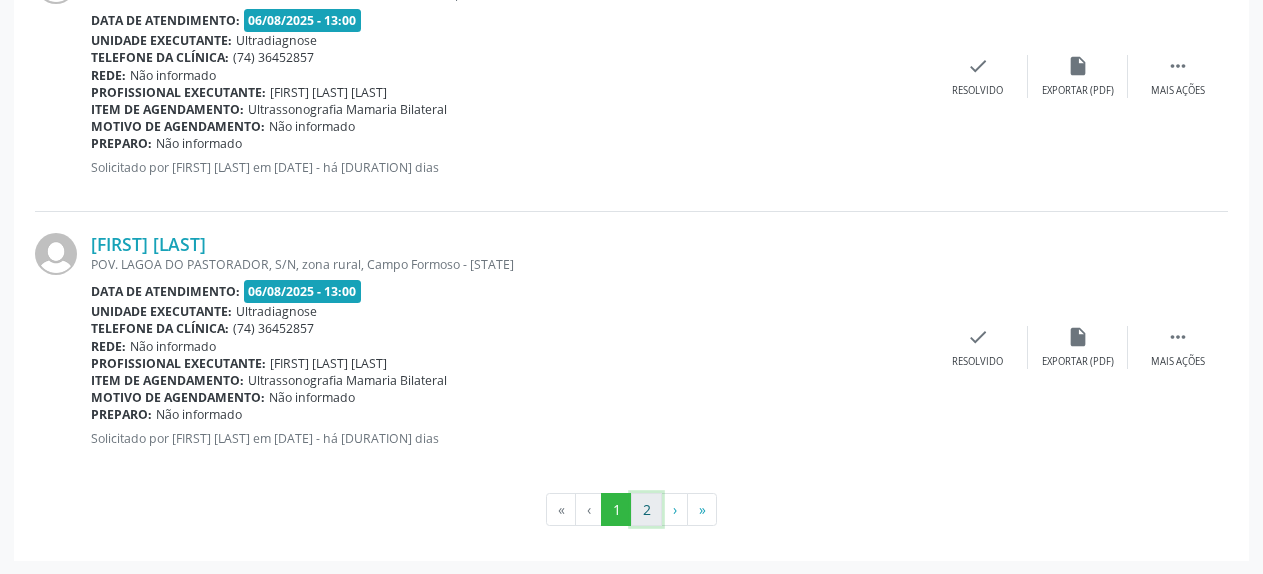 click on "2" at bounding box center (646, 510) 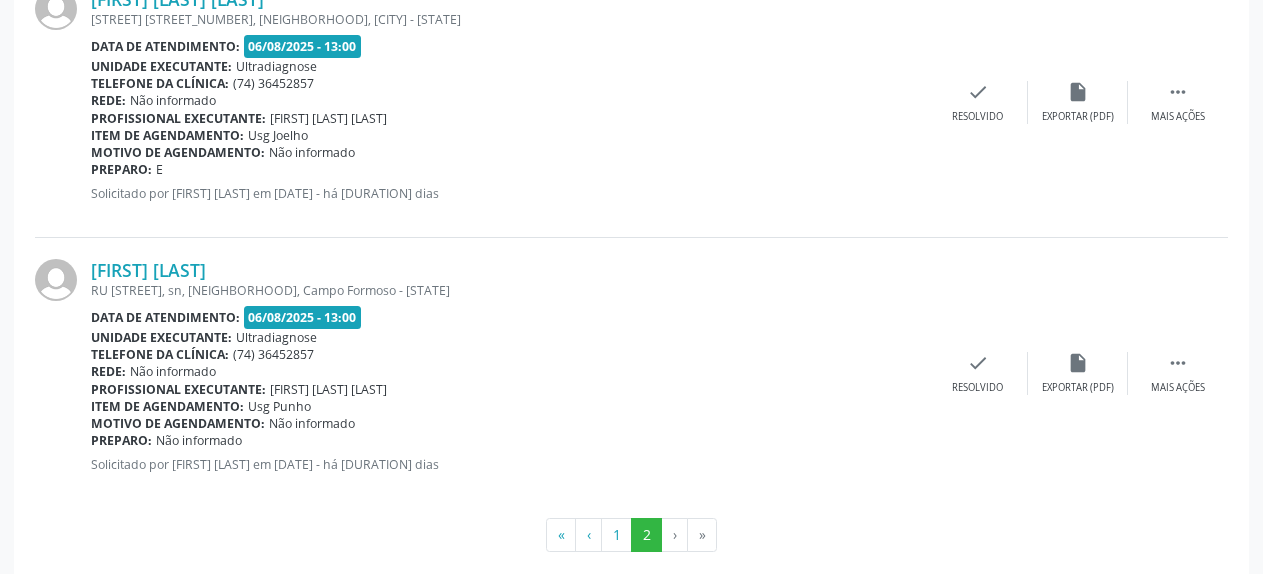 scroll, scrollTop: 3641, scrollLeft: 0, axis: vertical 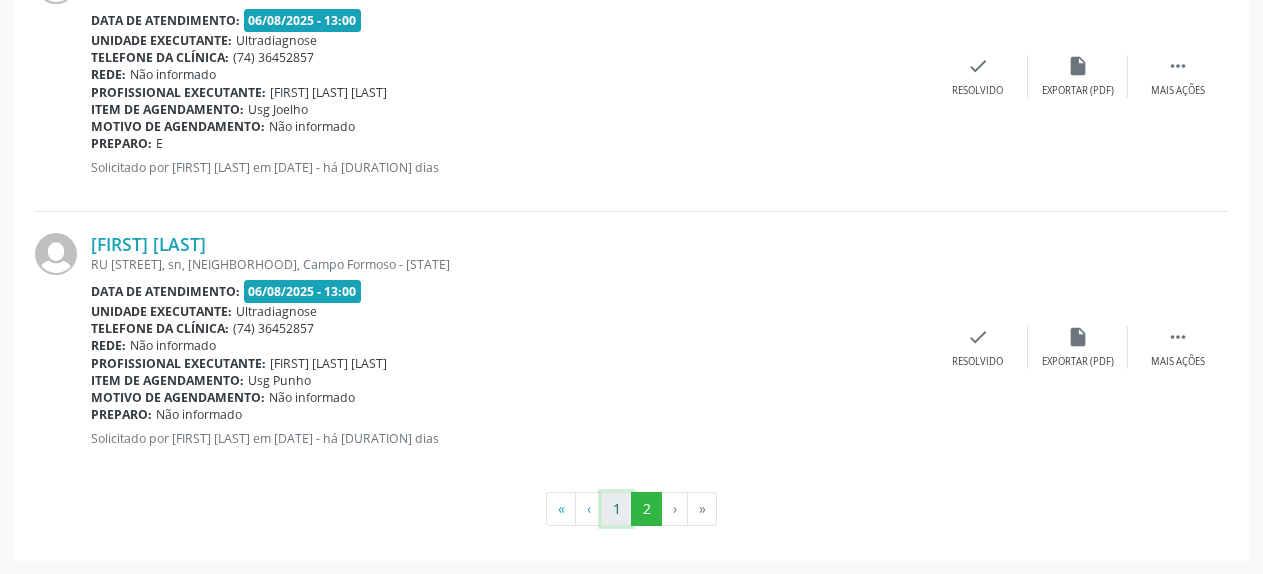 click on "1" at bounding box center (616, 509) 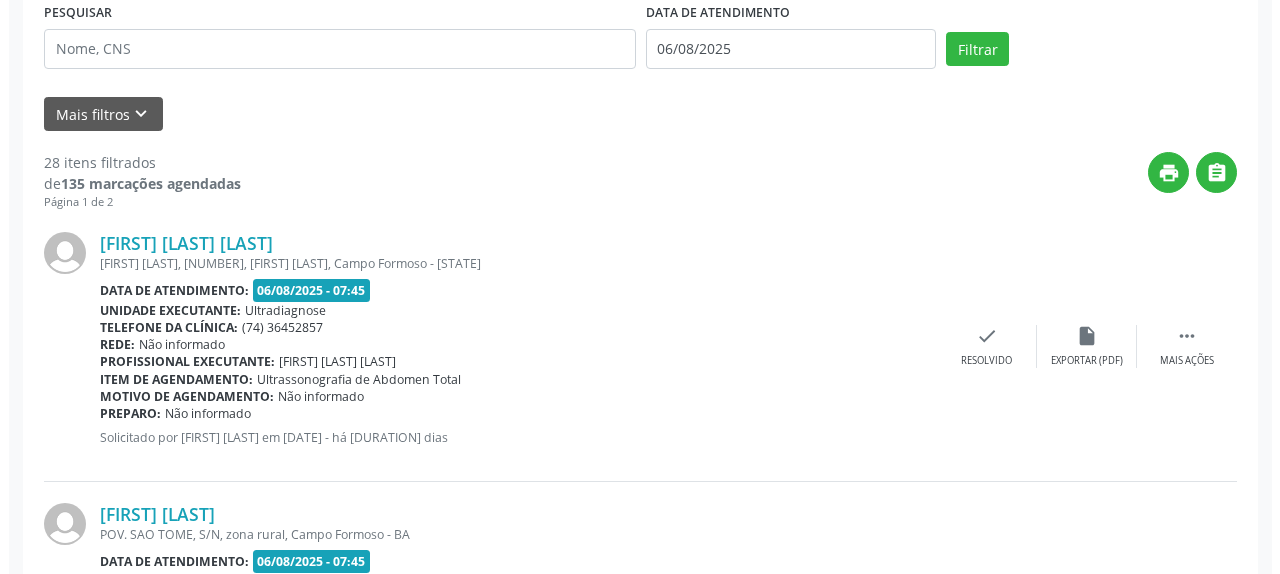 scroll, scrollTop: 517, scrollLeft: 0, axis: vertical 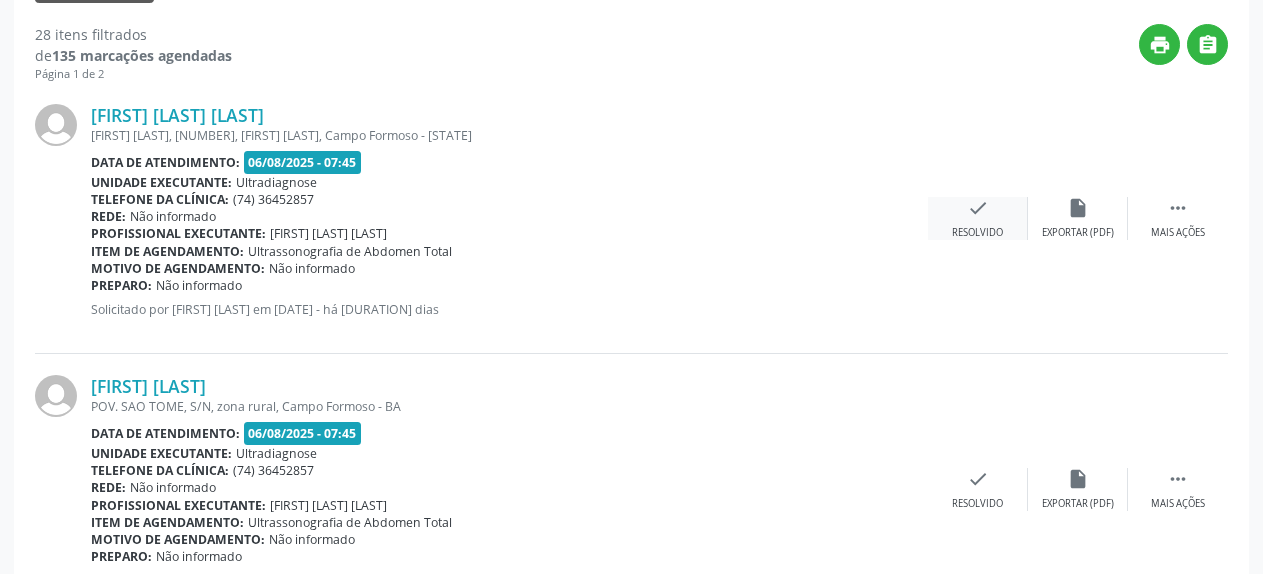 click on "check" at bounding box center (978, 208) 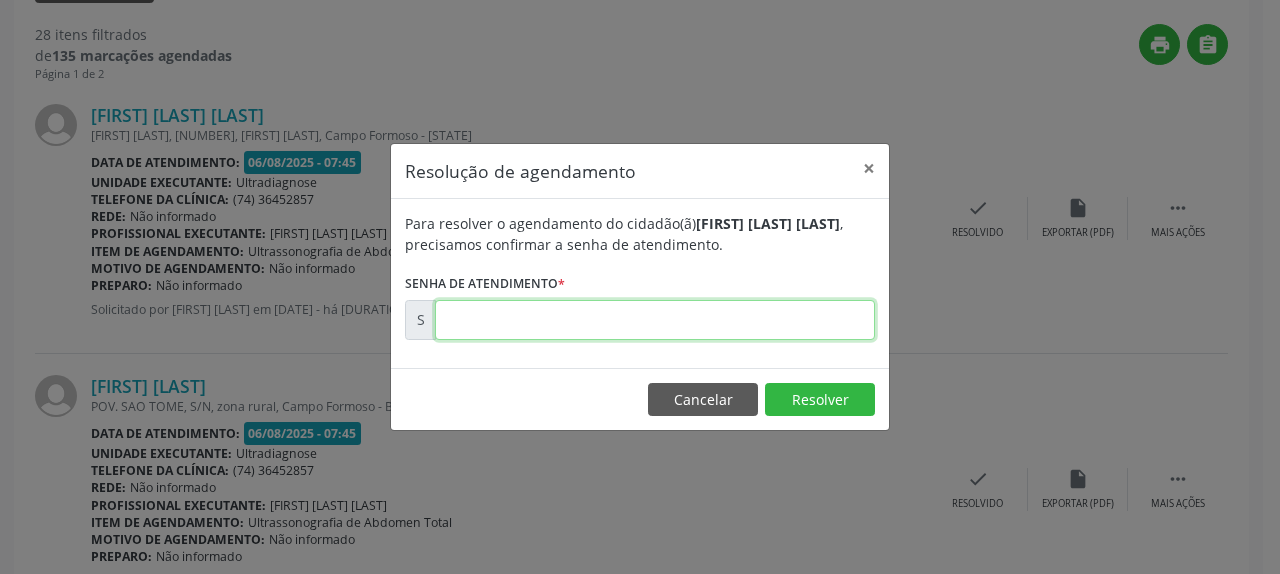 click at bounding box center (655, 320) 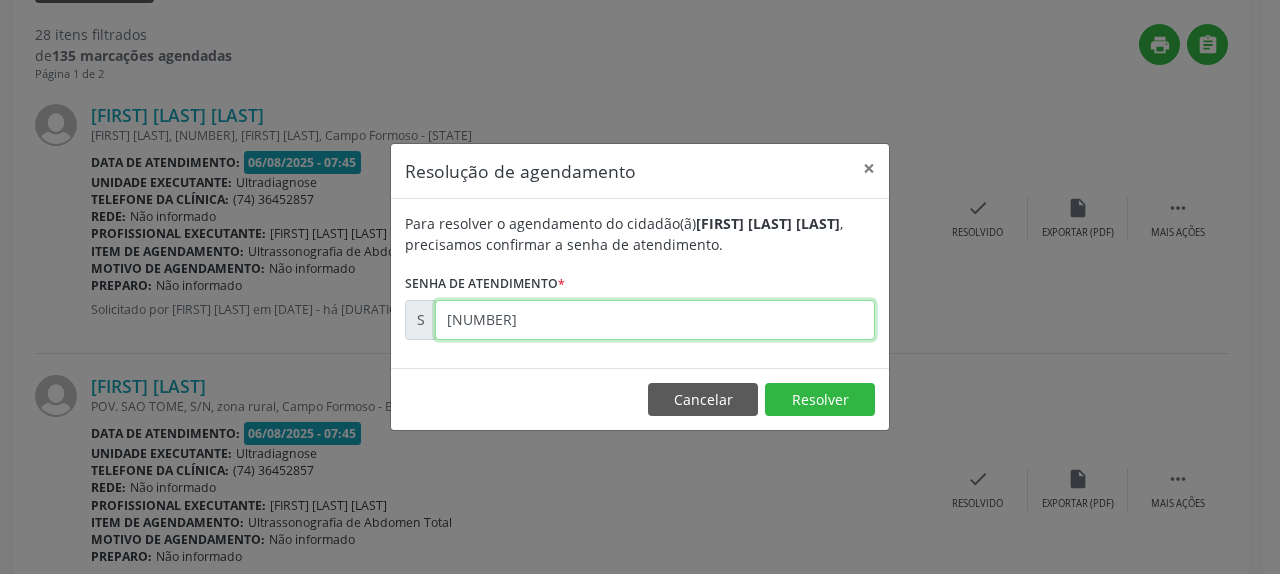 type on "[NUMBER]" 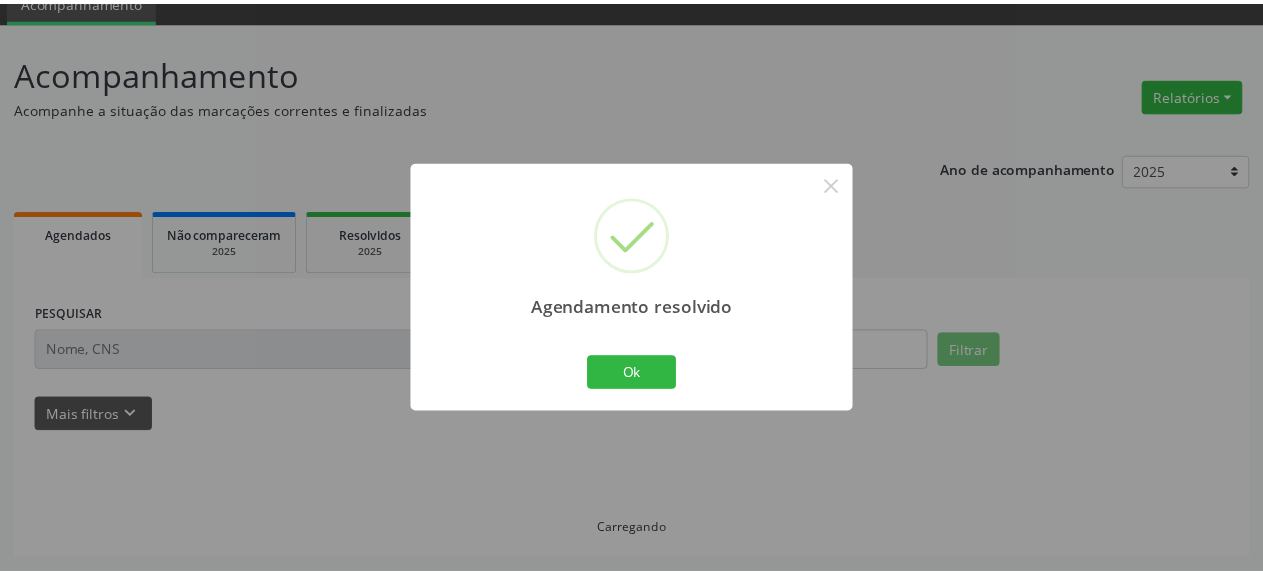 scroll, scrollTop: 88, scrollLeft: 0, axis: vertical 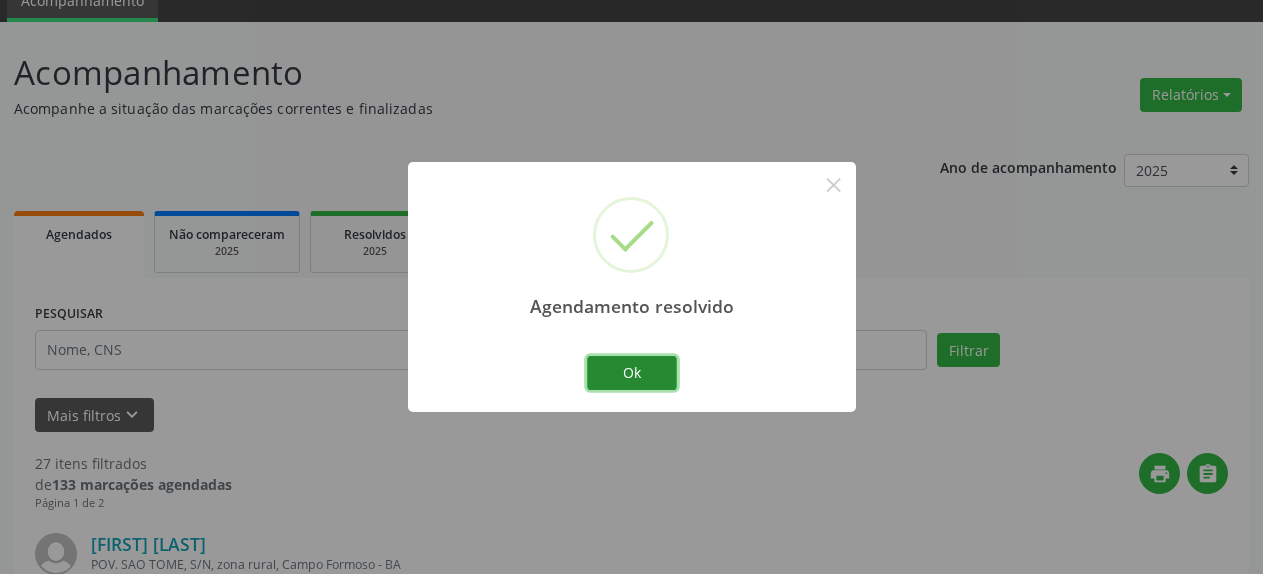 click on "Ok" at bounding box center [632, 373] 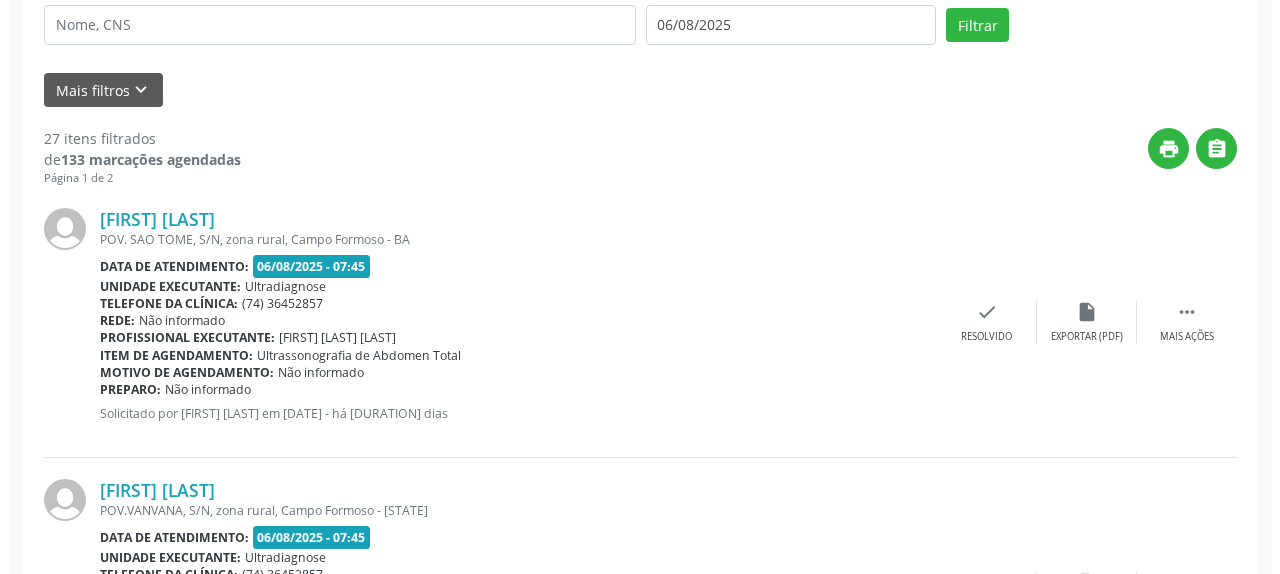 scroll, scrollTop: 496, scrollLeft: 0, axis: vertical 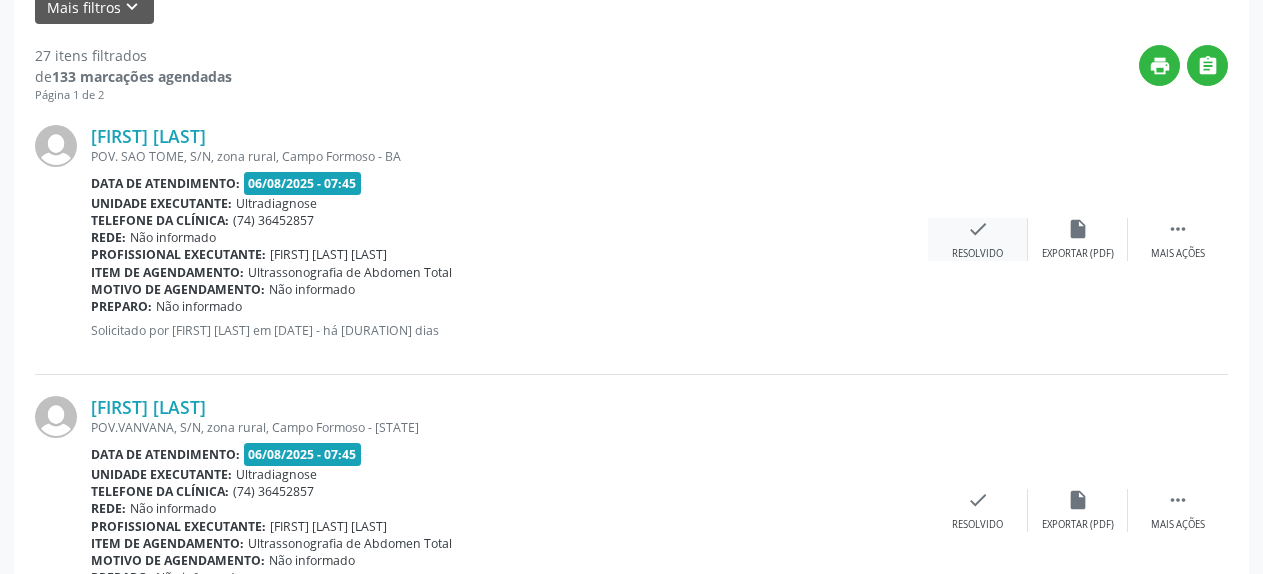 click on "check
Resolvido" at bounding box center (978, 239) 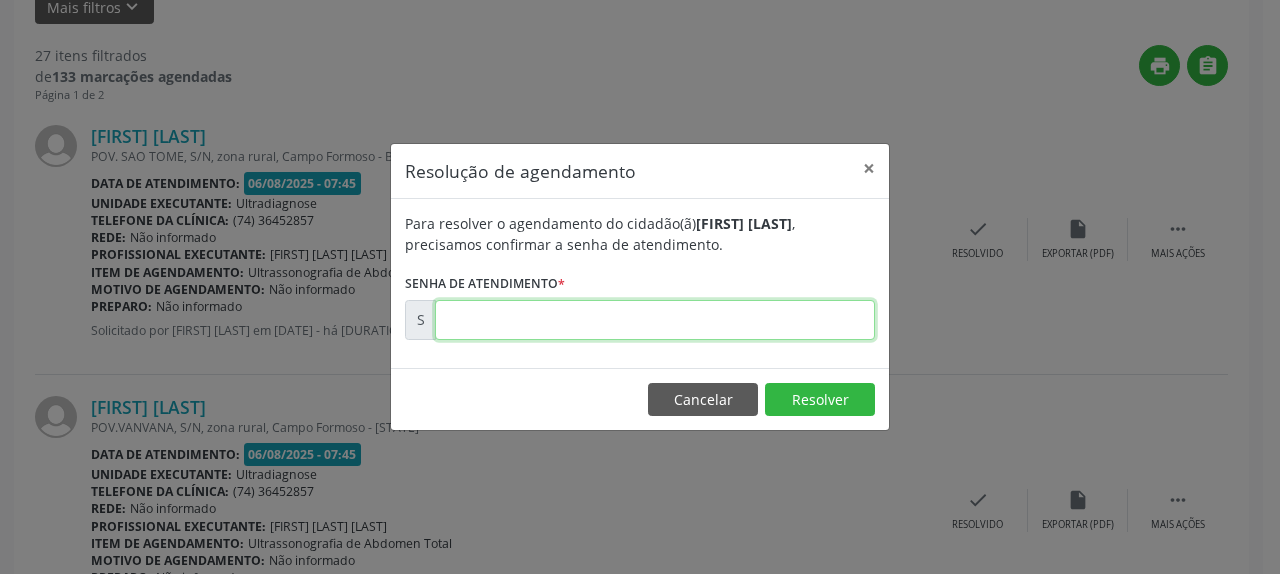 click at bounding box center [655, 320] 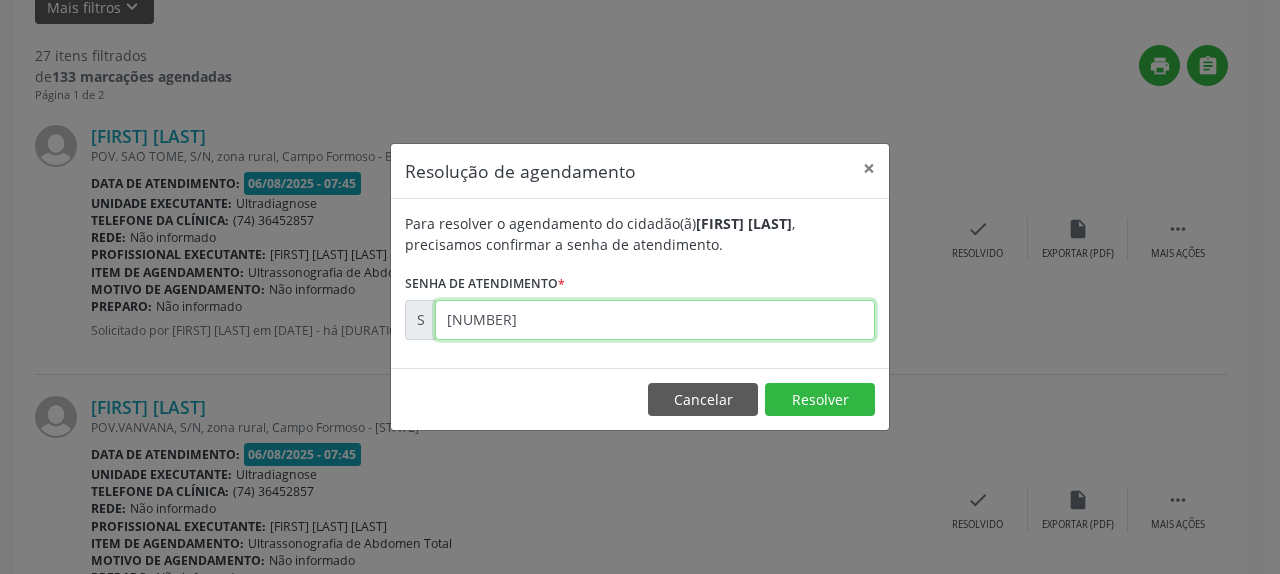 type on "[NUMBER]" 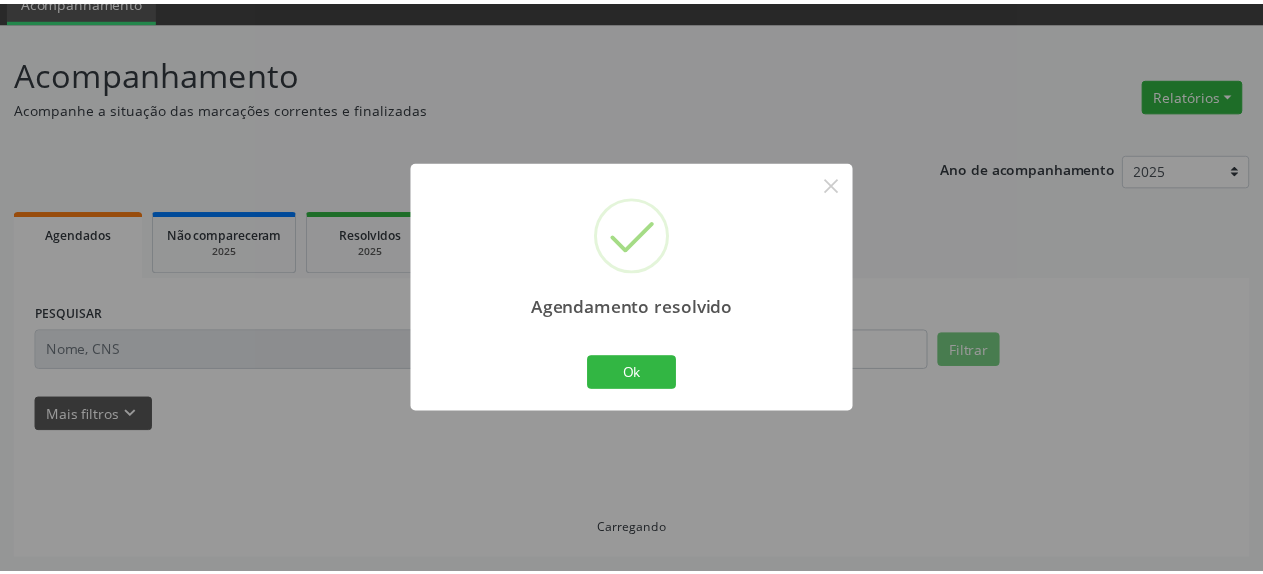 scroll, scrollTop: 88, scrollLeft: 0, axis: vertical 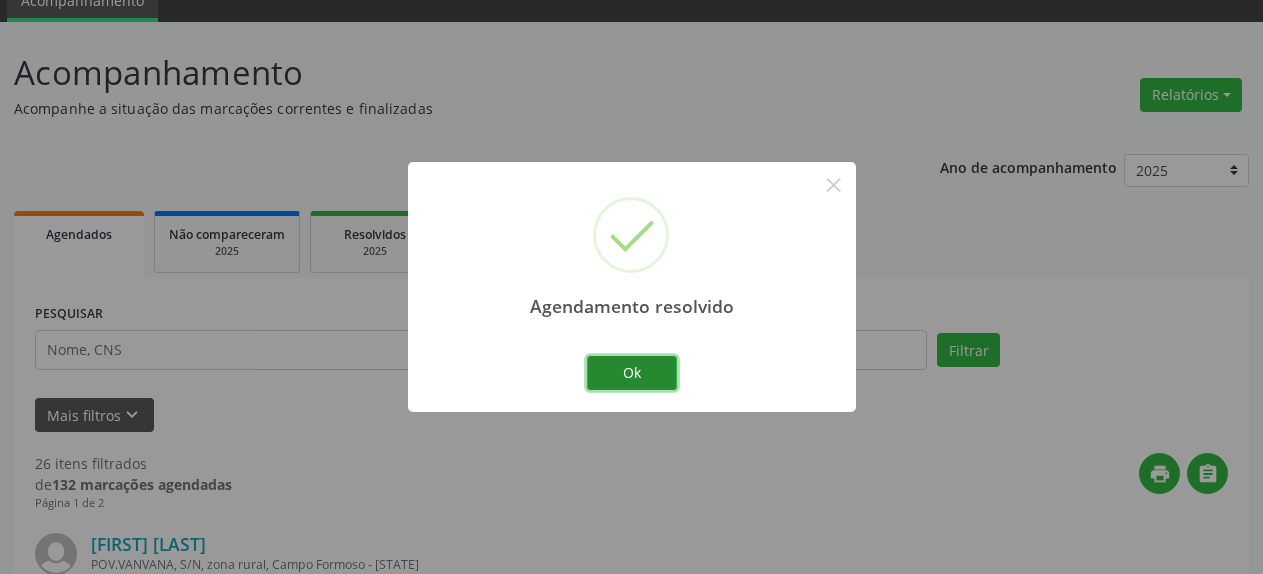 click on "Ok" at bounding box center [632, 373] 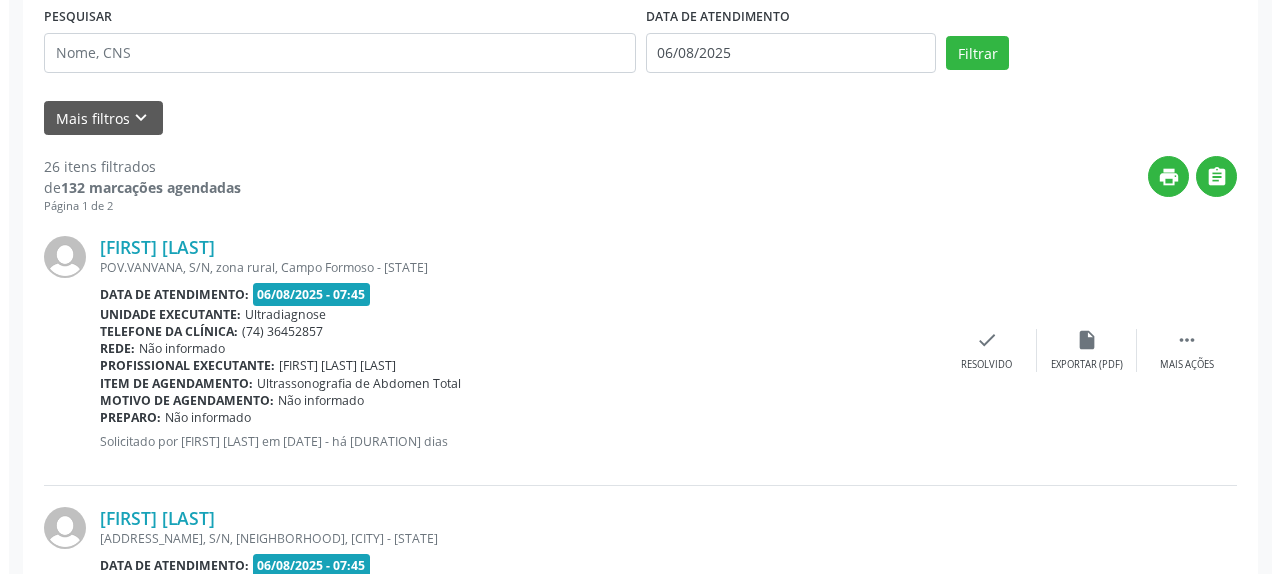 scroll, scrollTop: 394, scrollLeft: 0, axis: vertical 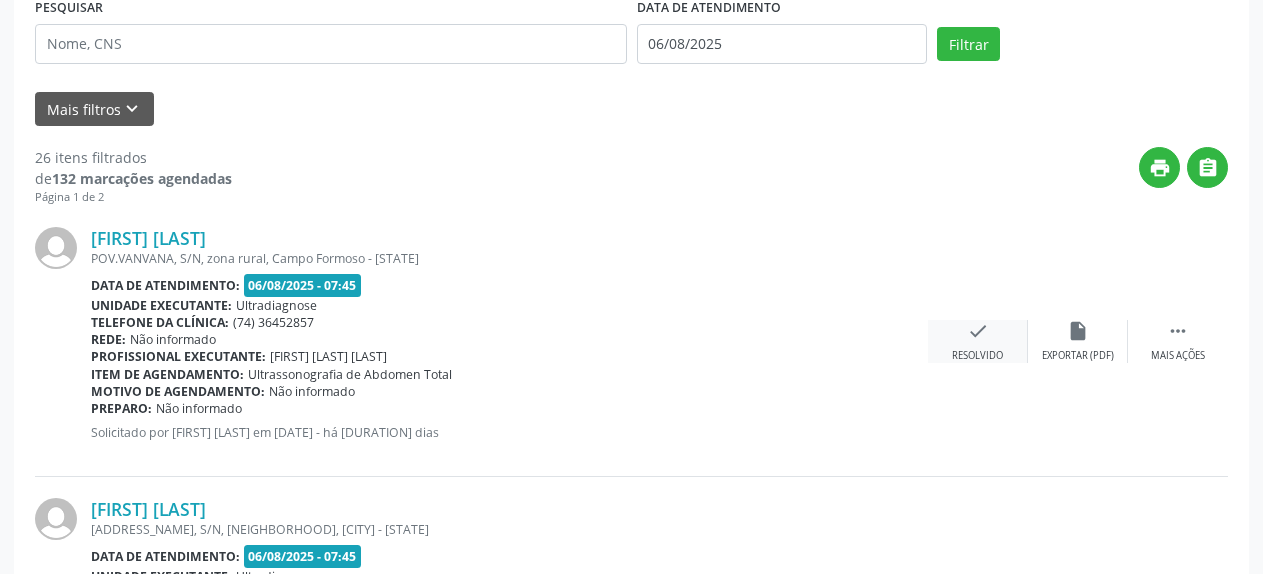 click on "check
Resolvido" at bounding box center (978, 341) 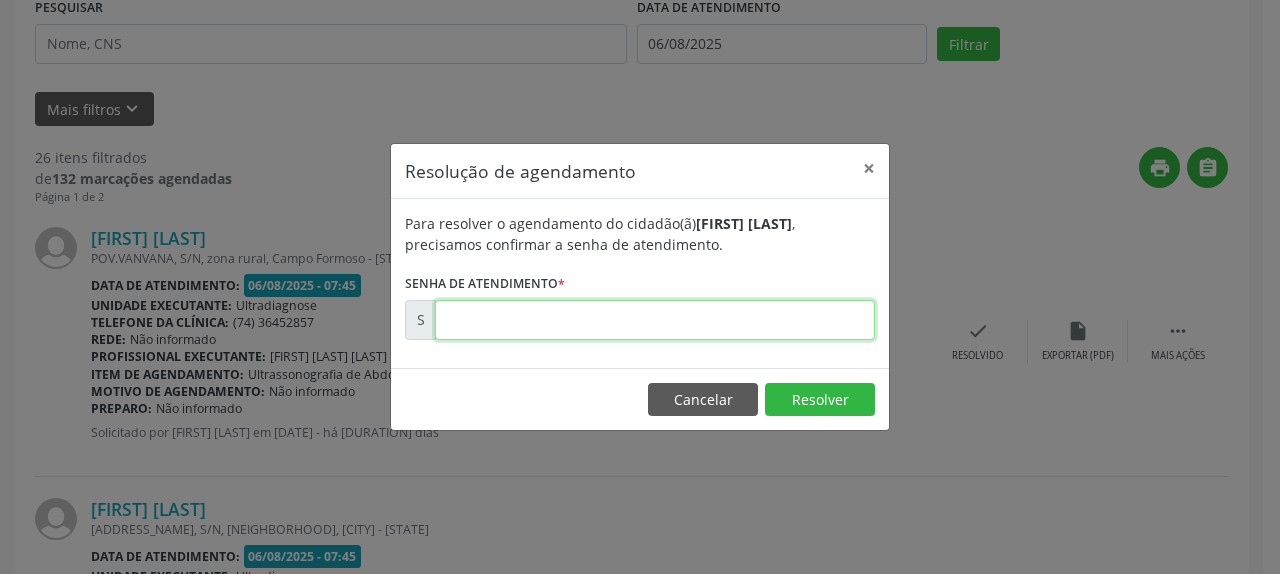 click at bounding box center (655, 320) 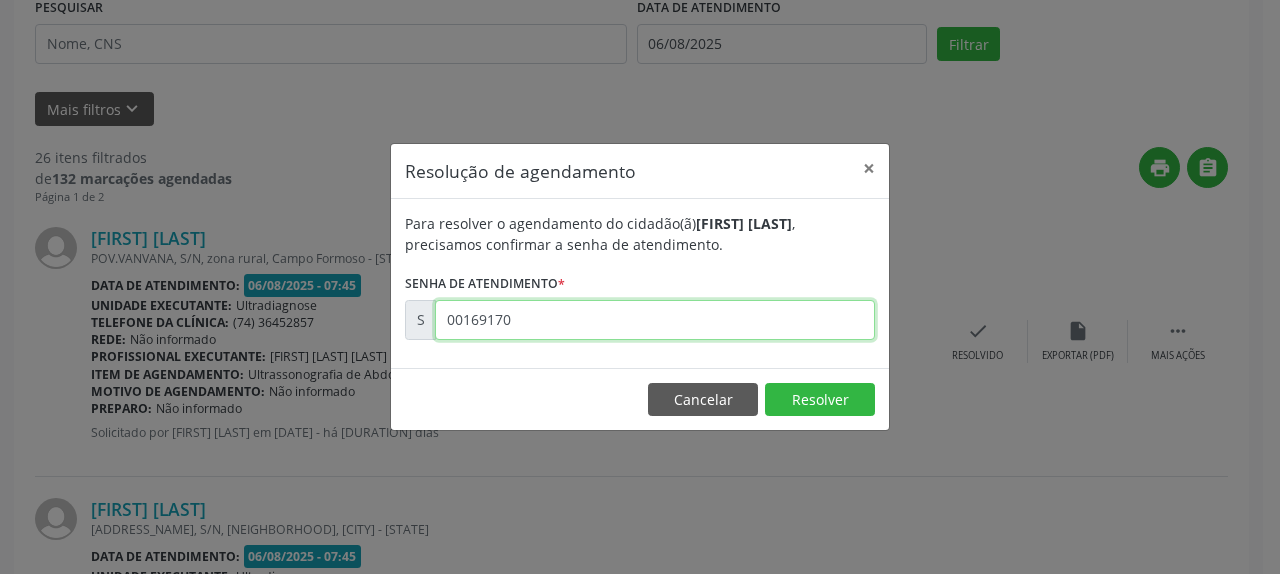 type on "00169170" 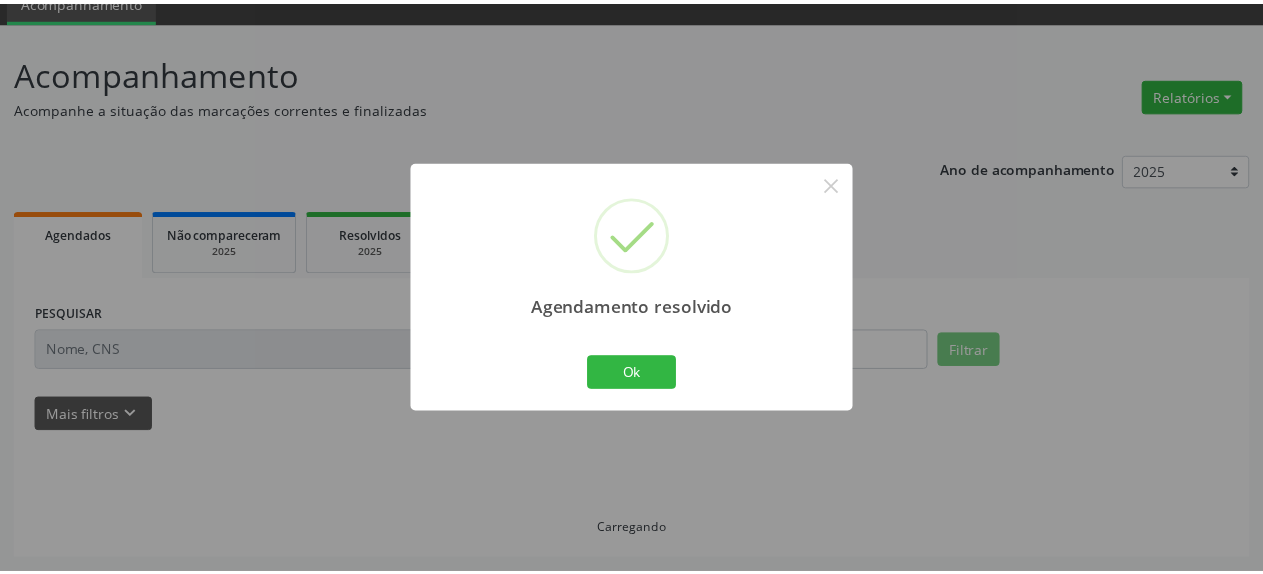 scroll, scrollTop: 88, scrollLeft: 0, axis: vertical 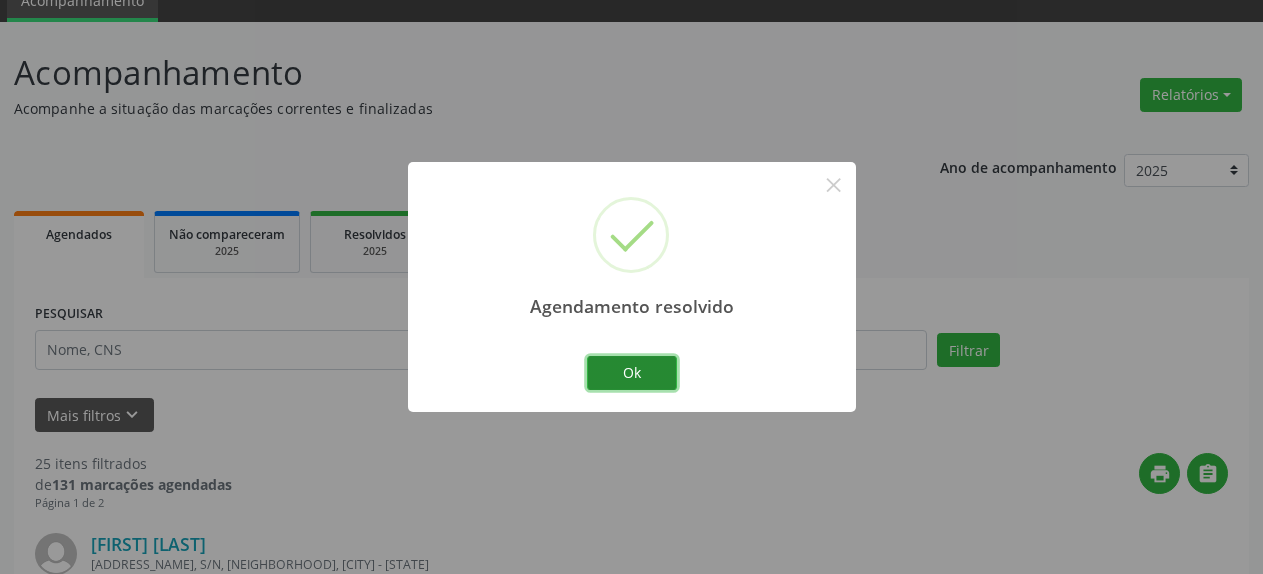 click on "Ok" at bounding box center [632, 373] 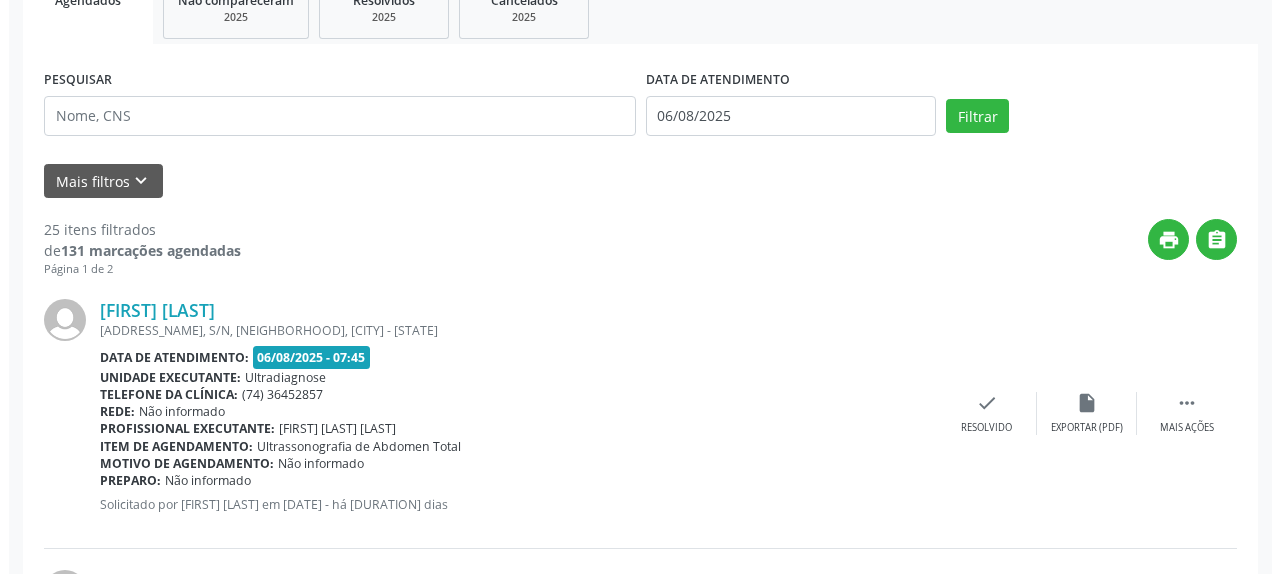 scroll, scrollTop: 496, scrollLeft: 0, axis: vertical 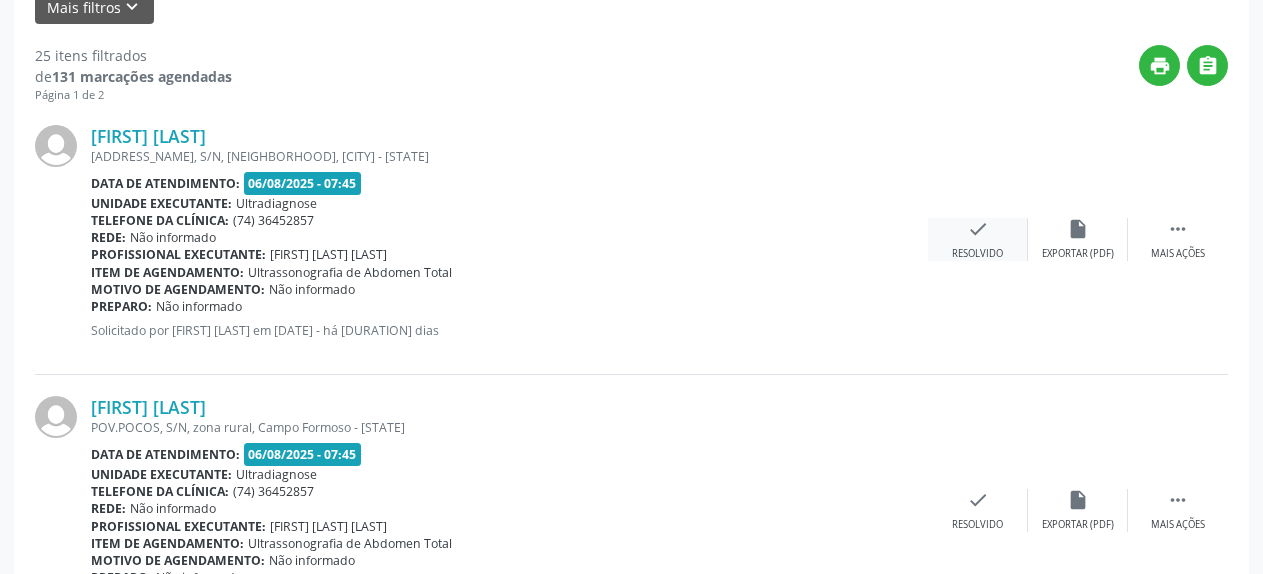 click on "check" at bounding box center [978, 229] 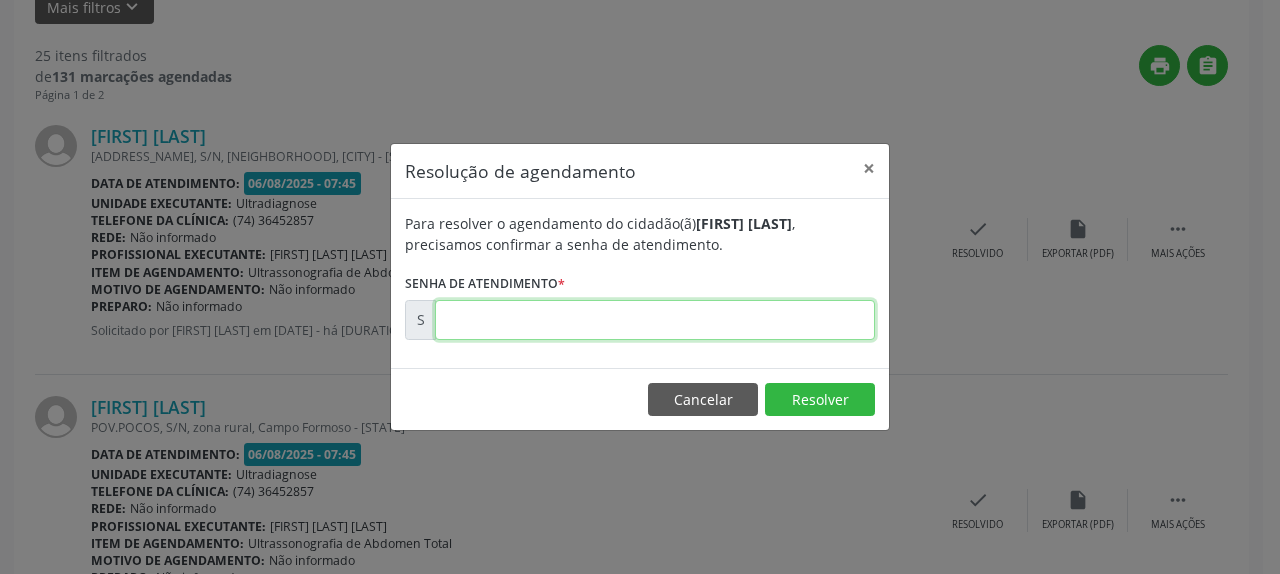 click at bounding box center [655, 320] 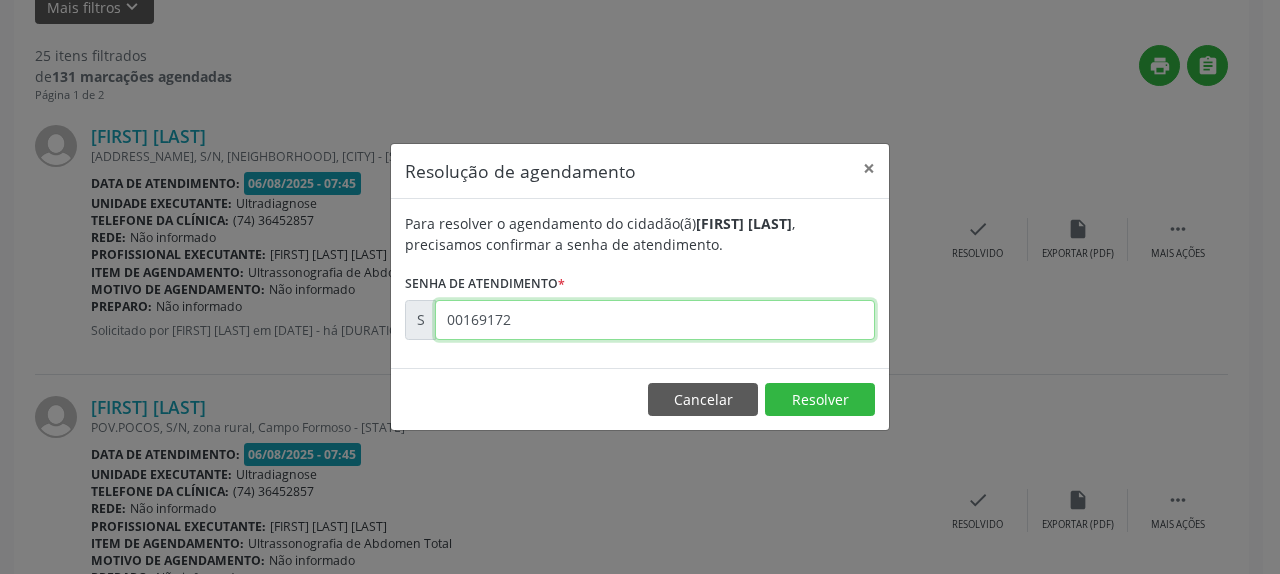 type on "00169172" 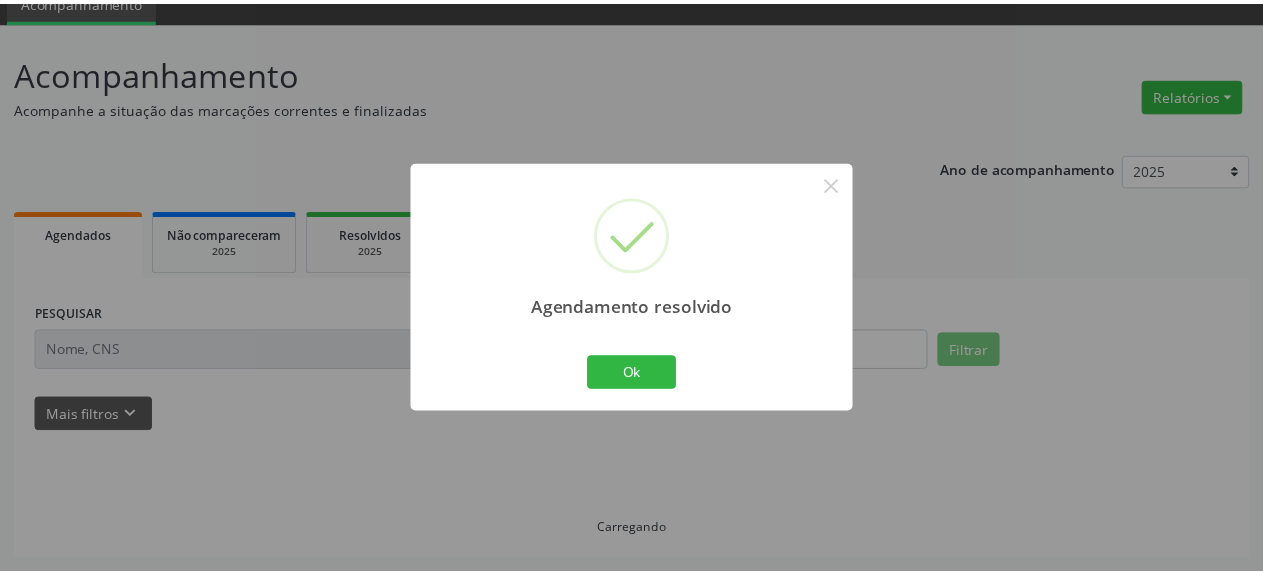 scroll, scrollTop: 88, scrollLeft: 0, axis: vertical 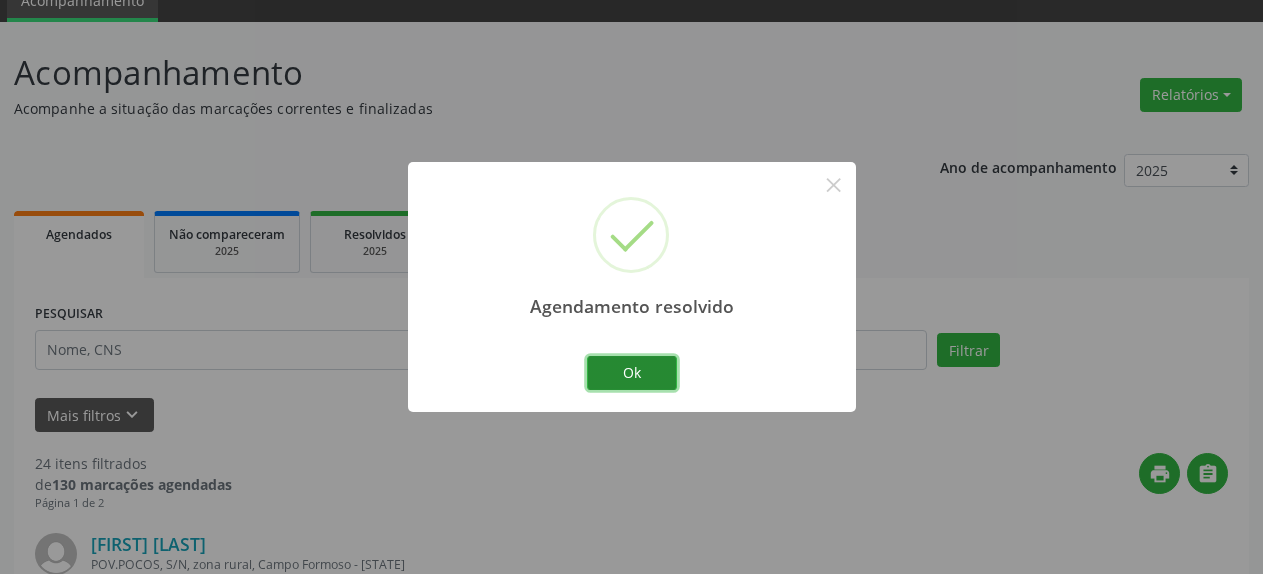 click on "Ok" at bounding box center [632, 373] 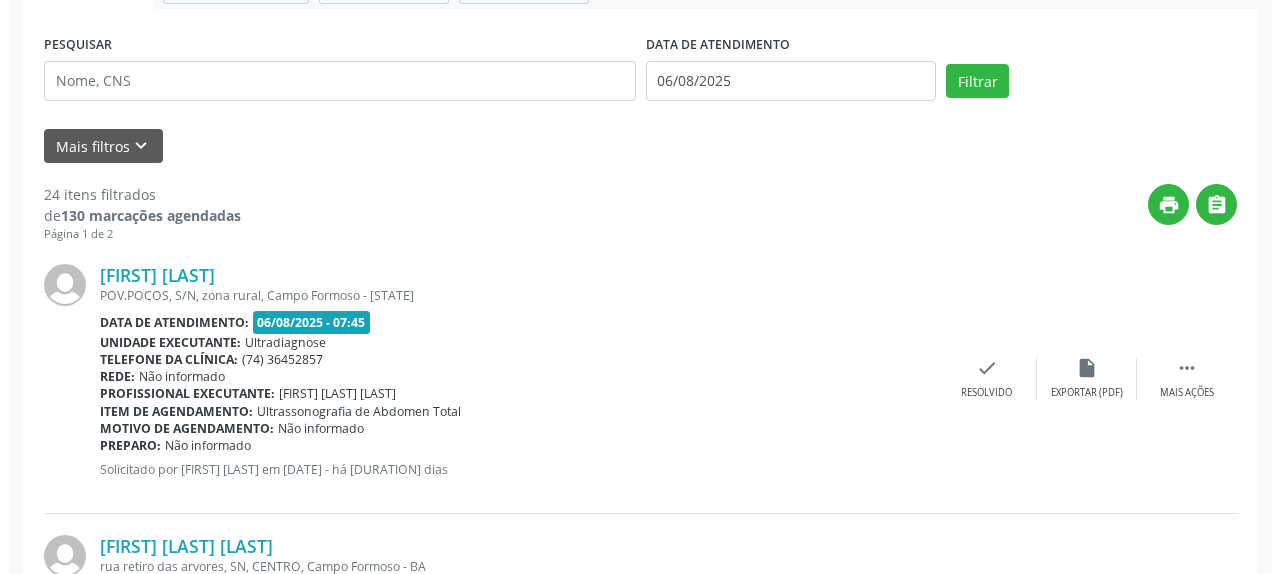 scroll, scrollTop: 394, scrollLeft: 0, axis: vertical 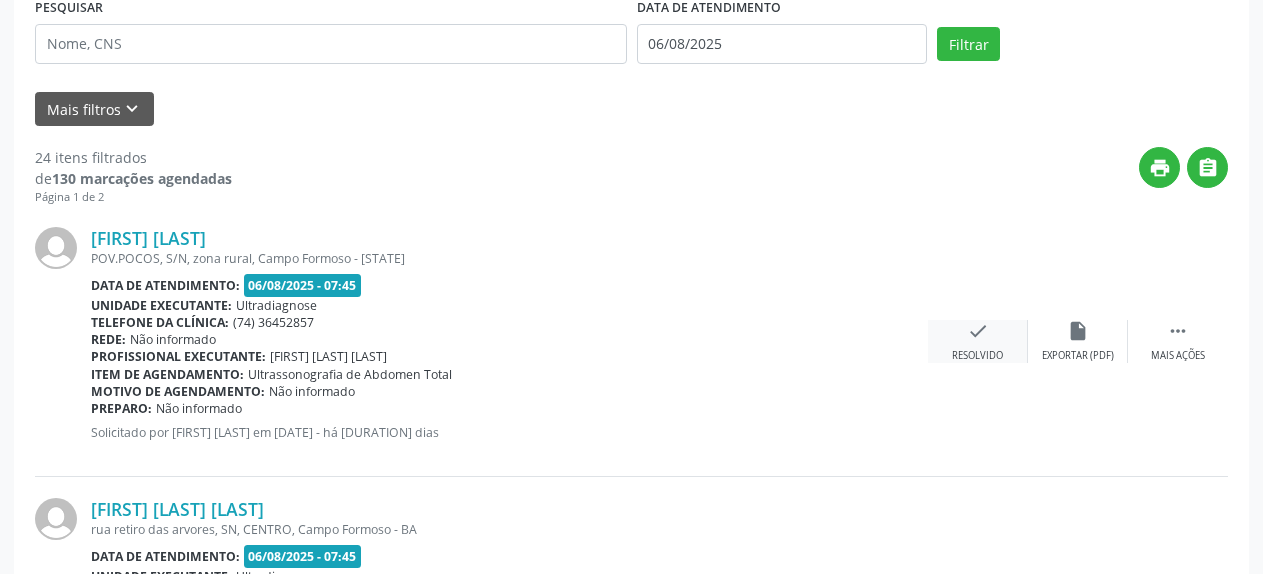 click on "check
Resolvido" at bounding box center [978, 341] 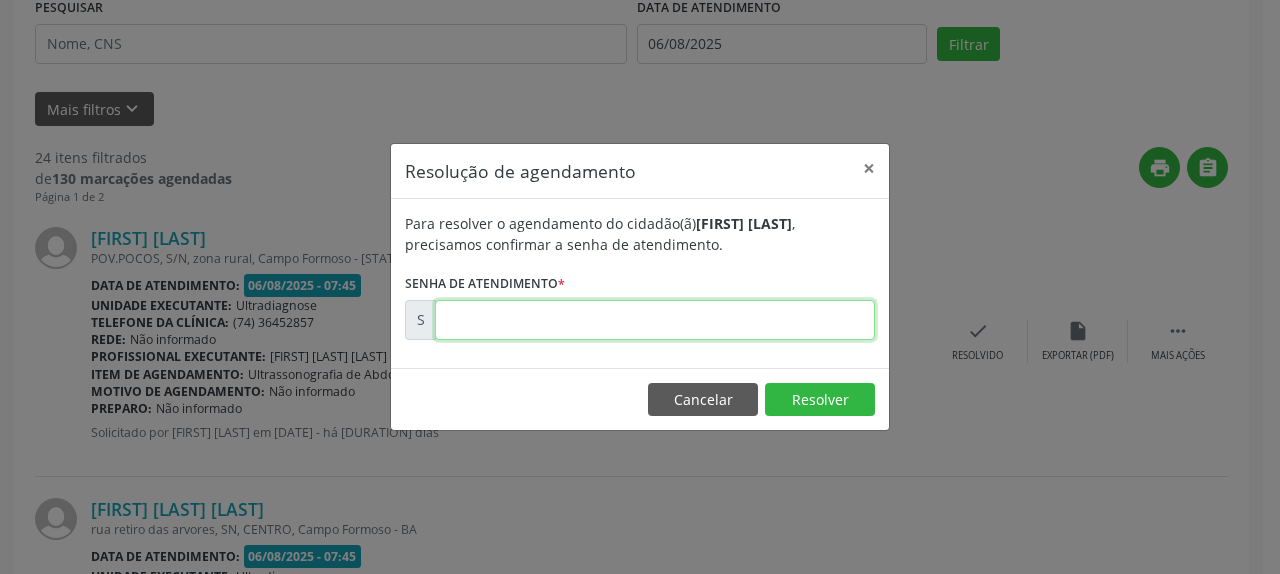 click at bounding box center [655, 320] 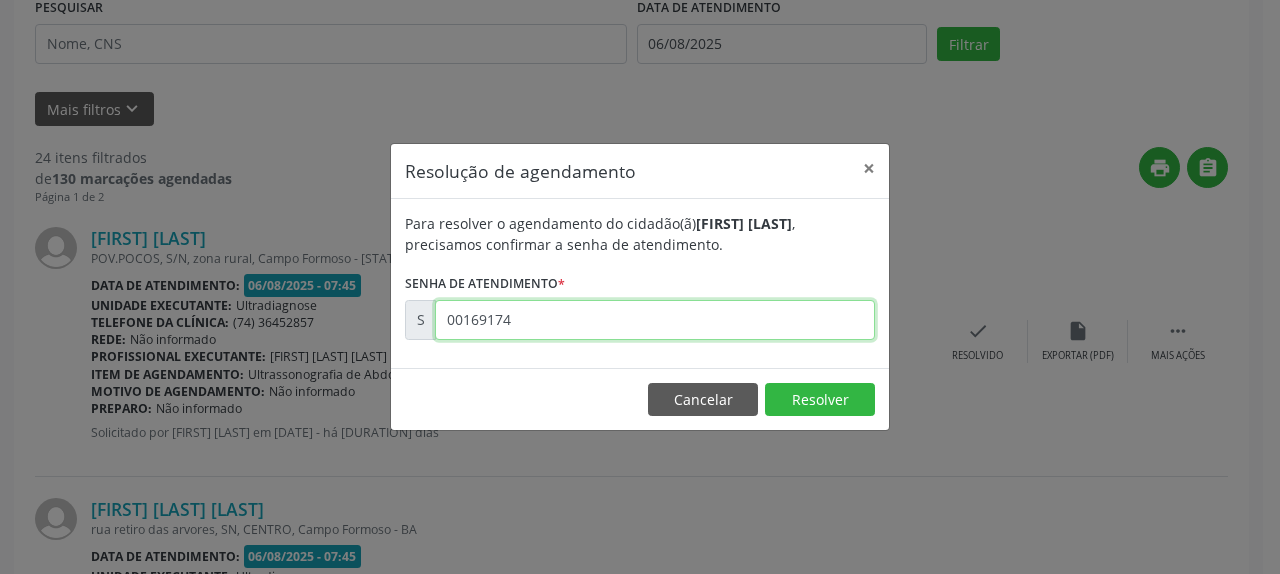 type on "00169174" 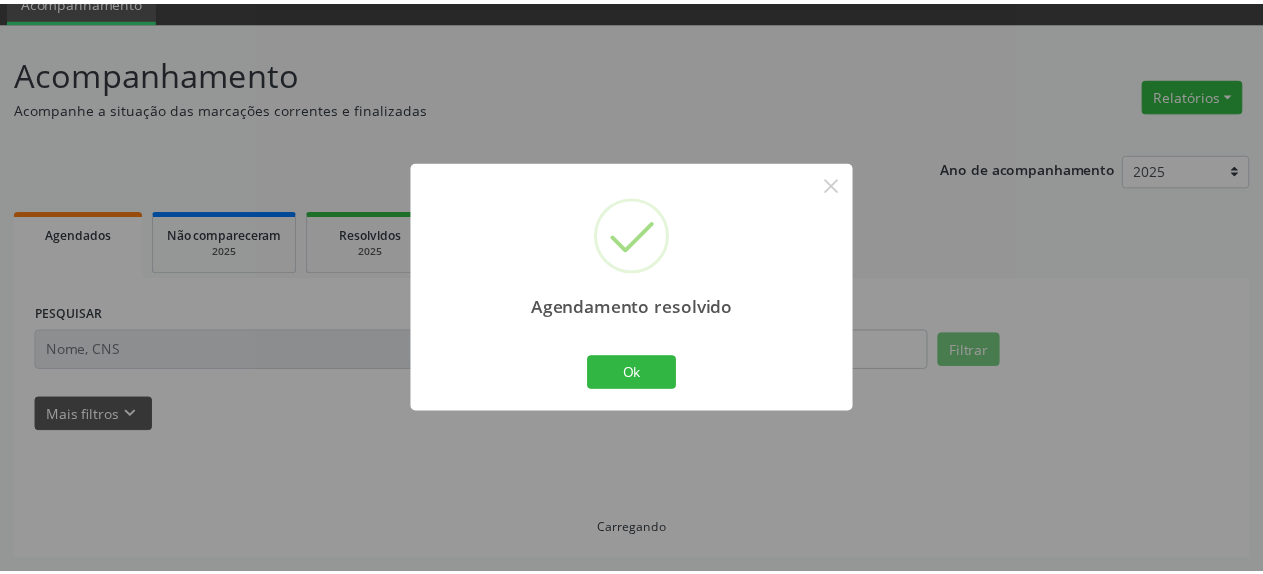 scroll, scrollTop: 88, scrollLeft: 0, axis: vertical 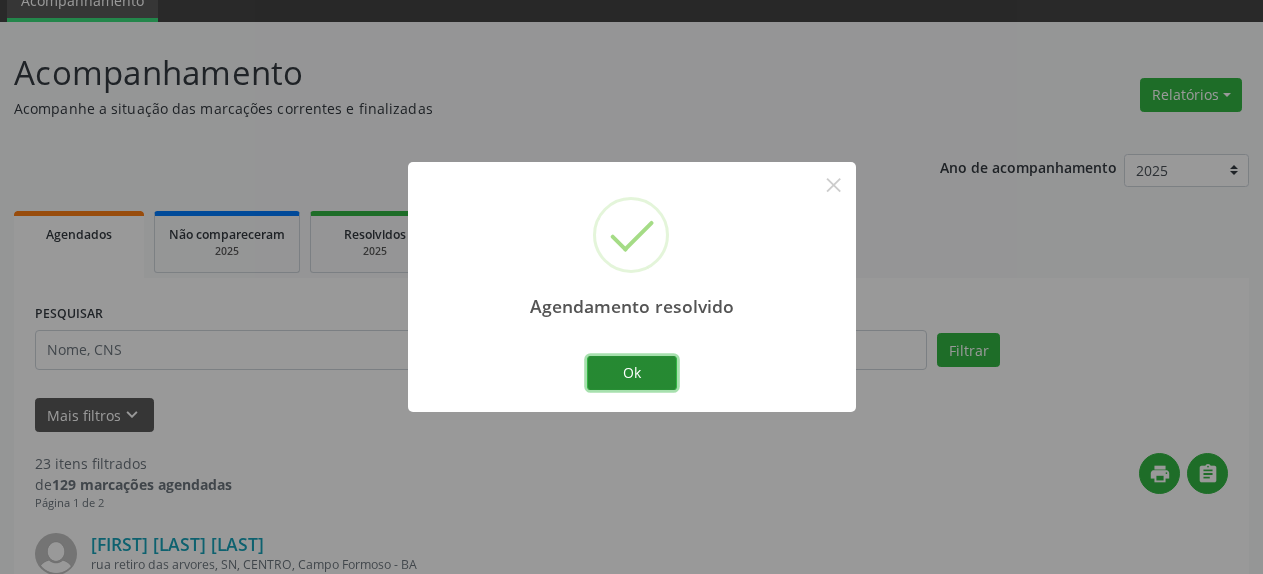 click on "Ok" at bounding box center (632, 373) 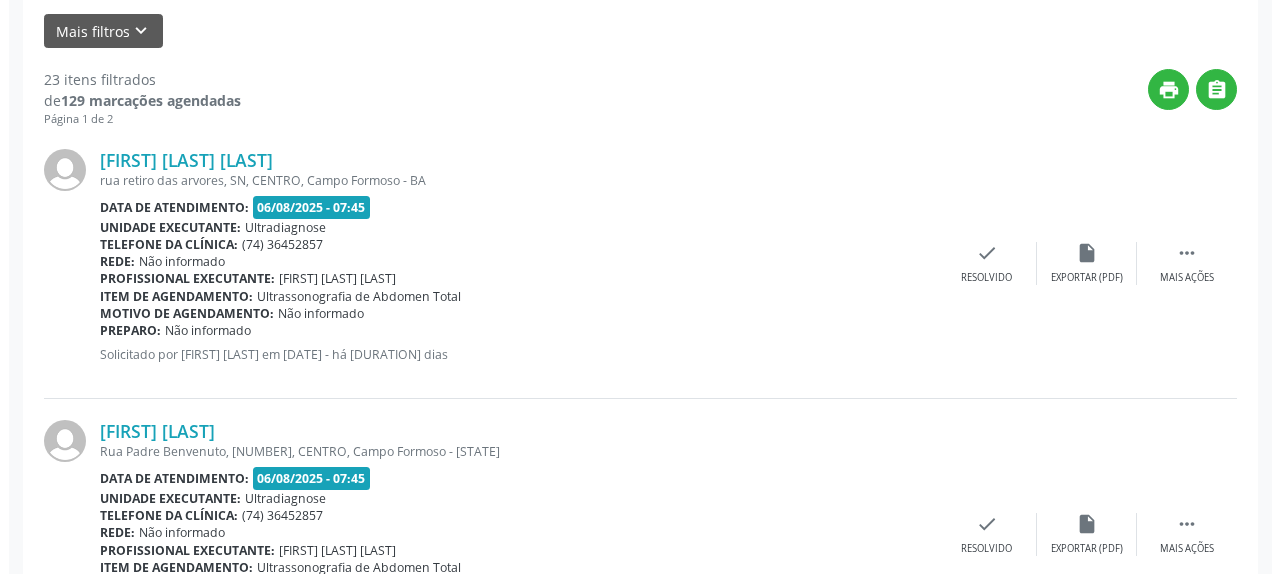scroll, scrollTop: 496, scrollLeft: 0, axis: vertical 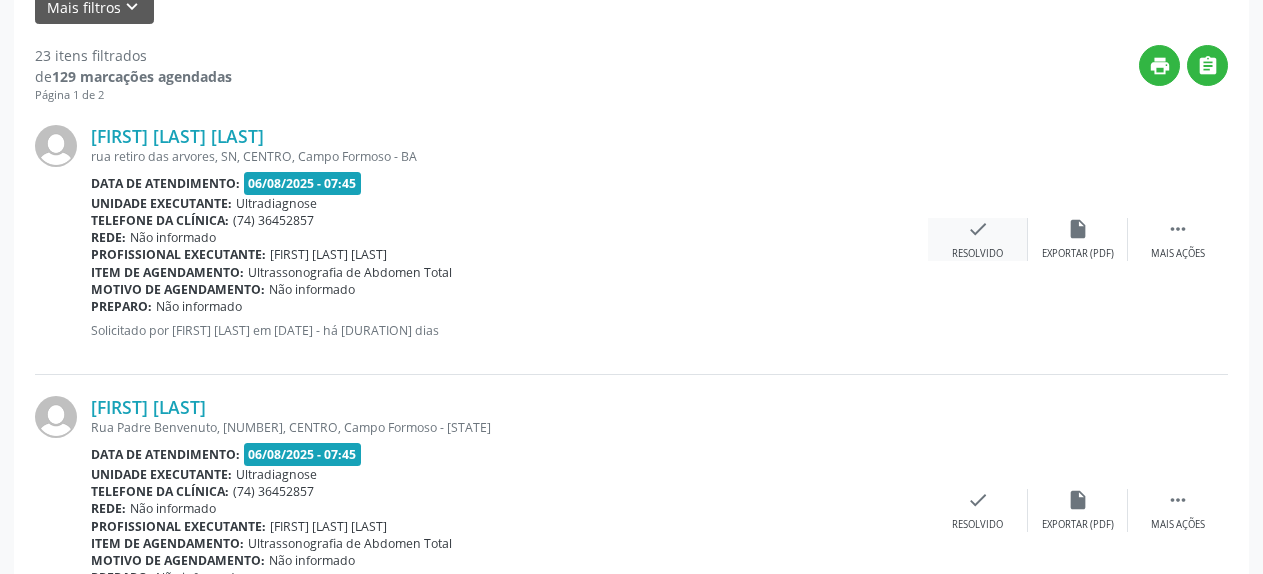 click on "check" at bounding box center (978, 229) 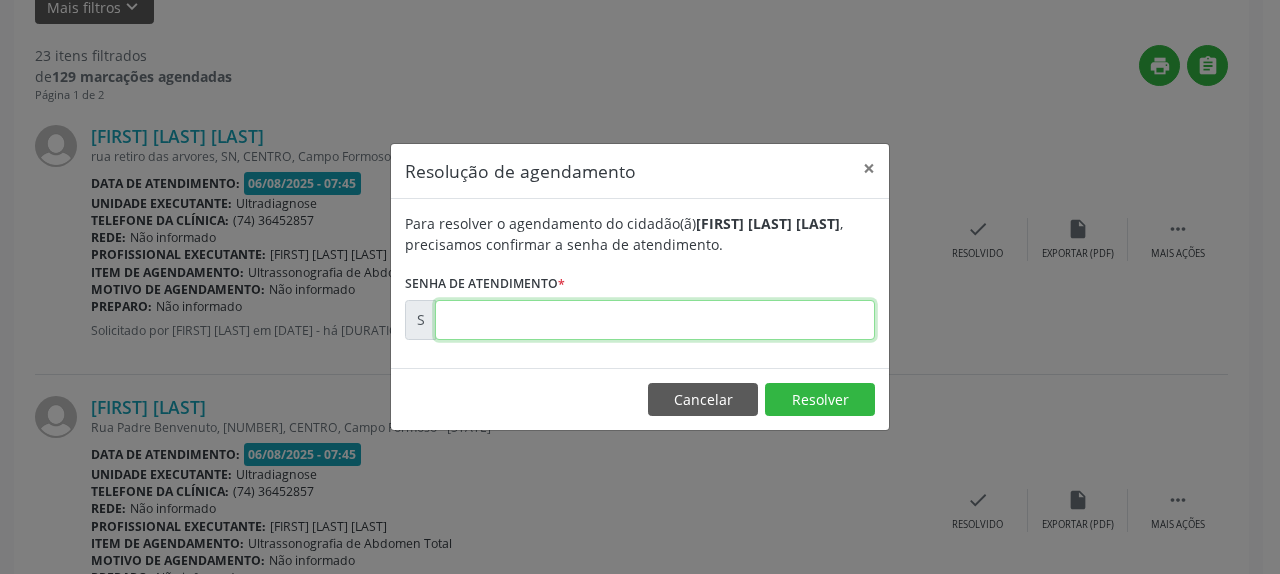 click at bounding box center (655, 320) 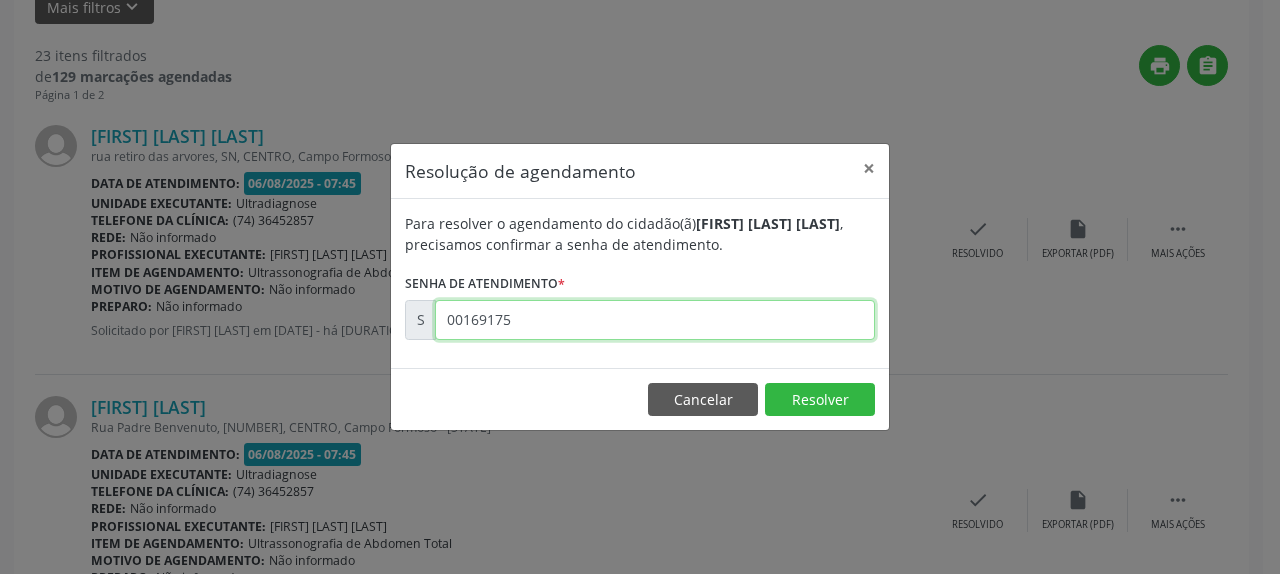 type on "00169175" 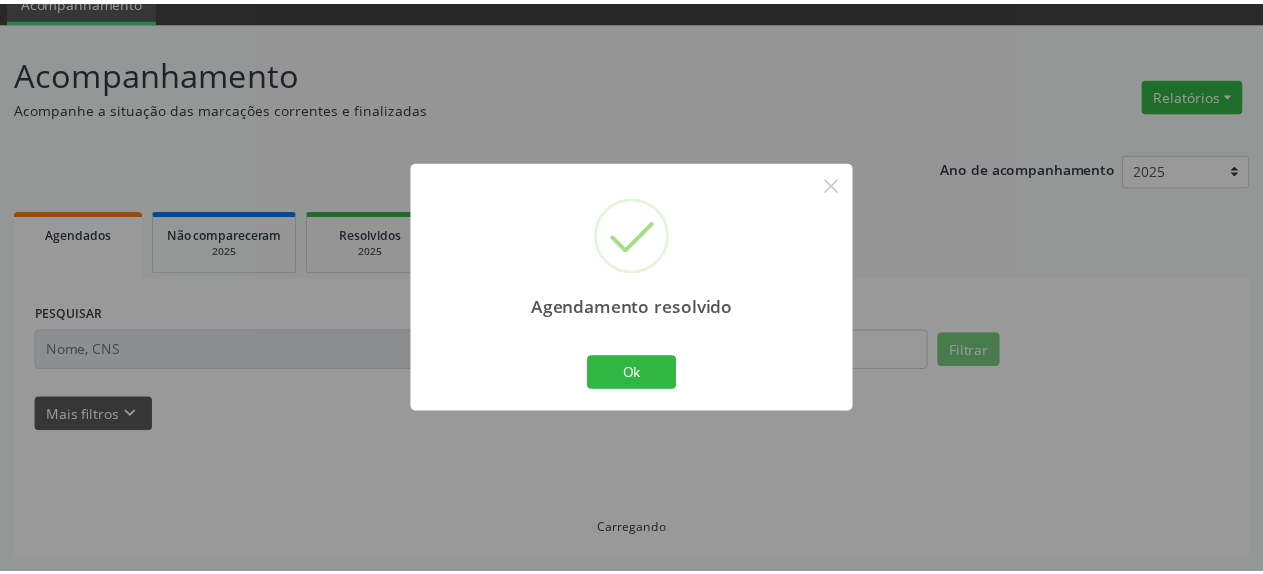 scroll, scrollTop: 88, scrollLeft: 0, axis: vertical 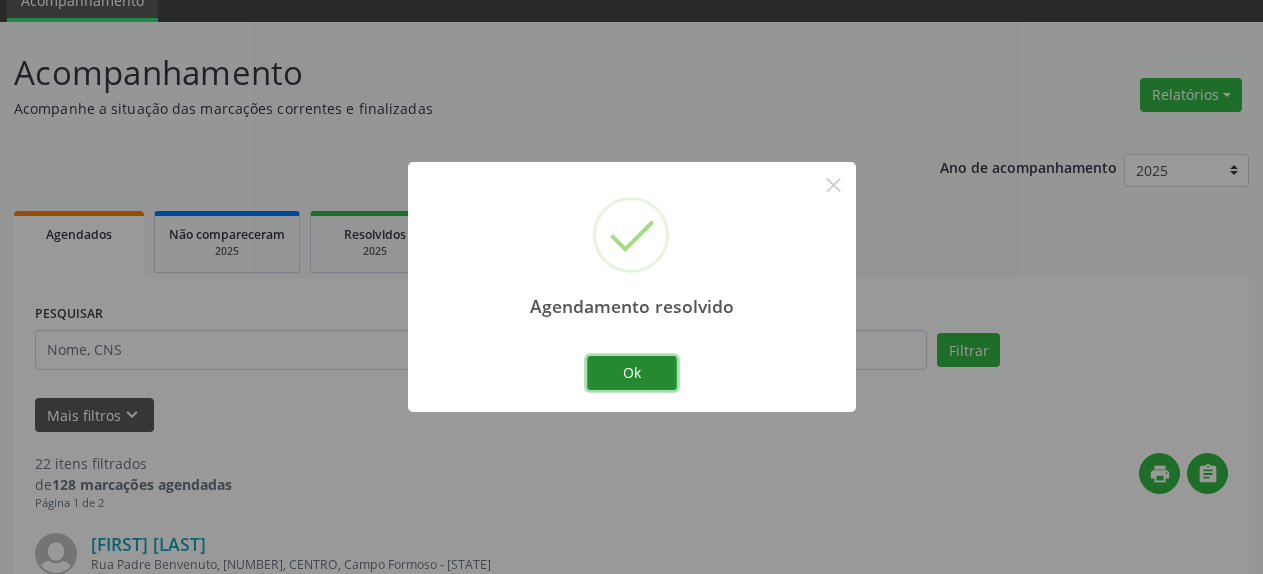 click on "Ok" at bounding box center [632, 373] 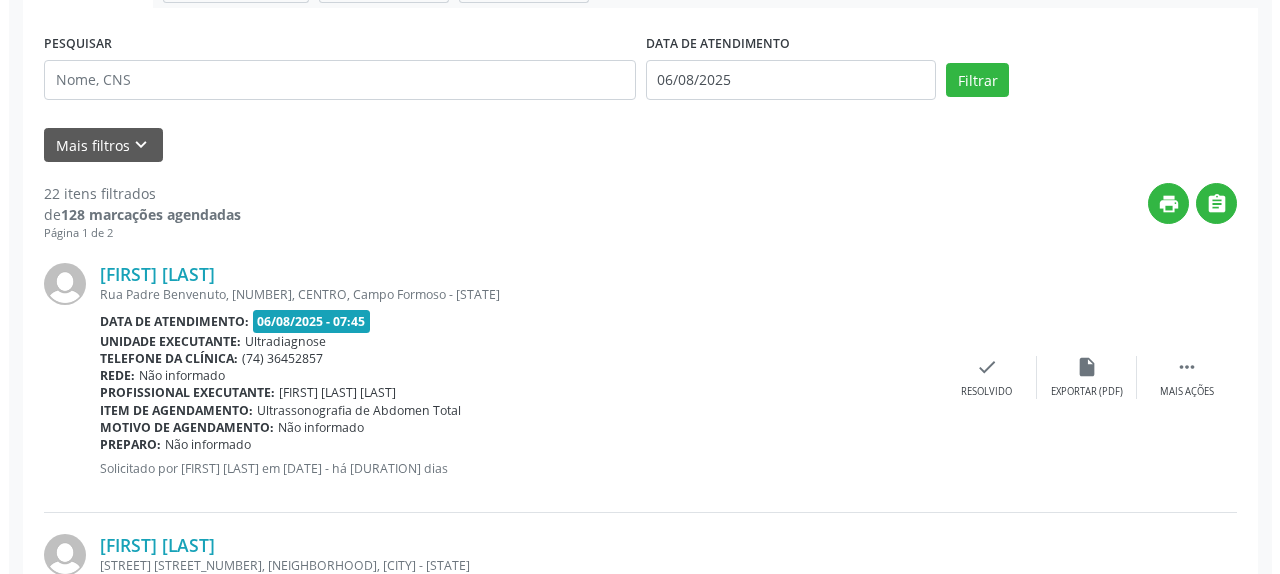 scroll, scrollTop: 394, scrollLeft: 0, axis: vertical 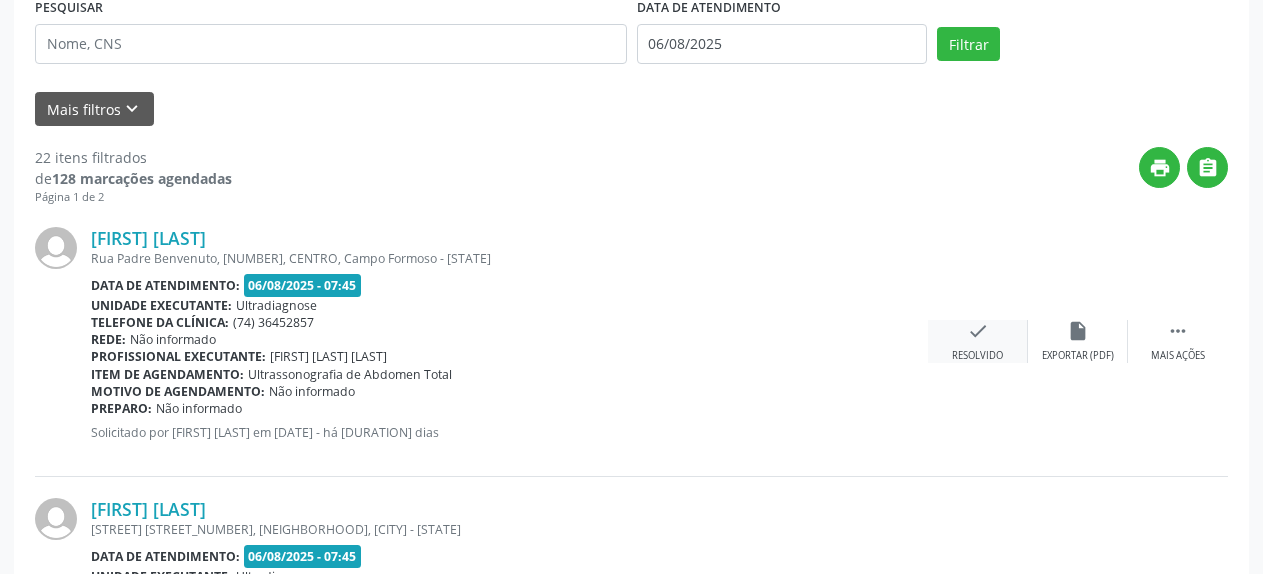 click on "check" at bounding box center [978, 331] 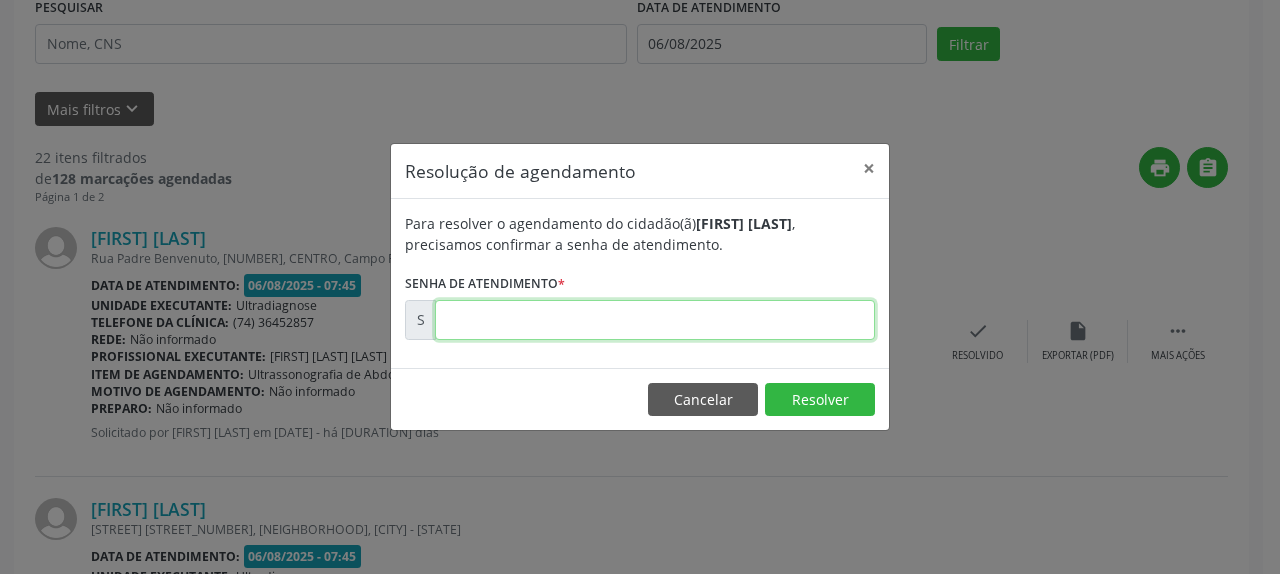 click at bounding box center [655, 320] 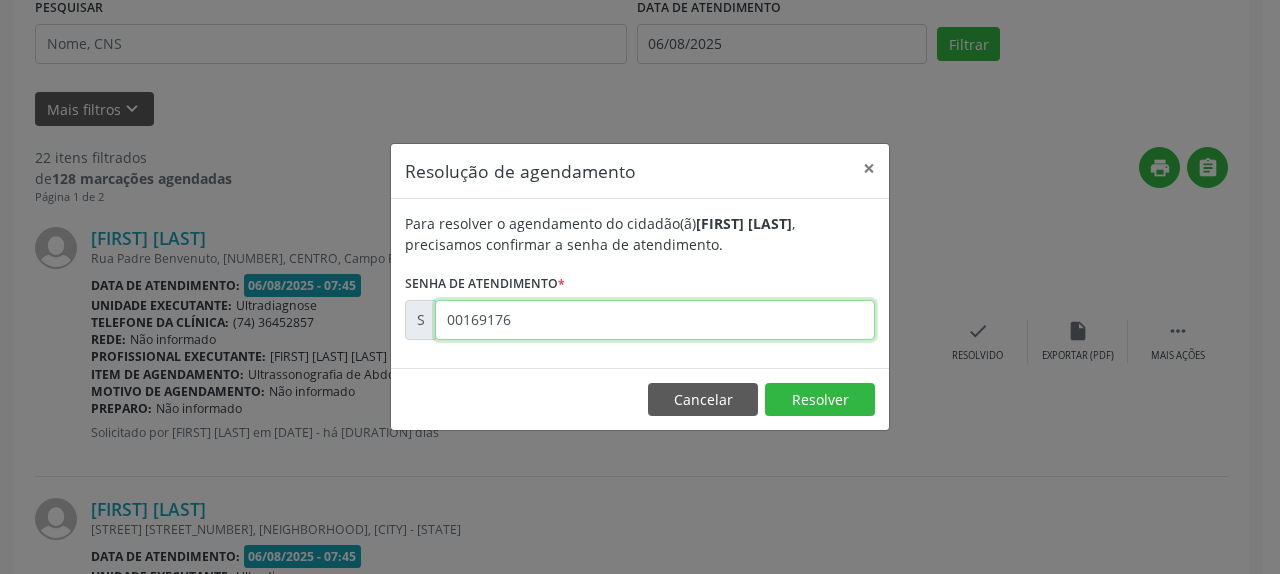 type on "00169176" 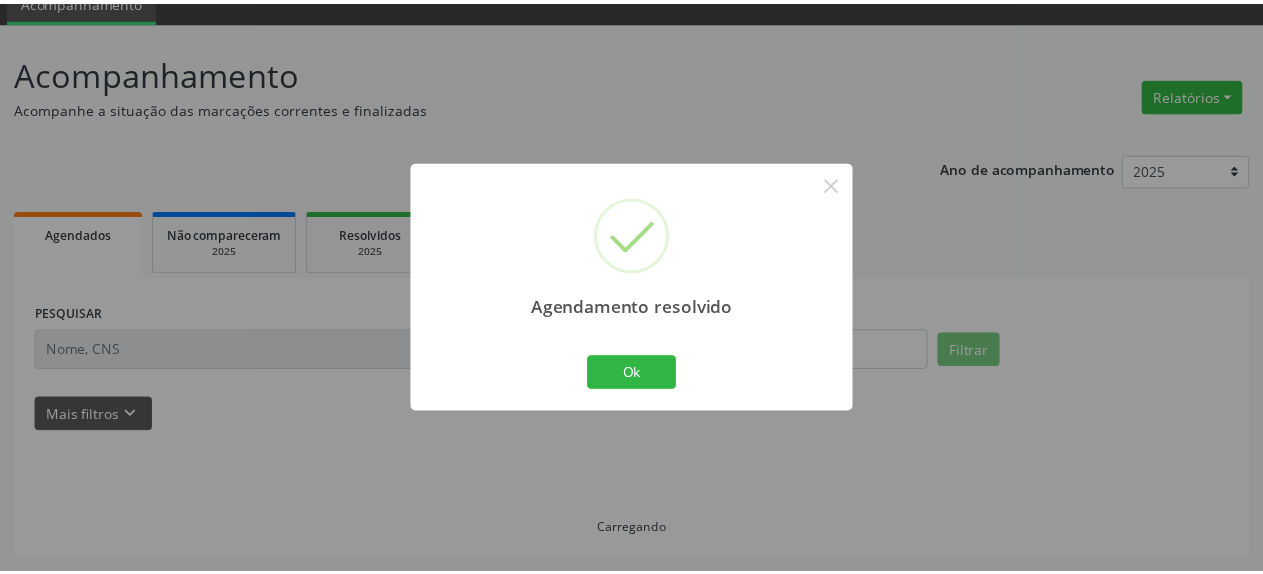 scroll, scrollTop: 88, scrollLeft: 0, axis: vertical 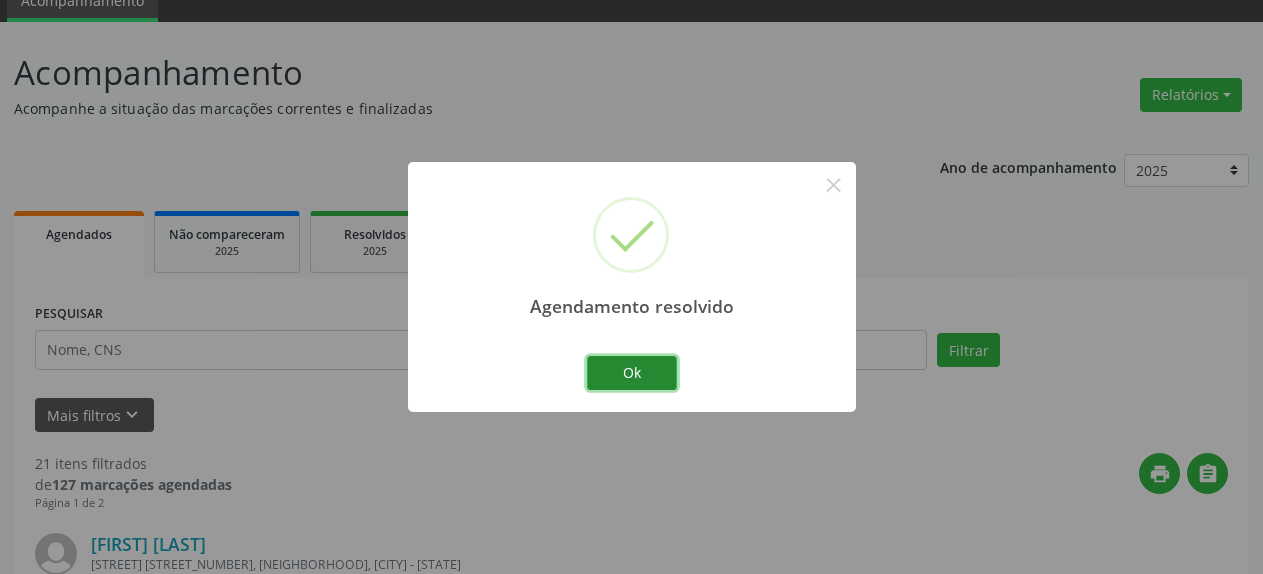 click on "Ok" at bounding box center [632, 373] 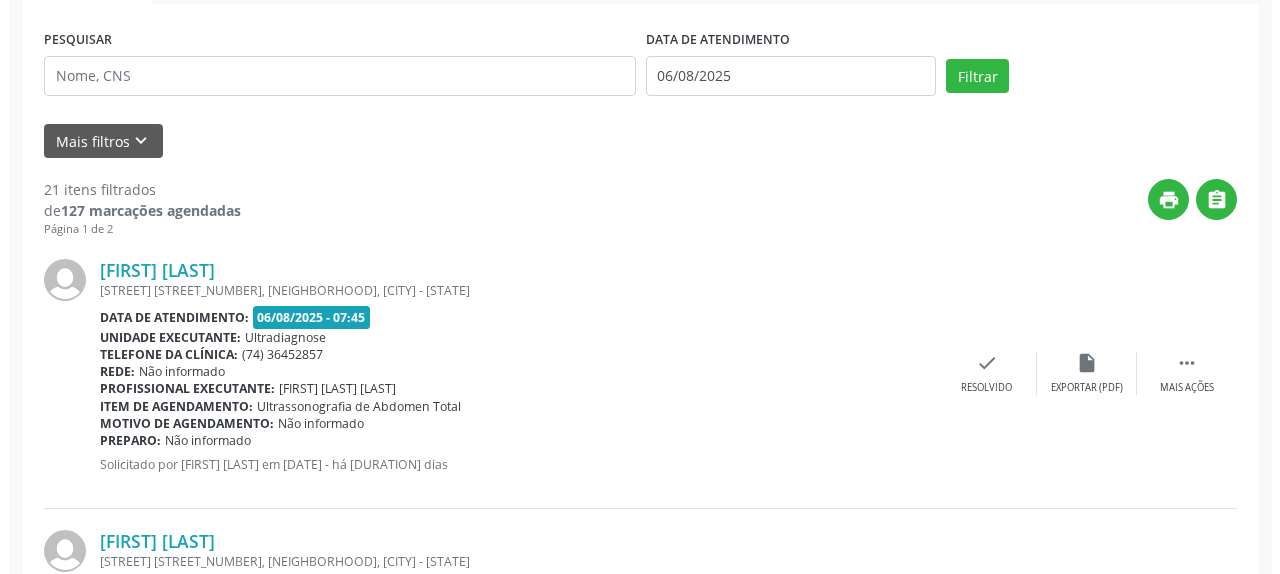 scroll, scrollTop: 496, scrollLeft: 0, axis: vertical 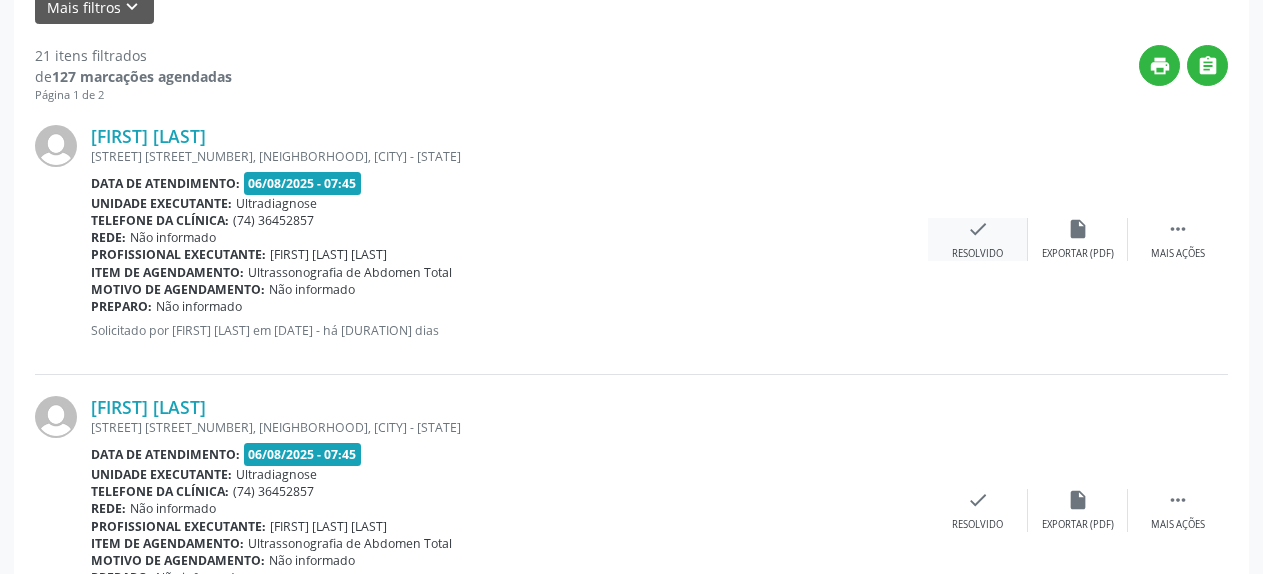 click on "check" at bounding box center [978, 229] 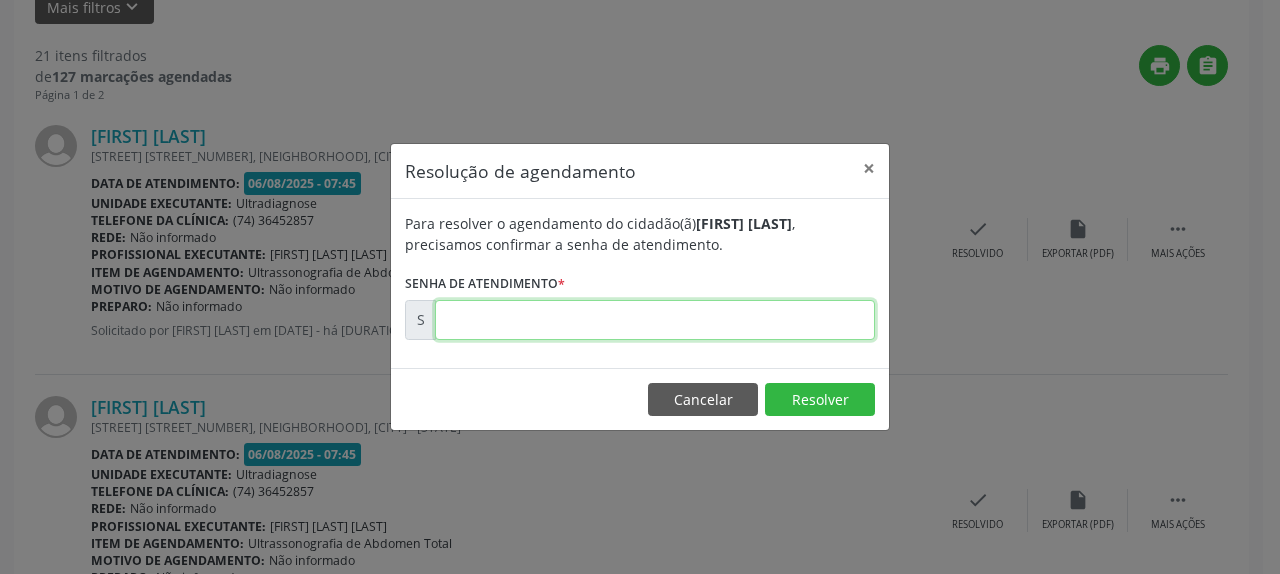 click at bounding box center [655, 320] 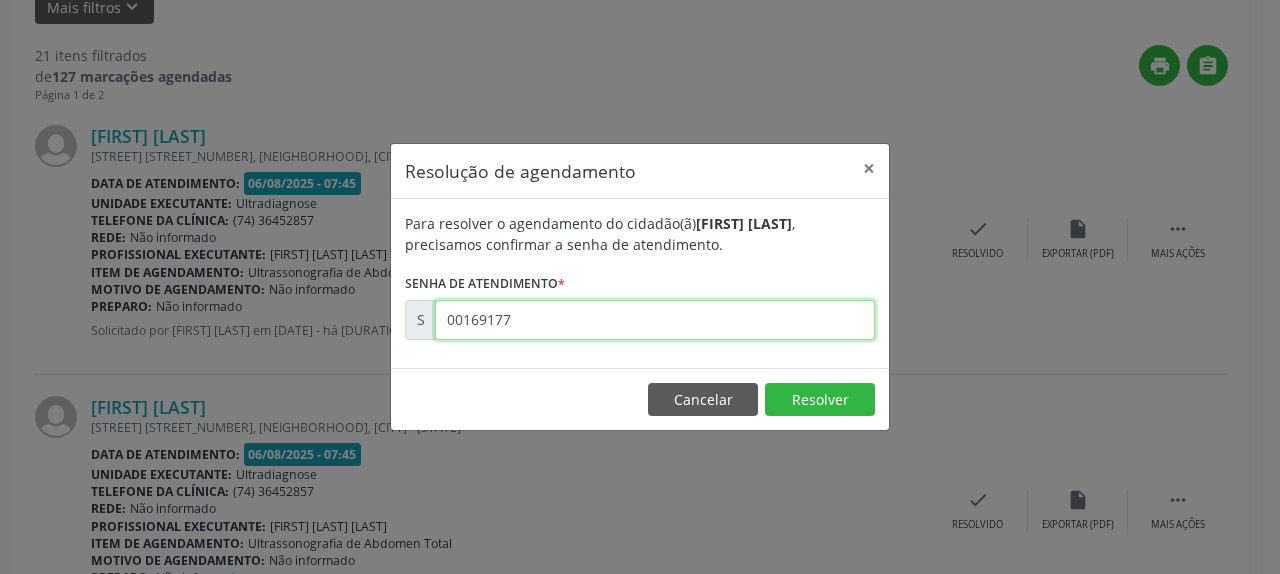 type on "00169177" 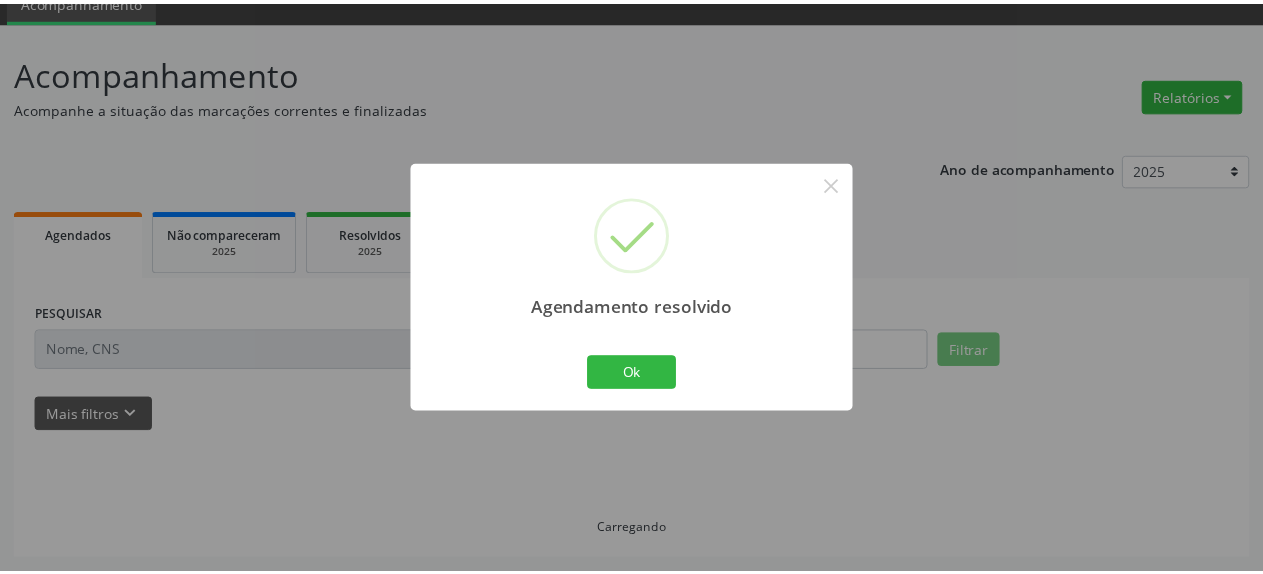 scroll, scrollTop: 88, scrollLeft: 0, axis: vertical 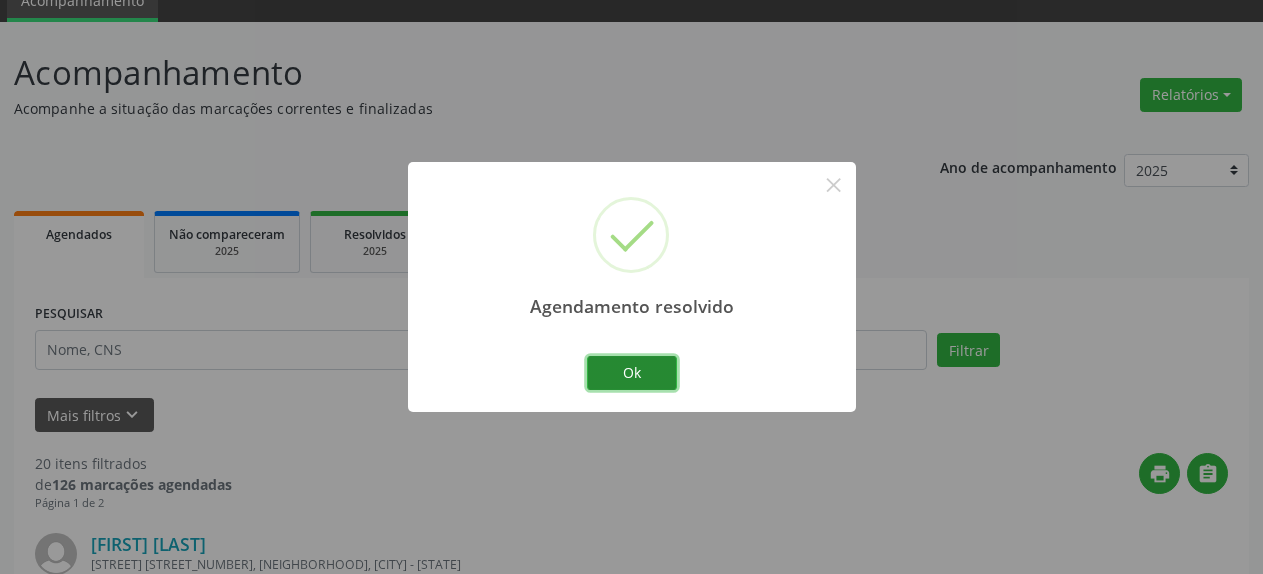 click on "Ok" at bounding box center (632, 373) 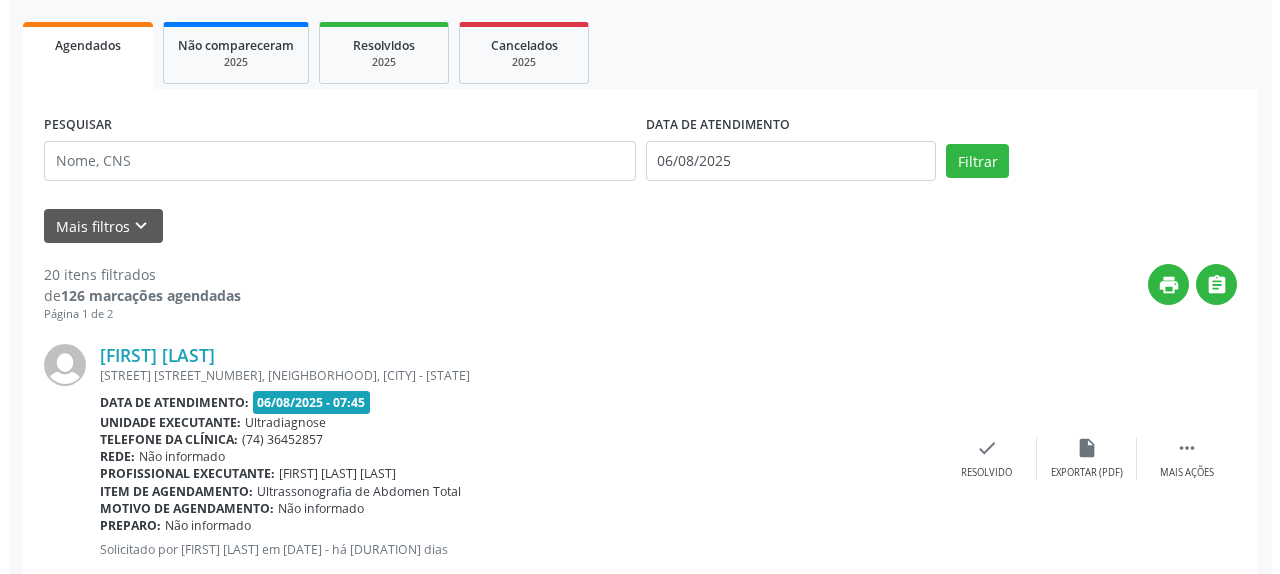 scroll, scrollTop: 292, scrollLeft: 0, axis: vertical 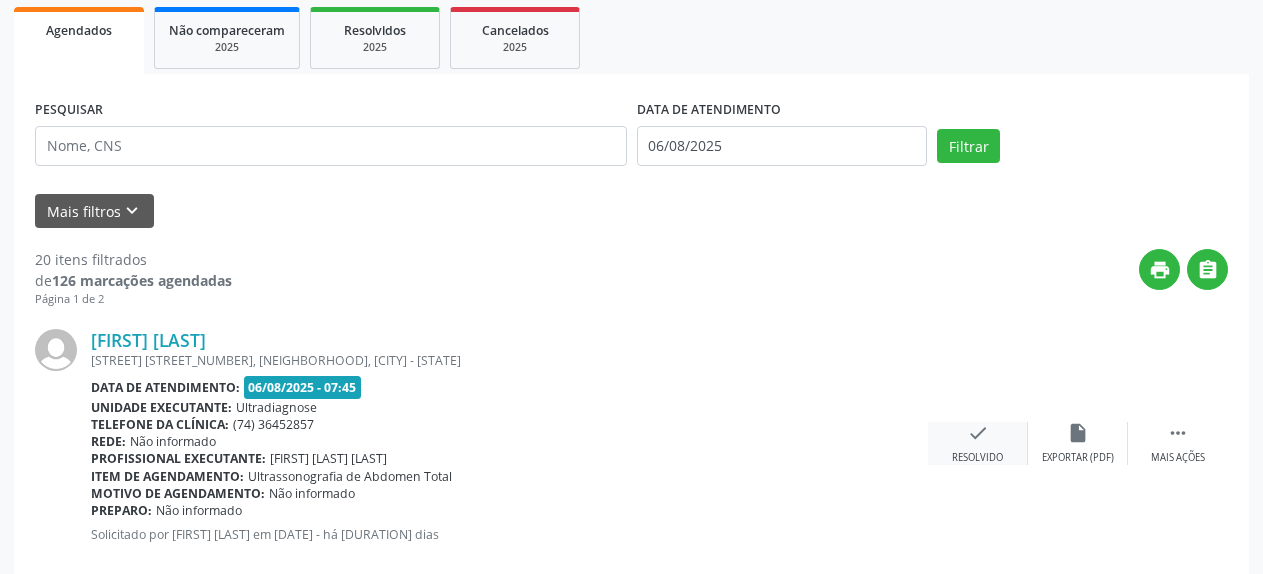 click on "check" at bounding box center [978, 433] 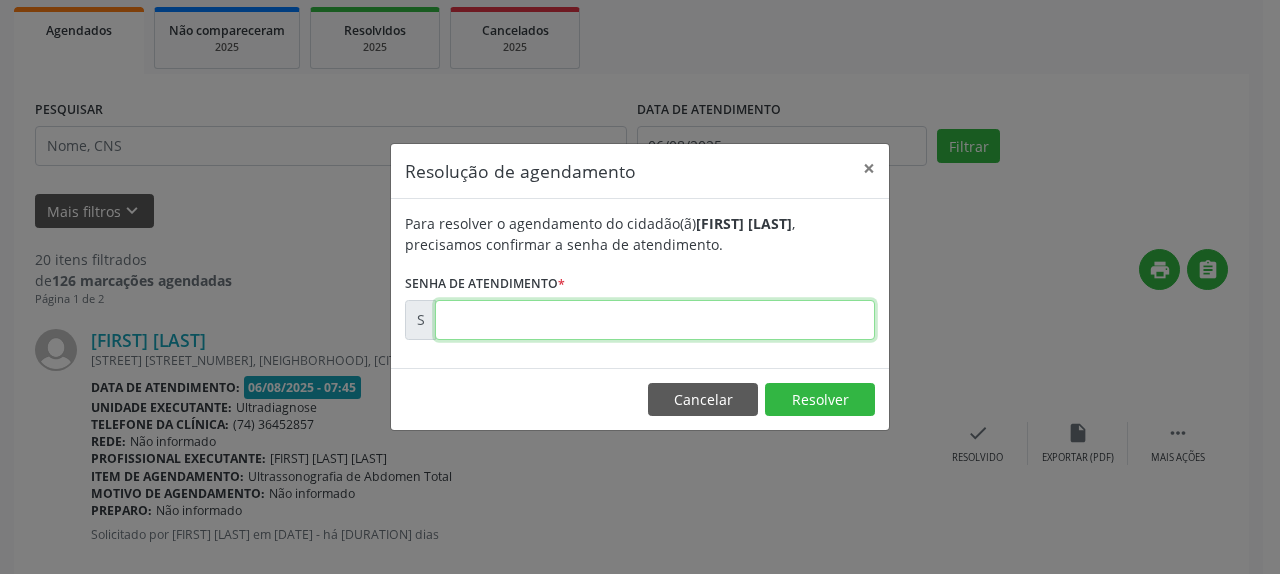 click at bounding box center [655, 320] 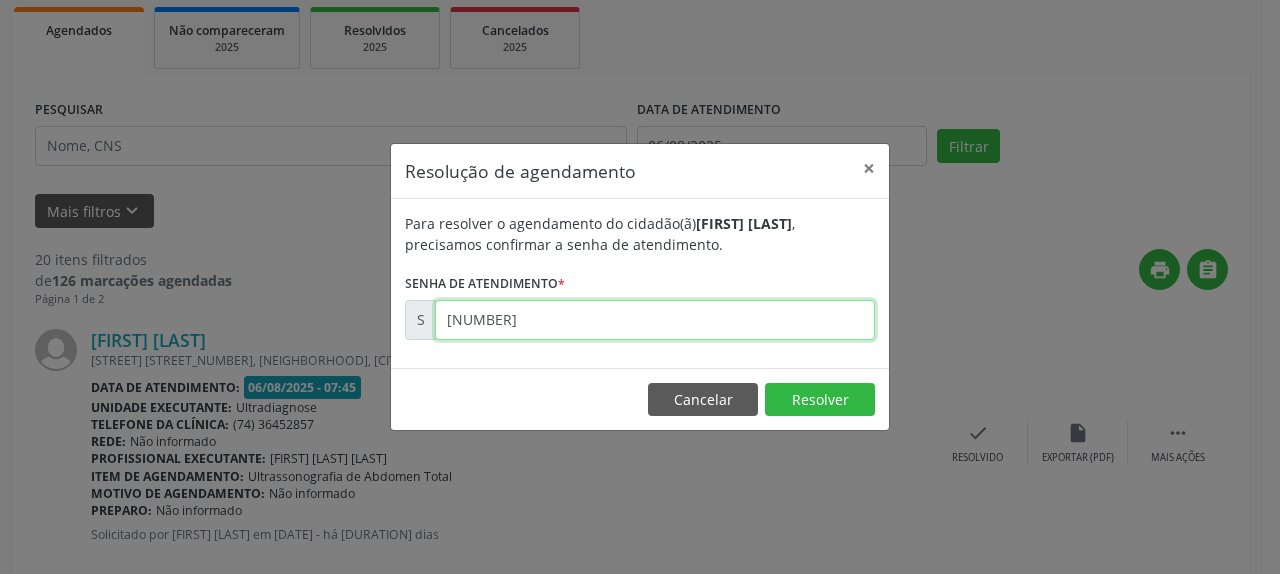 type on "[NUMBER]" 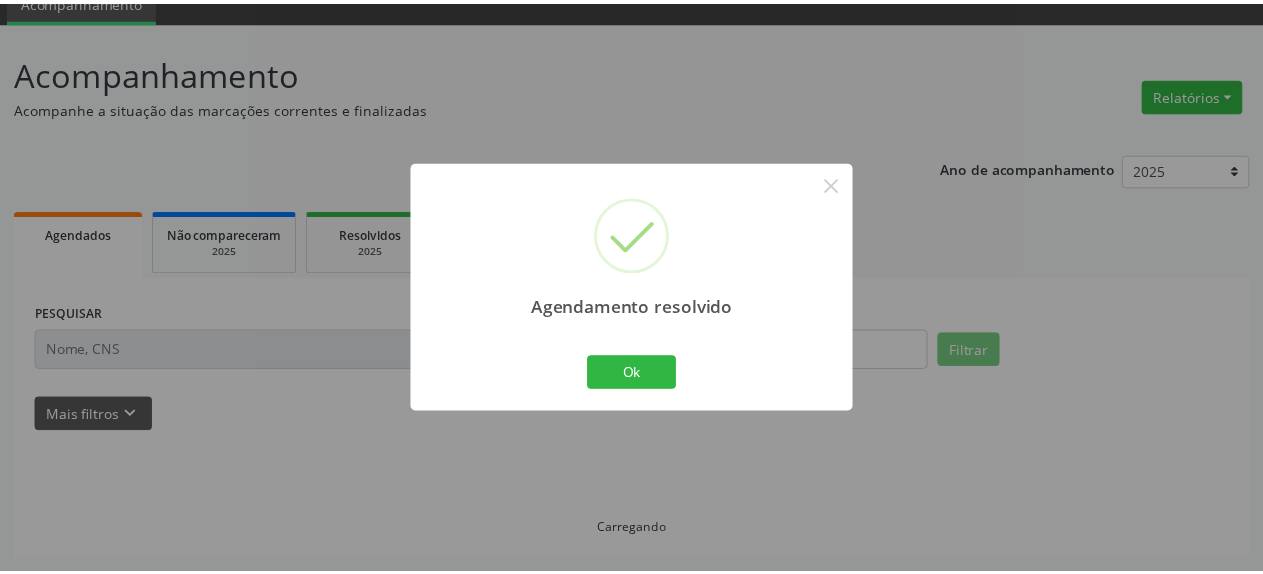 scroll, scrollTop: 88, scrollLeft: 0, axis: vertical 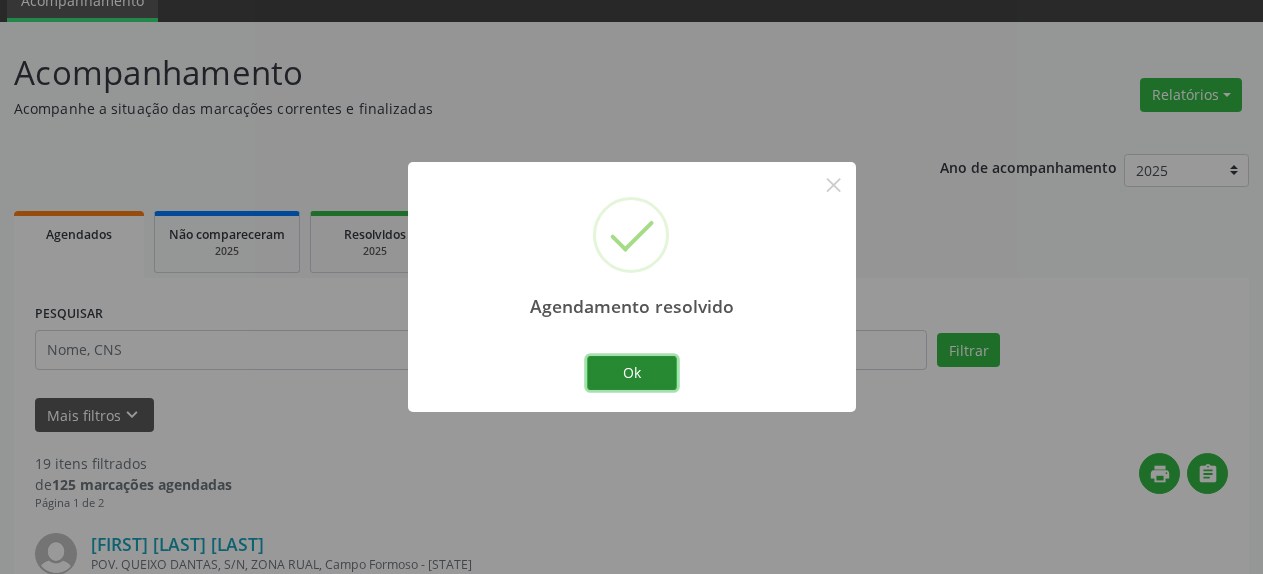 click on "Ok" at bounding box center [632, 373] 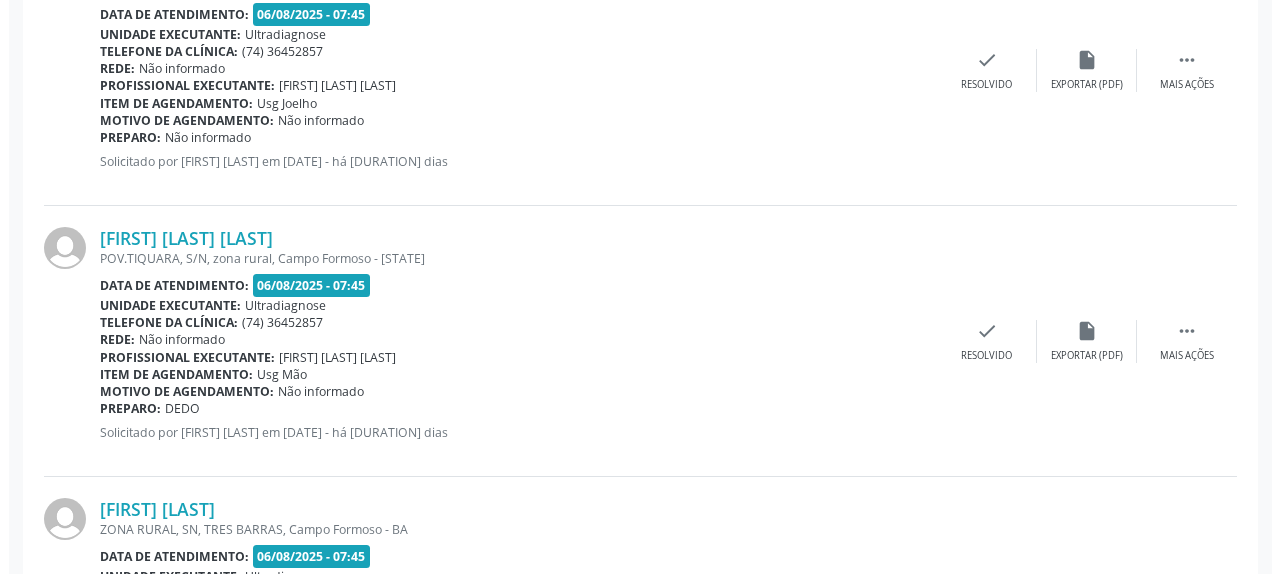 scroll, scrollTop: 700, scrollLeft: 0, axis: vertical 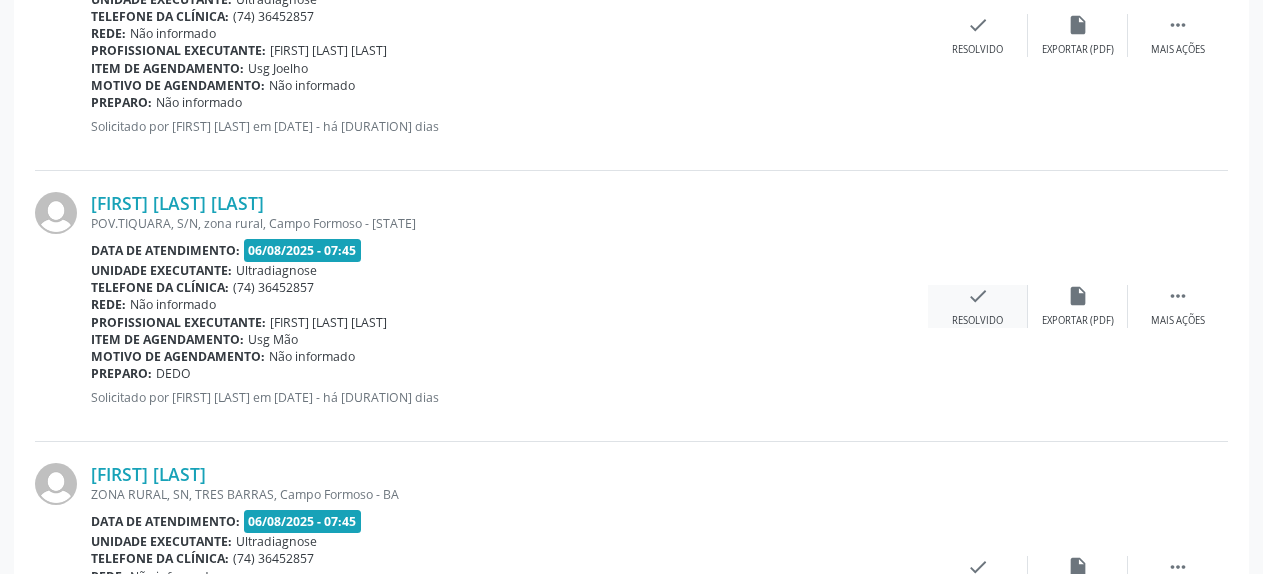 click on "check" at bounding box center [978, 296] 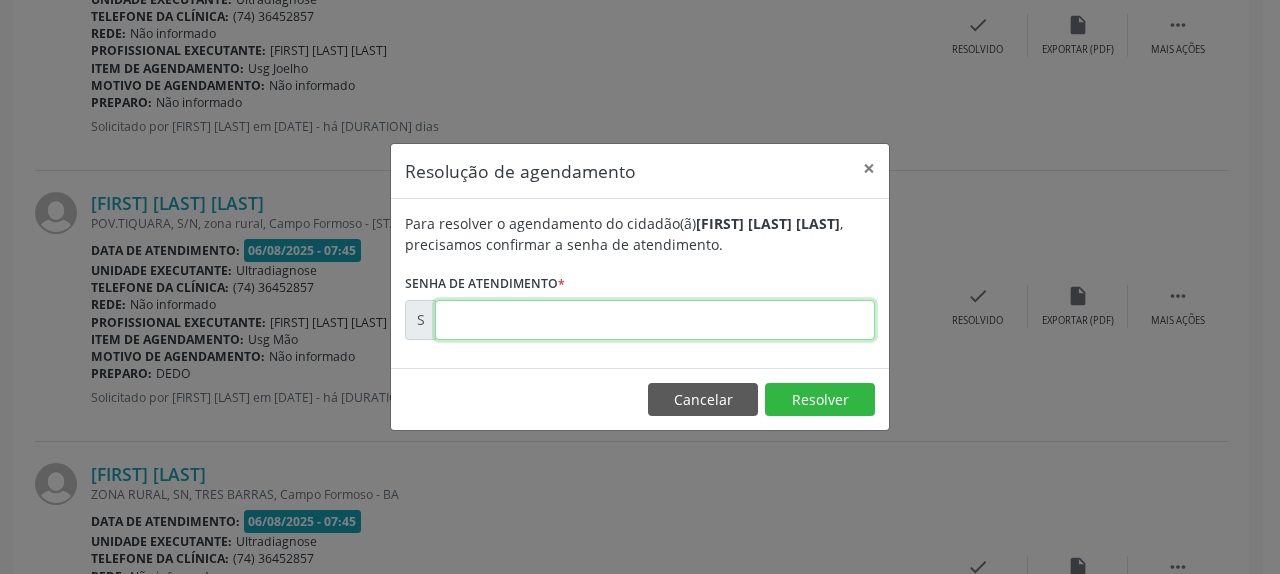 click at bounding box center (655, 320) 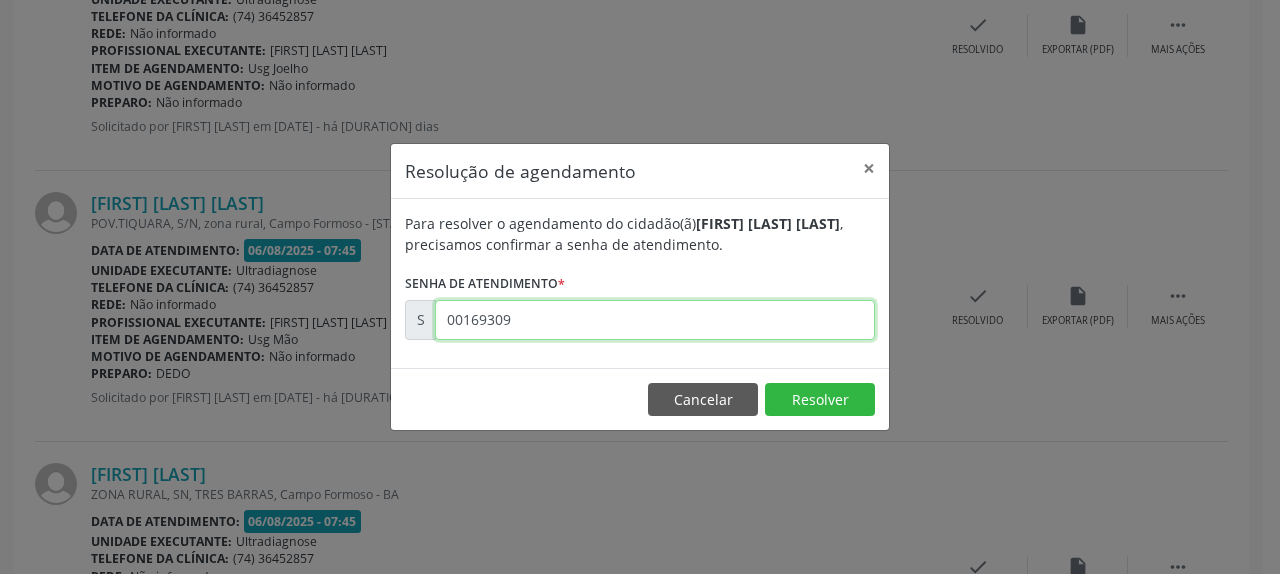 type on "00169309" 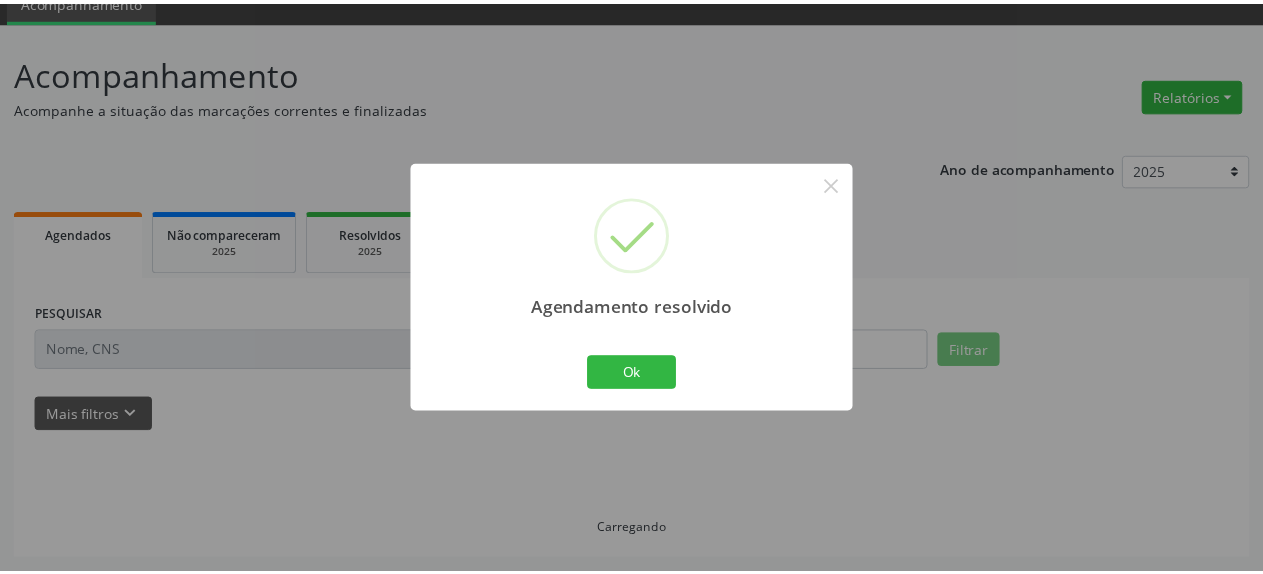 scroll, scrollTop: 88, scrollLeft: 0, axis: vertical 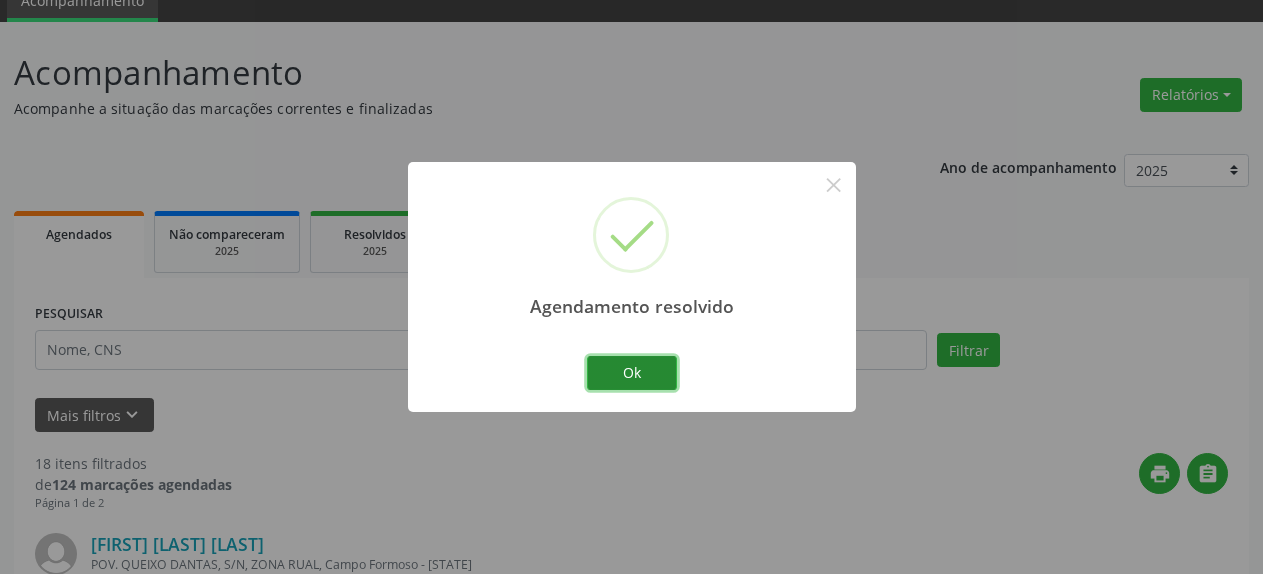 click on "Ok" at bounding box center (632, 373) 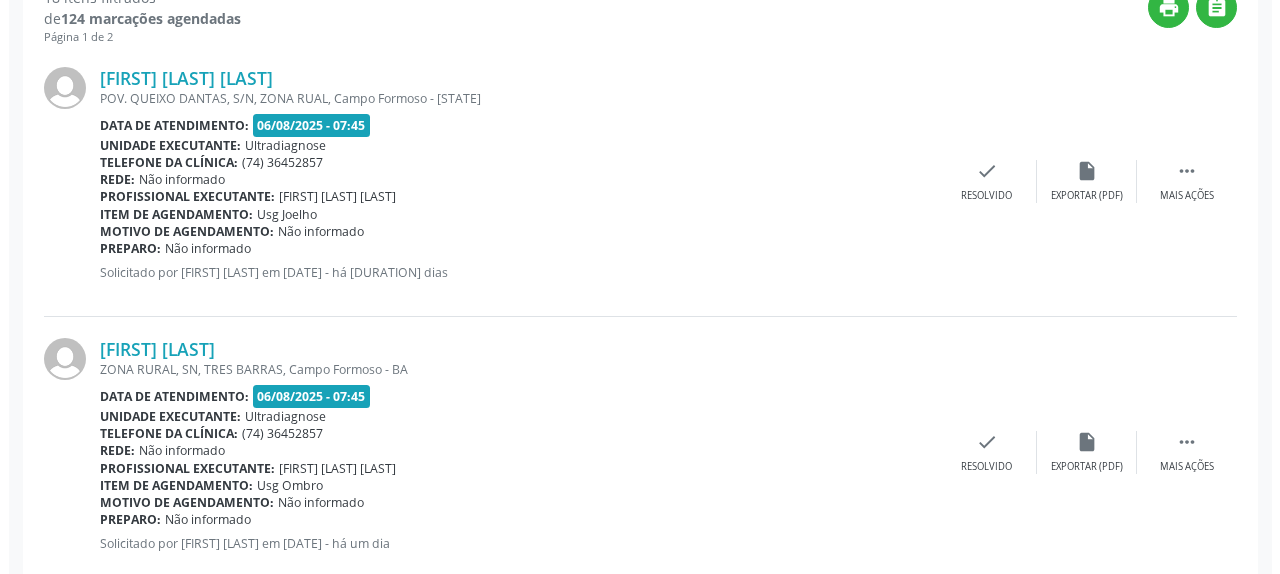 scroll, scrollTop: 598, scrollLeft: 0, axis: vertical 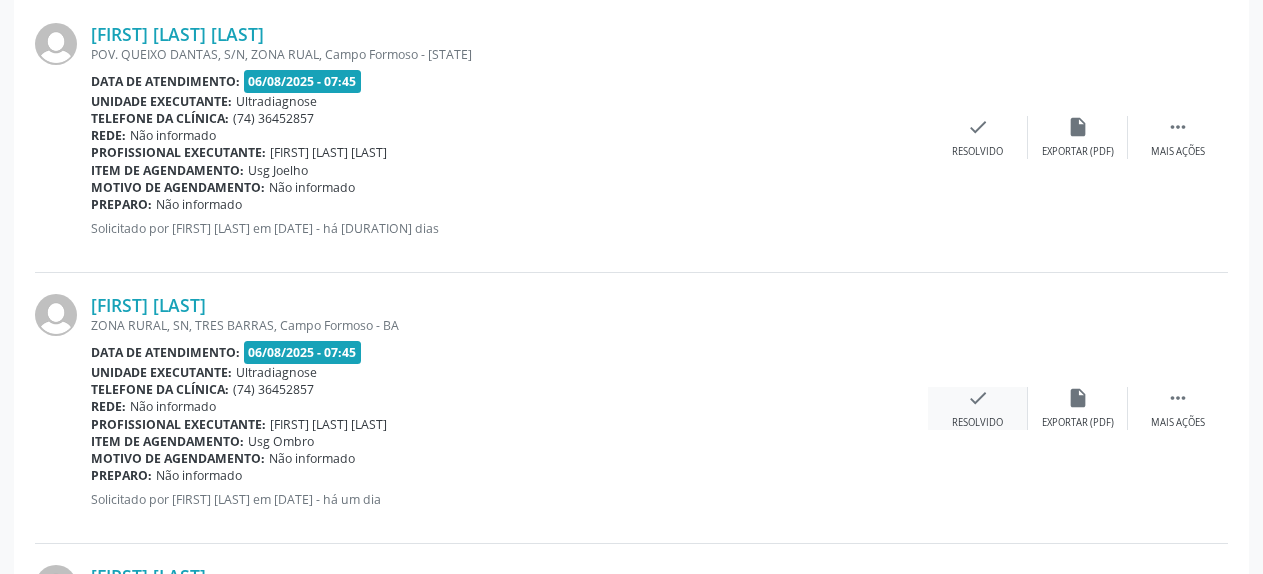 click on "check" at bounding box center [978, 398] 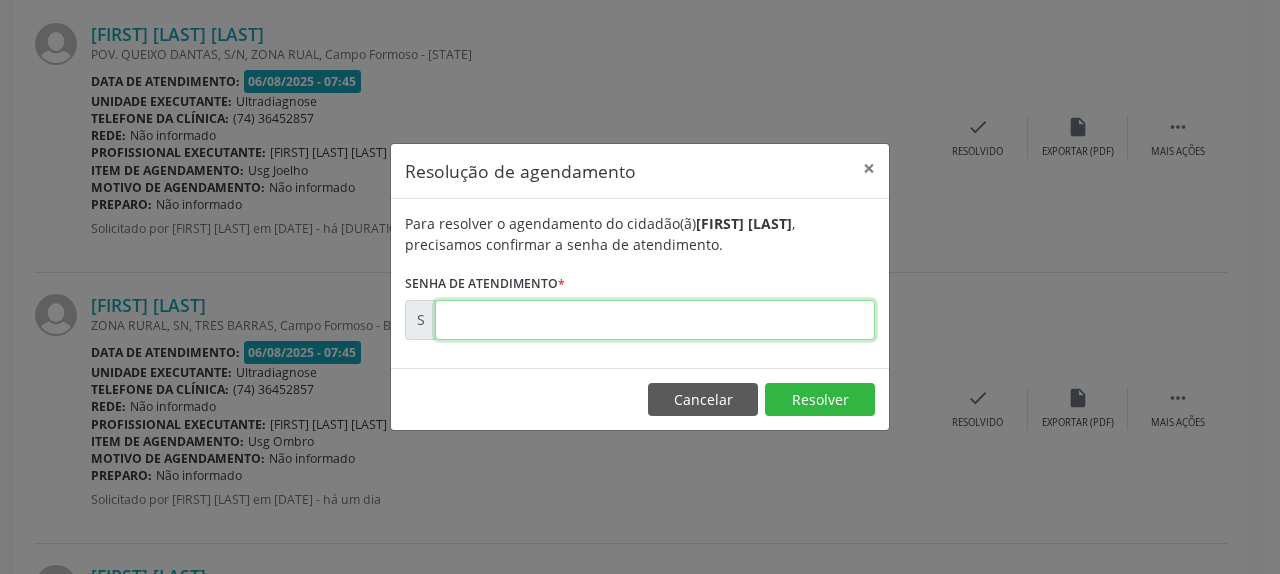 click at bounding box center [655, 320] 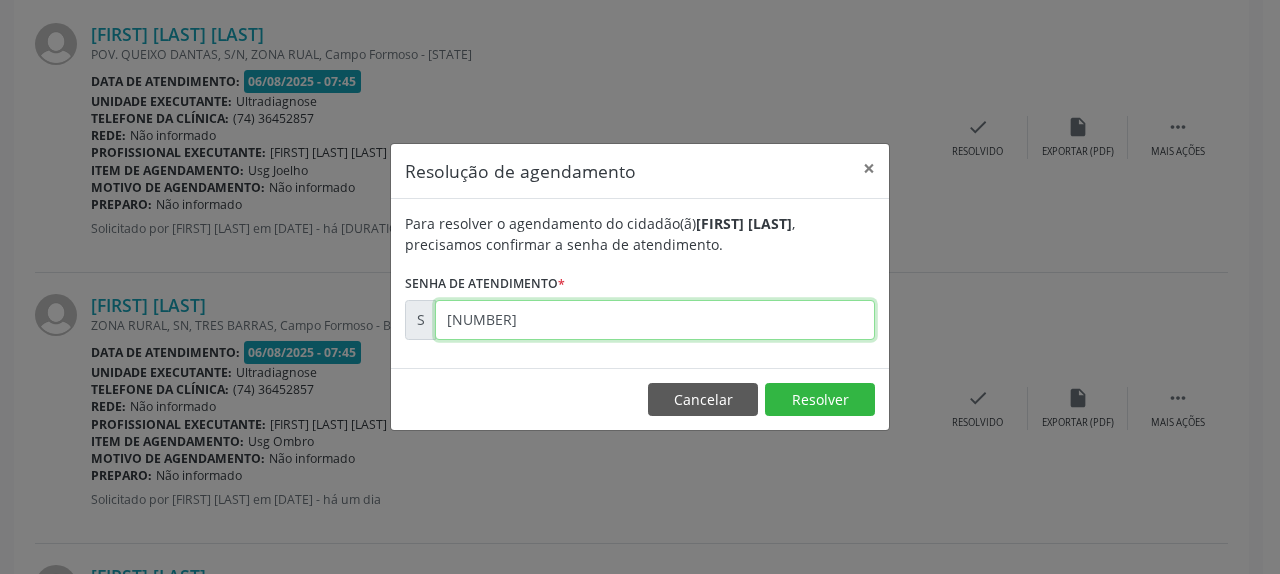 type on "[NUMBER]" 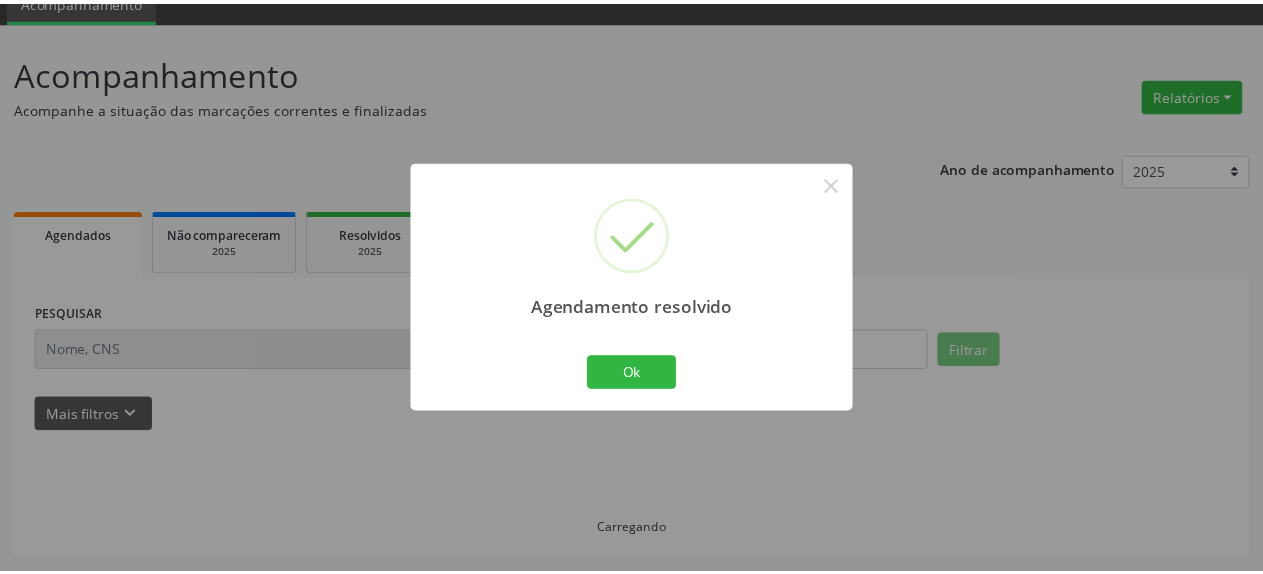 scroll, scrollTop: 88, scrollLeft: 0, axis: vertical 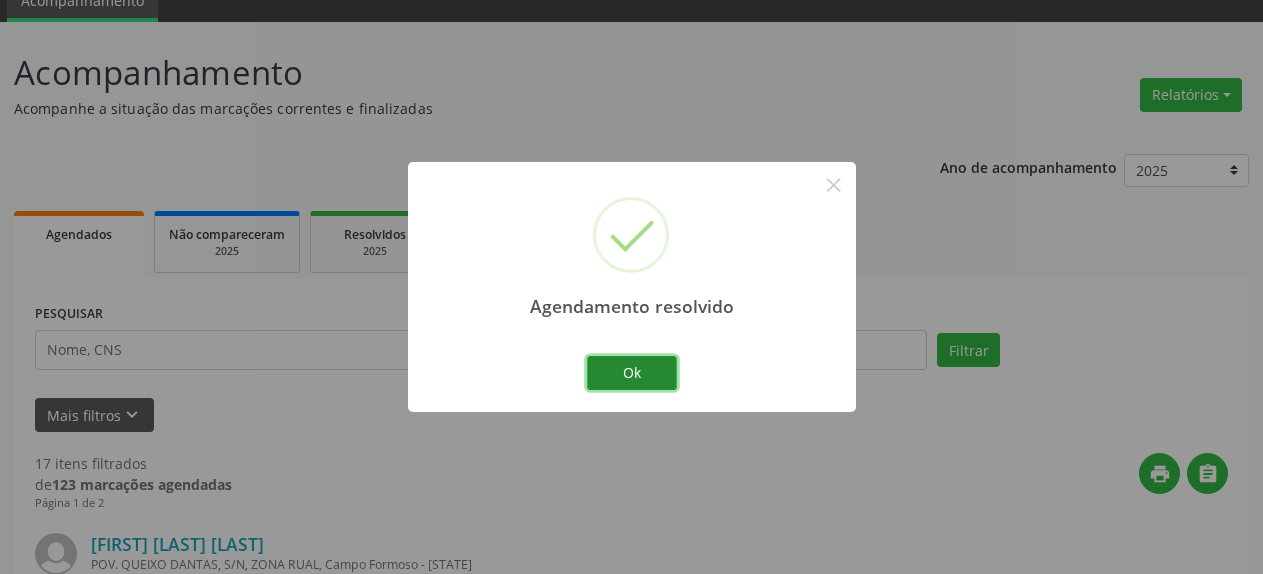 click on "Ok" at bounding box center (632, 373) 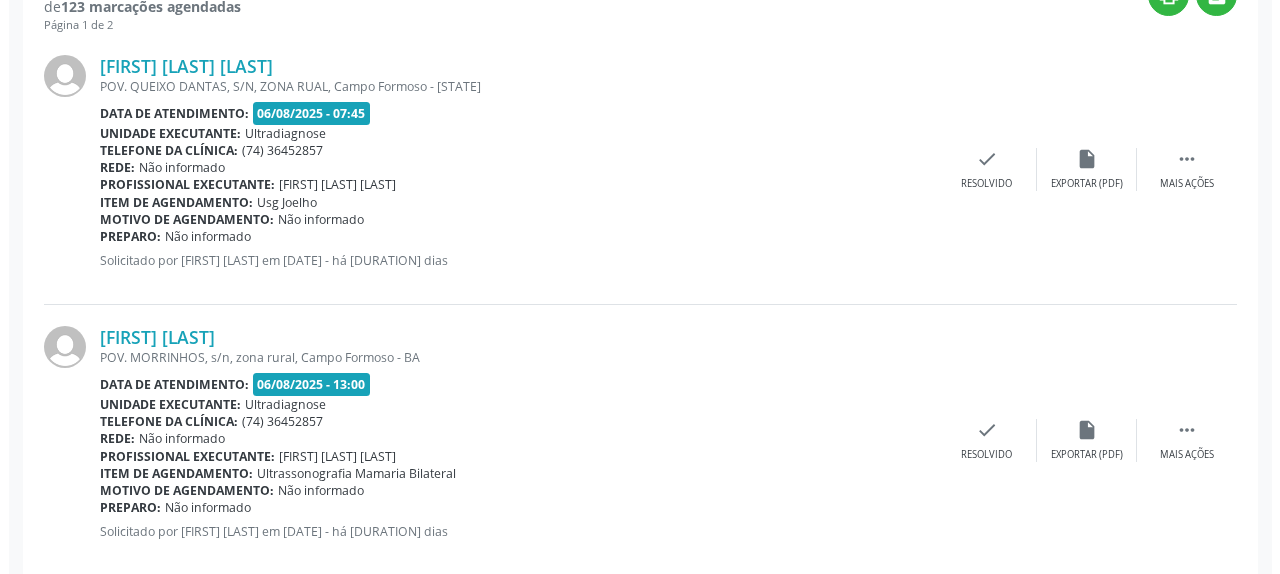 scroll, scrollTop: 598, scrollLeft: 0, axis: vertical 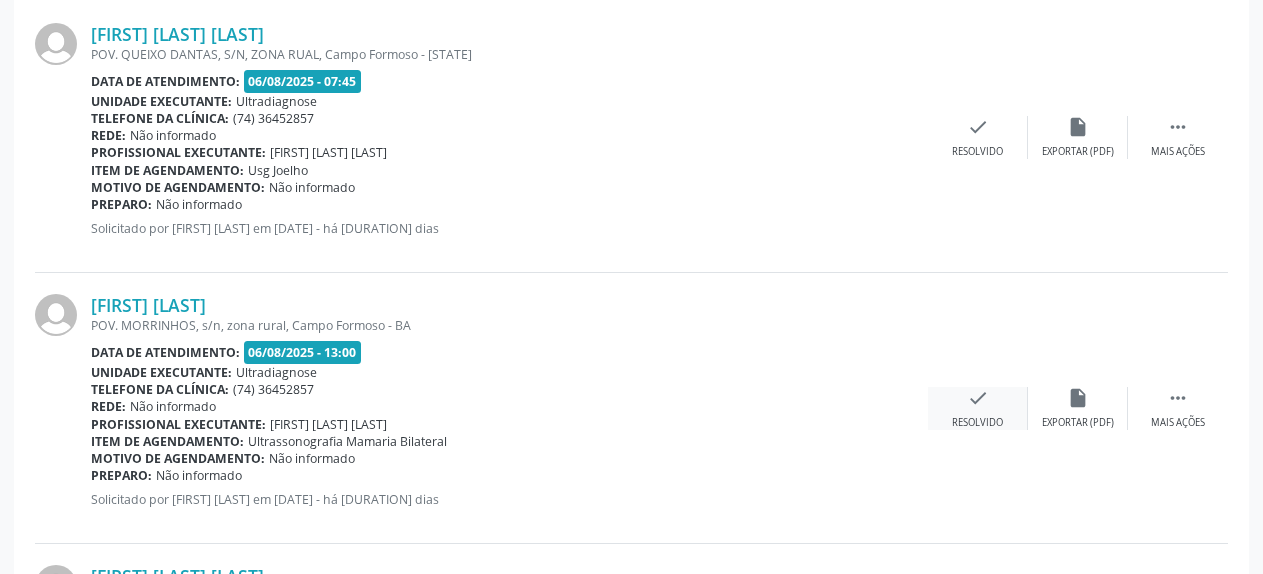 click on "check" at bounding box center [978, 398] 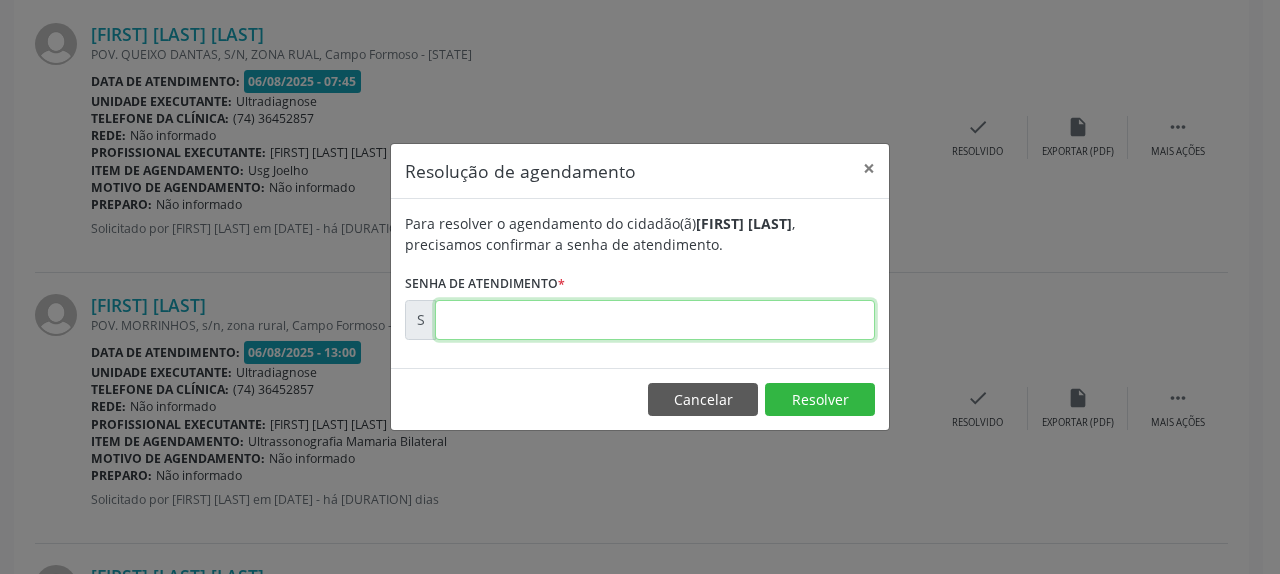 click at bounding box center (655, 320) 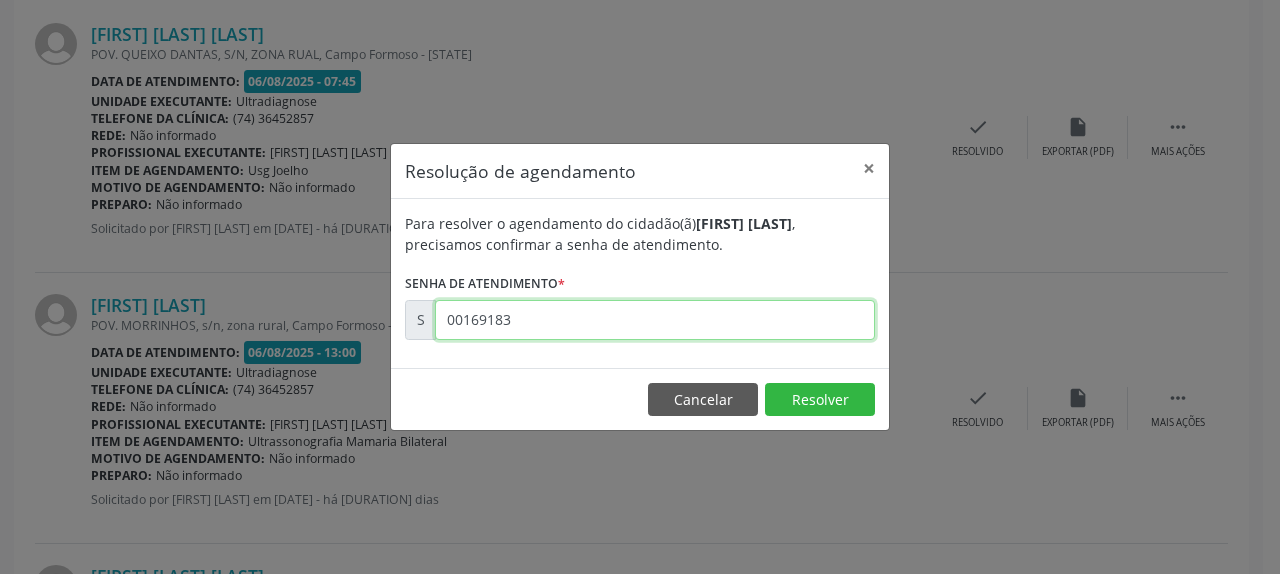type on "00169183" 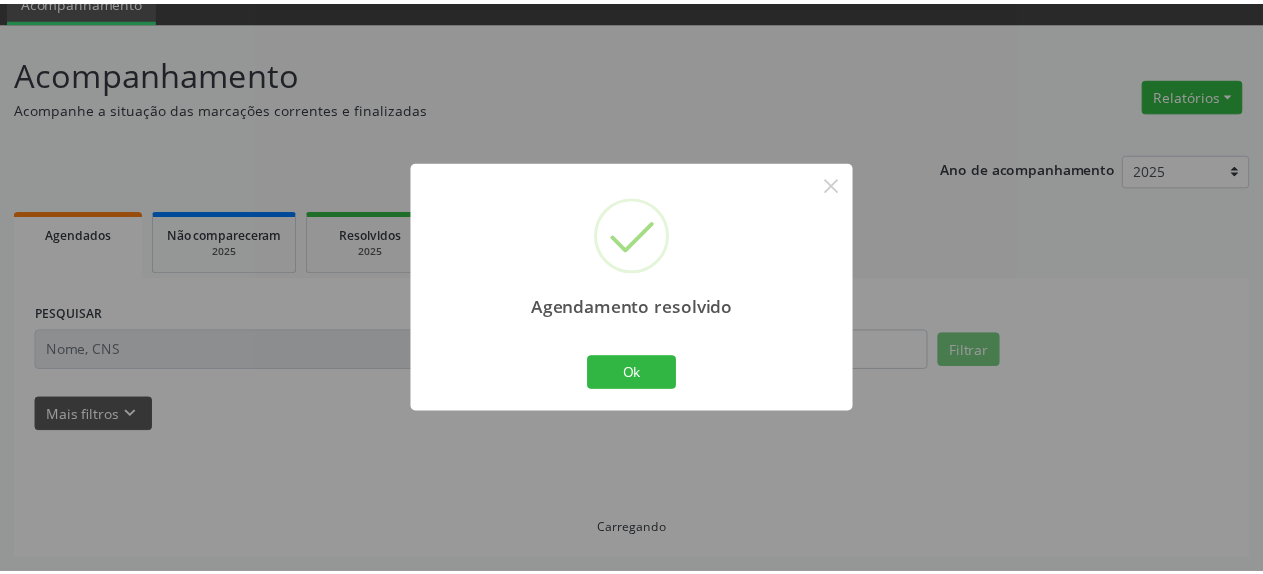scroll, scrollTop: 88, scrollLeft: 0, axis: vertical 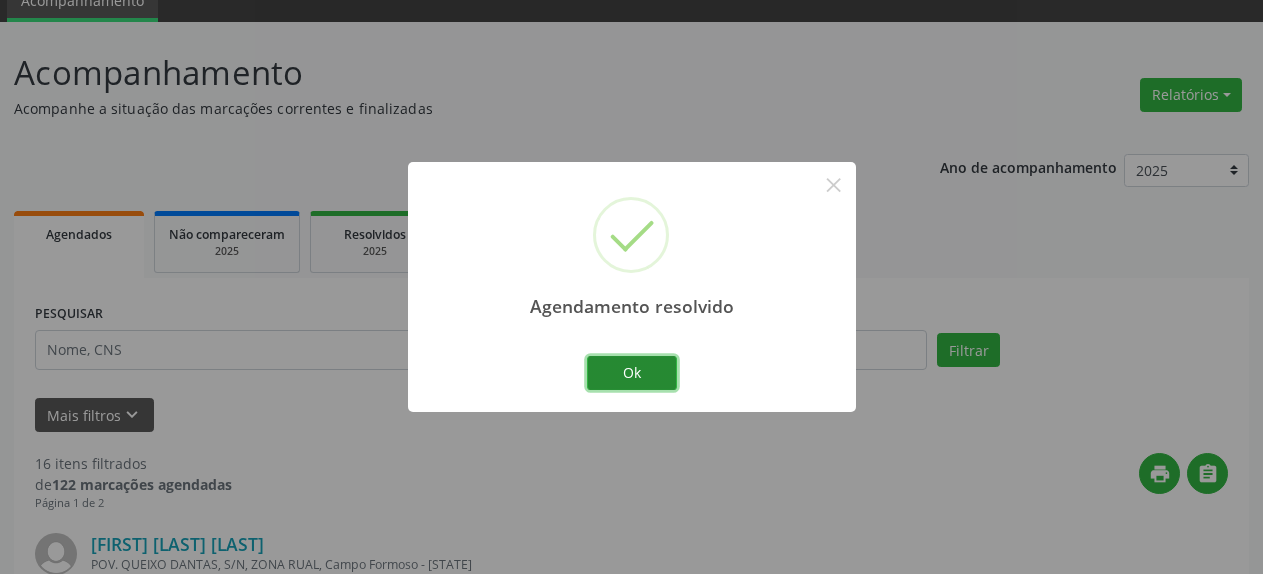 click on "Ok" at bounding box center [632, 373] 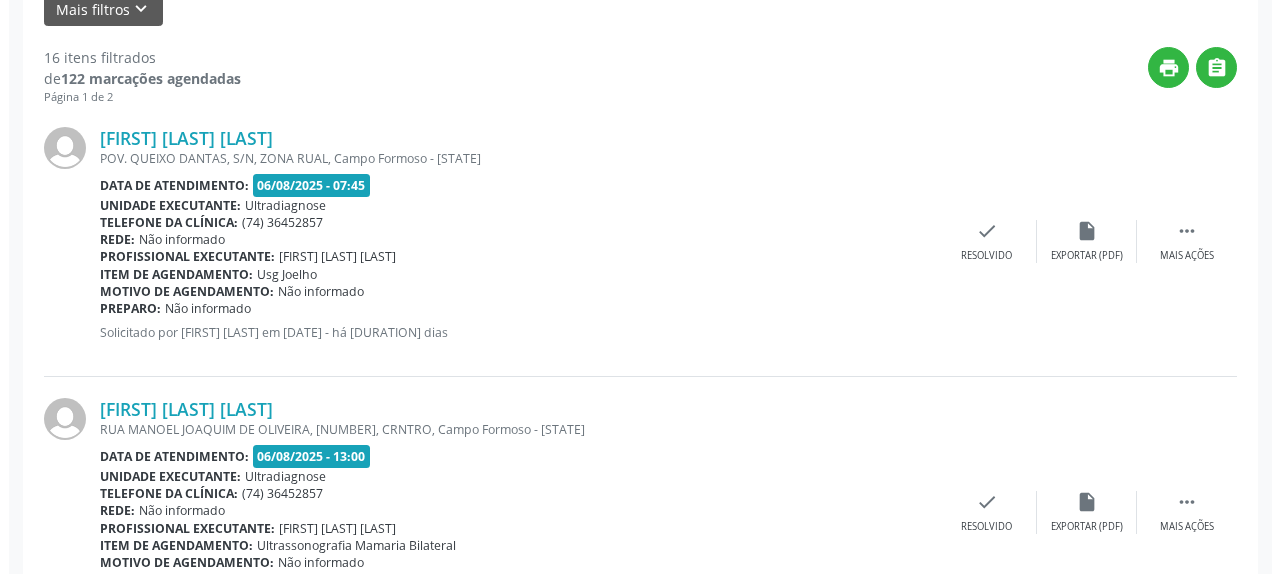 scroll, scrollTop: 496, scrollLeft: 0, axis: vertical 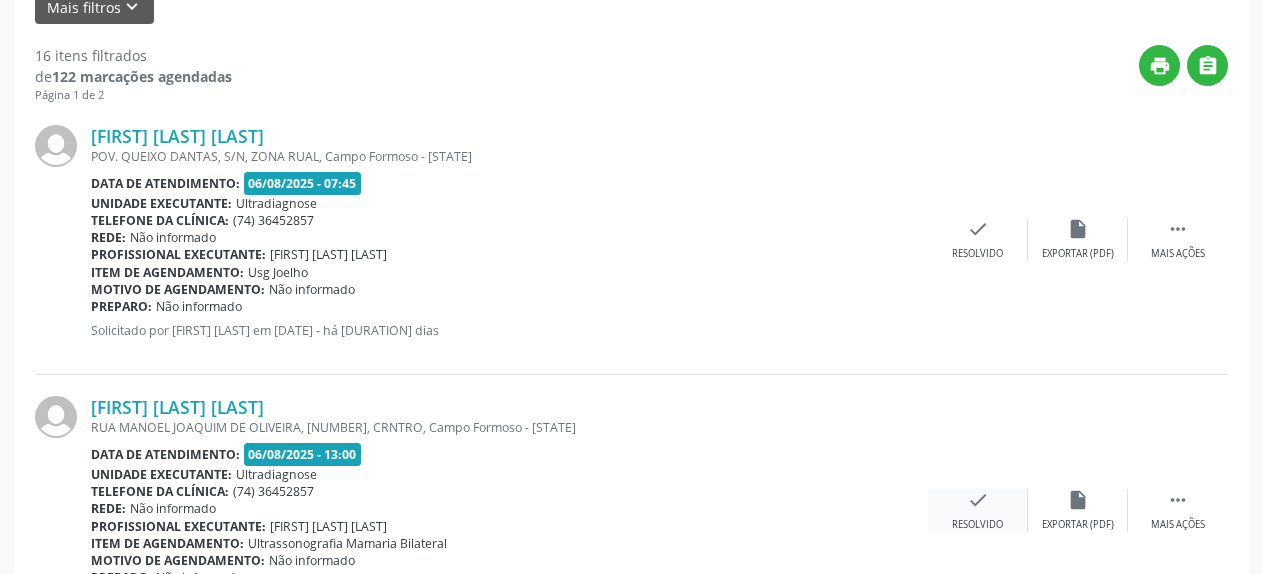 click on "check" at bounding box center [978, 500] 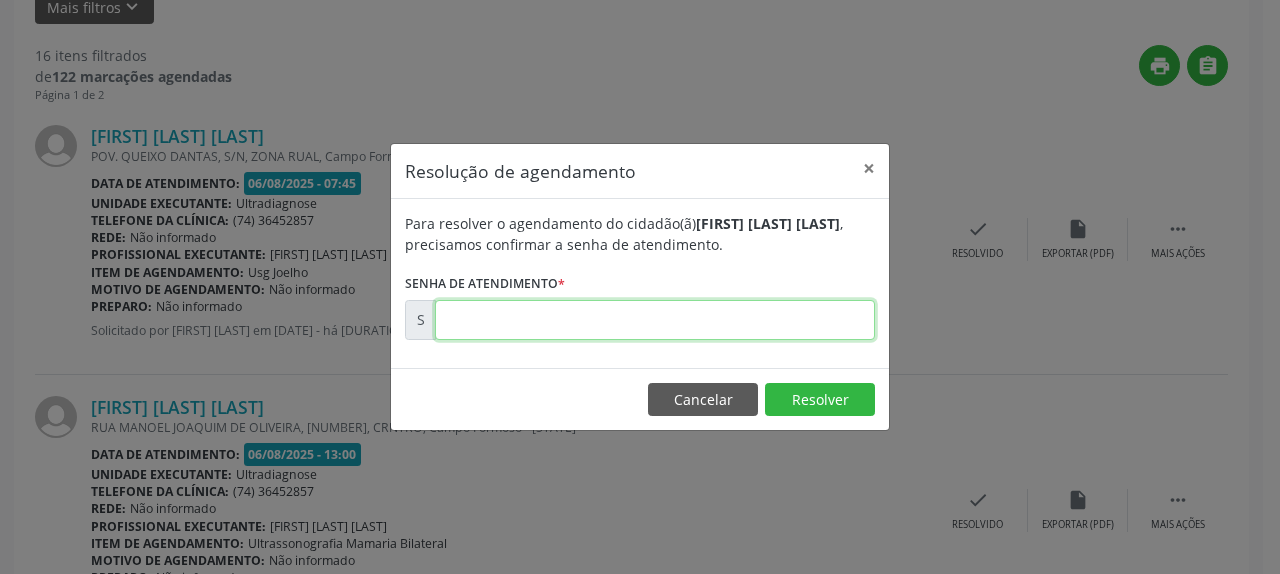 click at bounding box center (655, 320) 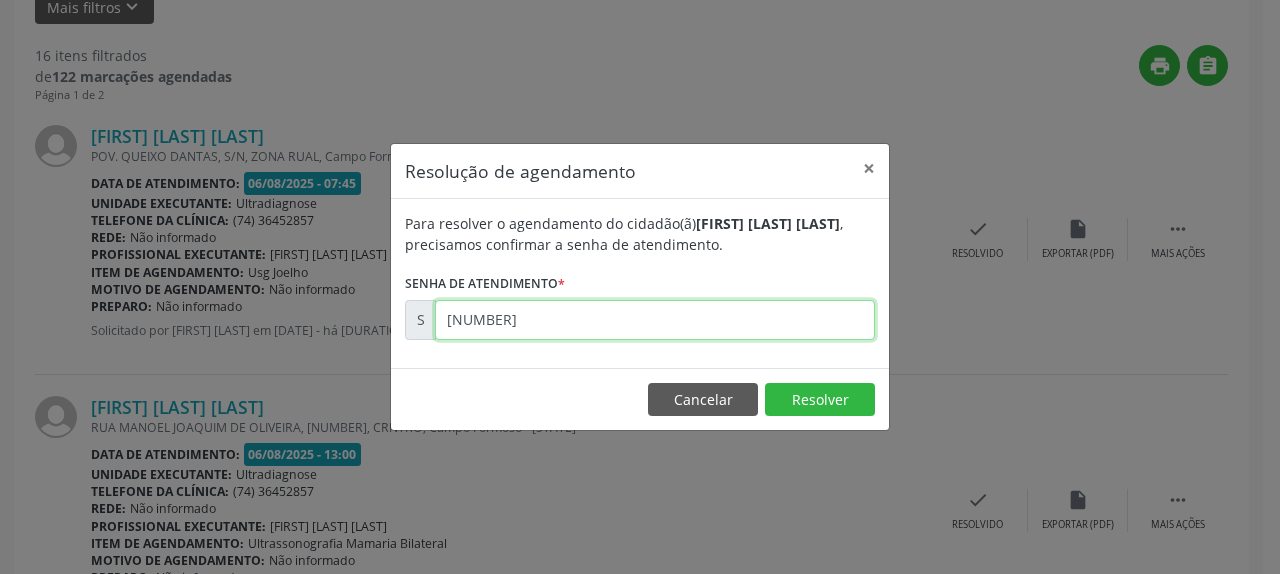 type on "[NUMBER]" 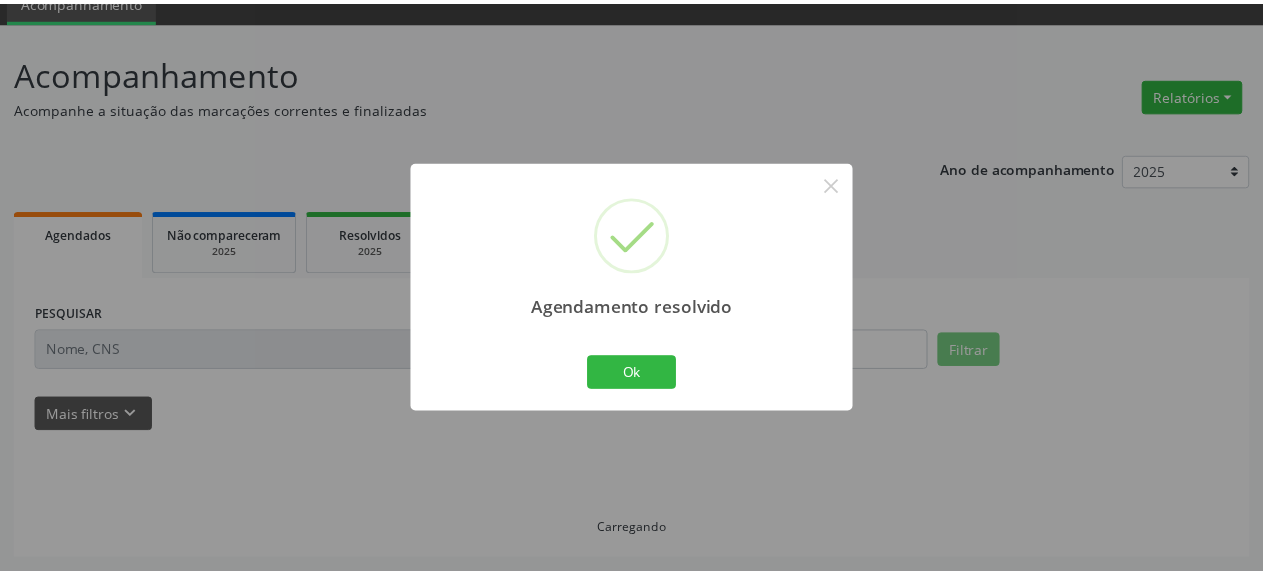 scroll, scrollTop: 88, scrollLeft: 0, axis: vertical 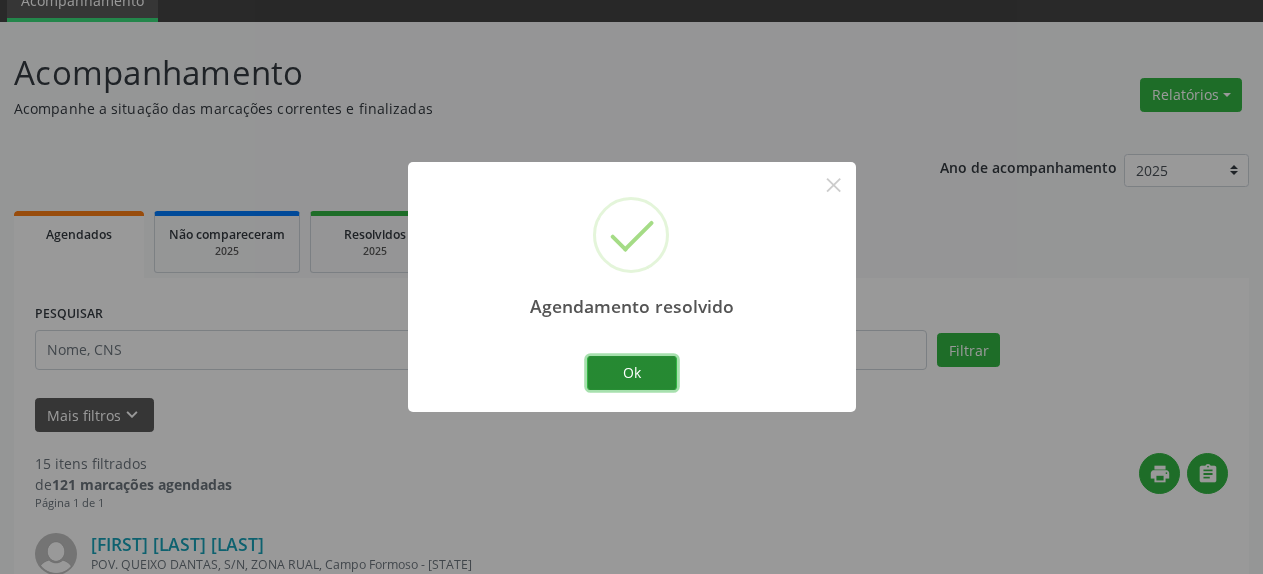 click on "Ok" at bounding box center (632, 373) 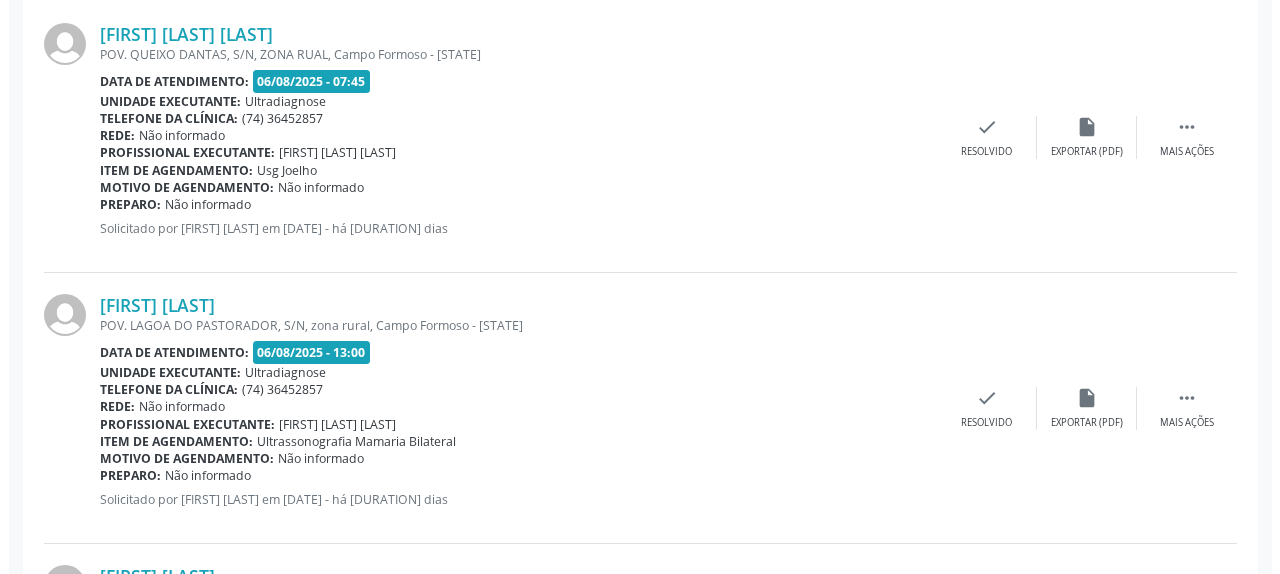 scroll, scrollTop: 700, scrollLeft: 0, axis: vertical 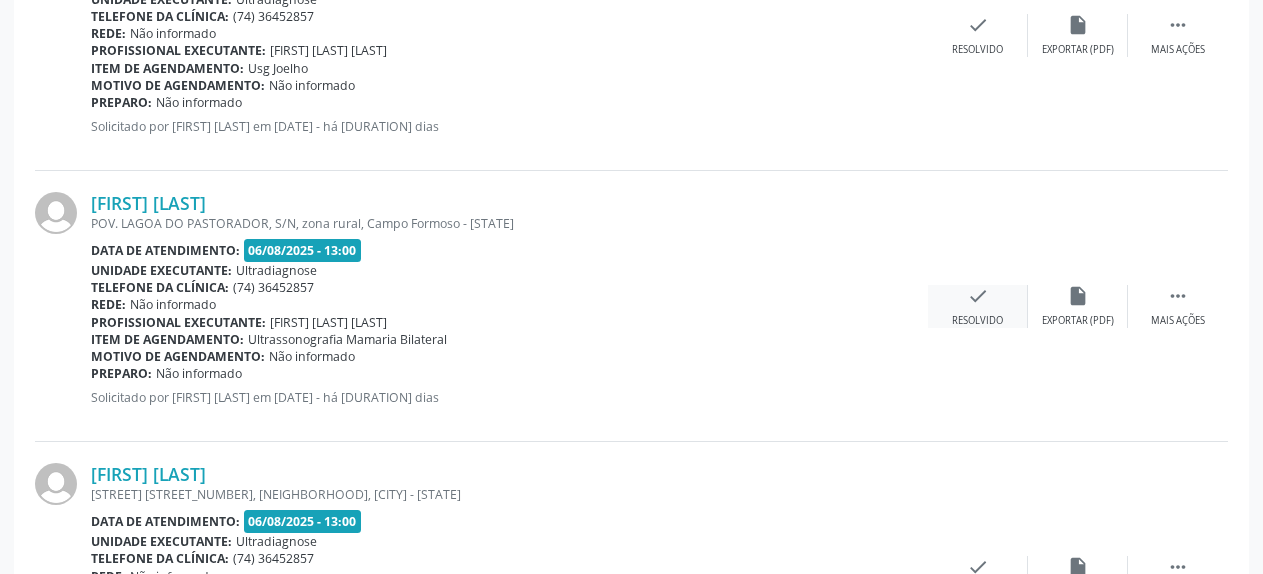 click on "check" at bounding box center (978, 296) 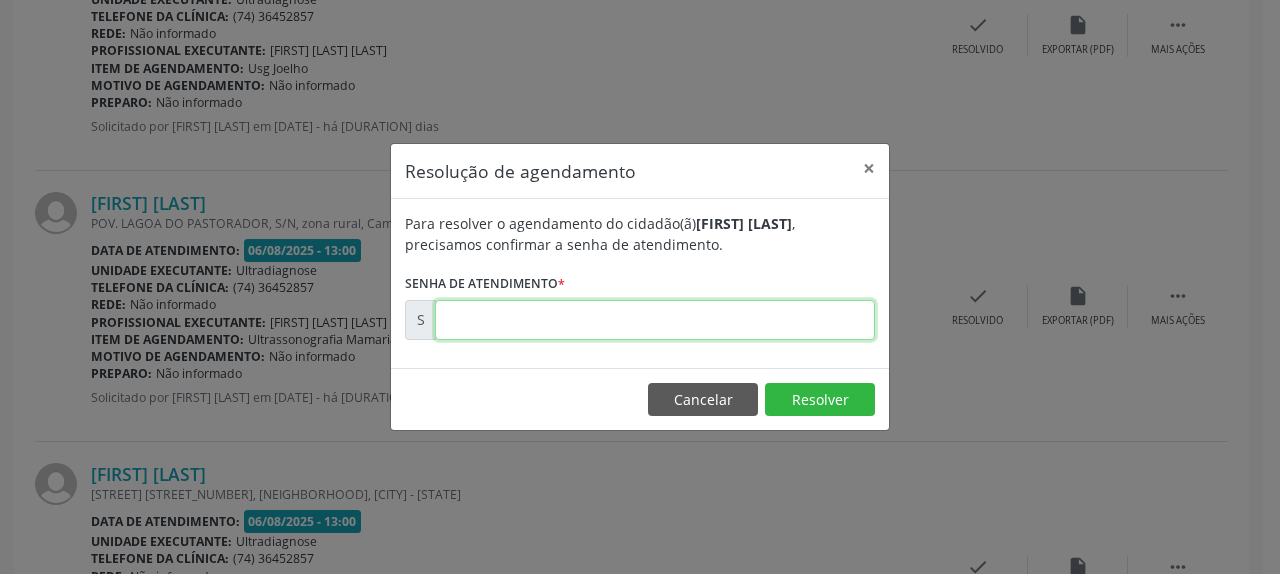 click at bounding box center [655, 320] 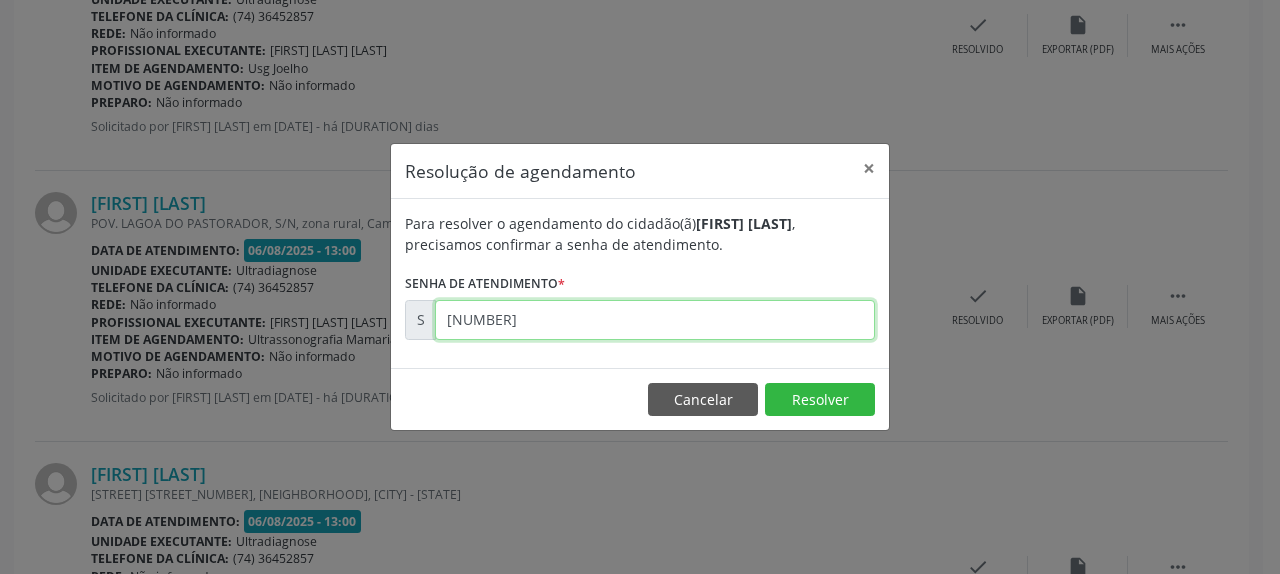 type on "[NUMBER]" 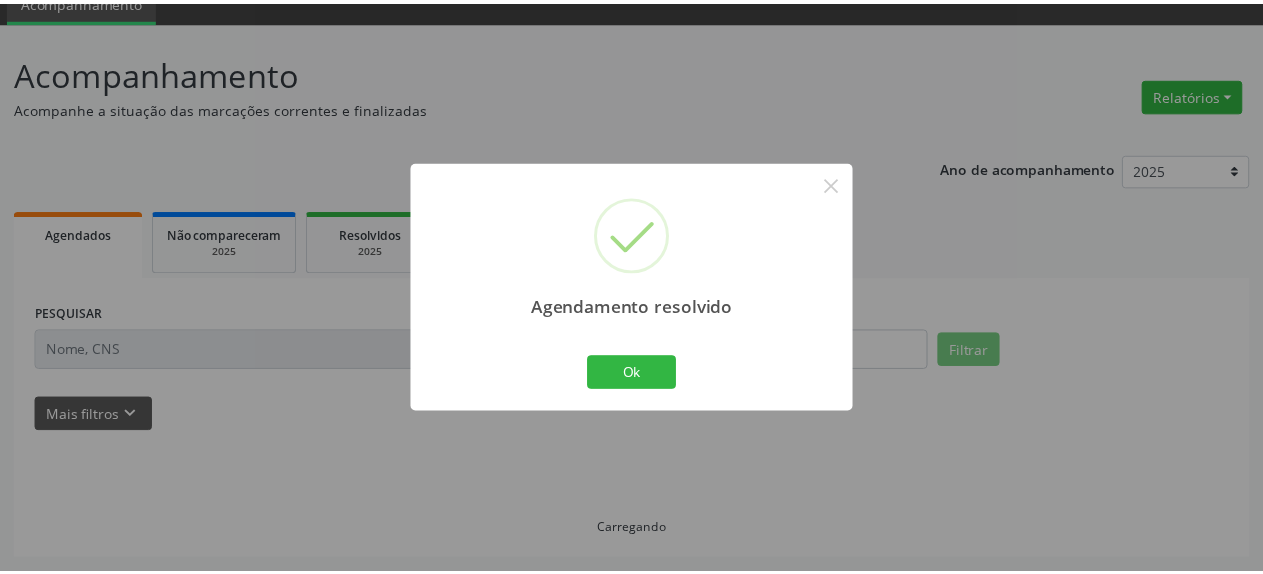 scroll, scrollTop: 88, scrollLeft: 0, axis: vertical 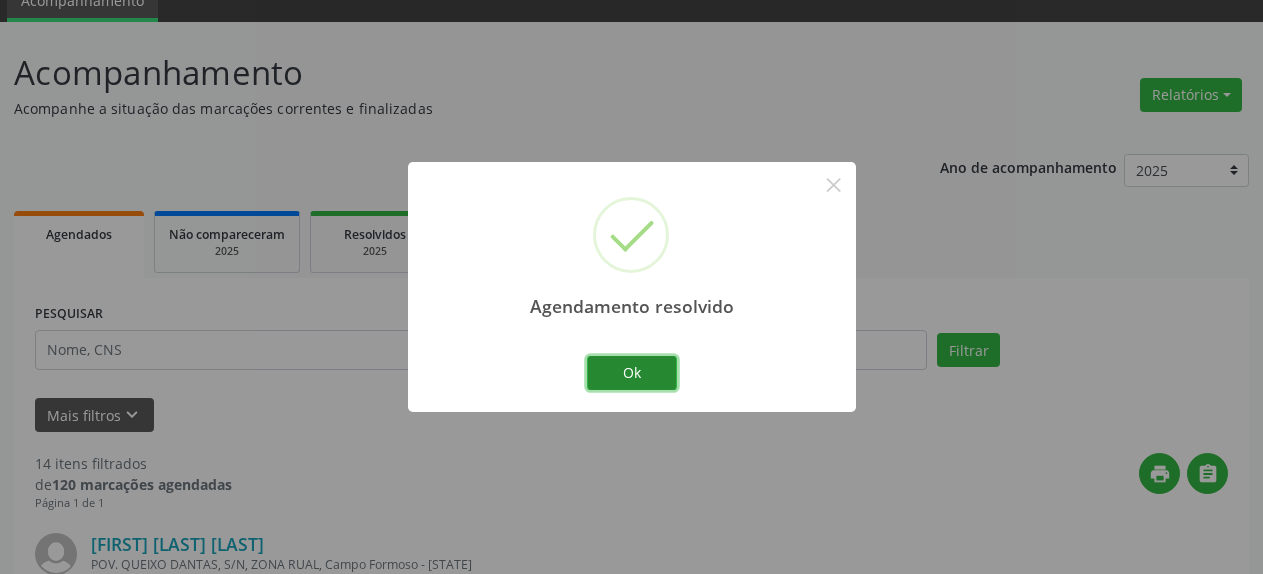 click on "Ok" at bounding box center (632, 373) 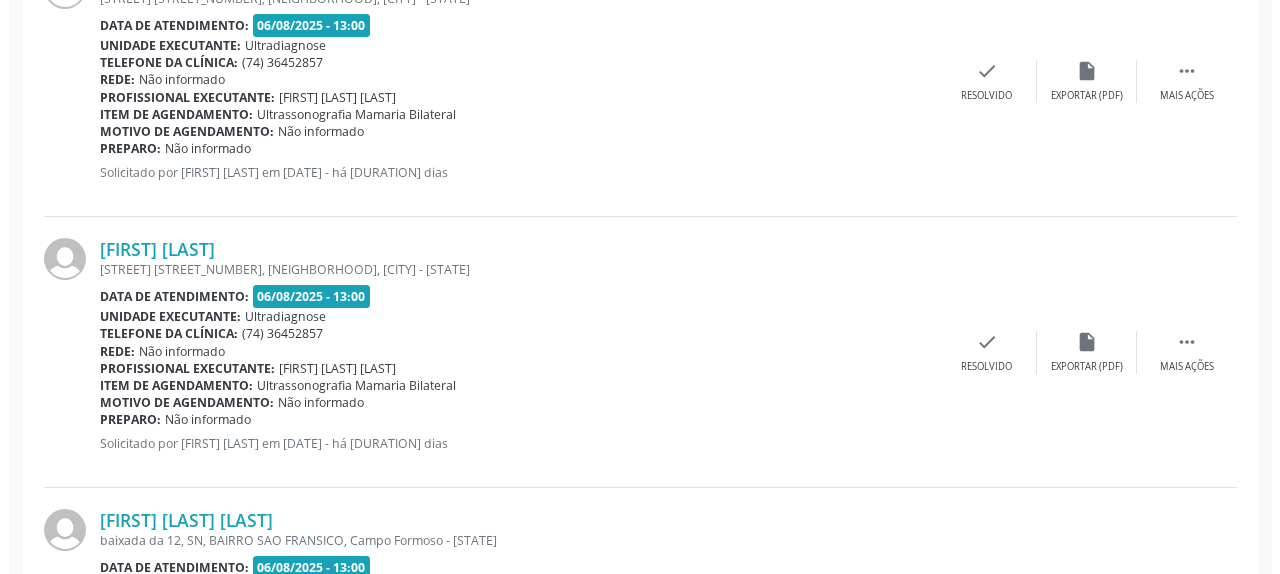 scroll, scrollTop: 1006, scrollLeft: 0, axis: vertical 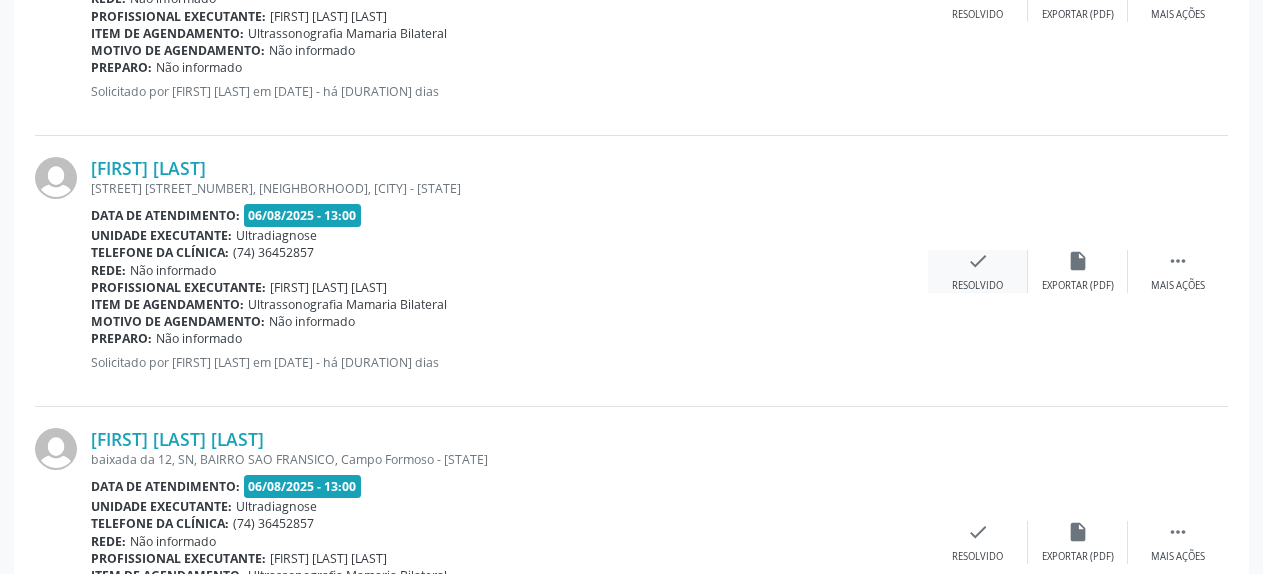 click on "check" at bounding box center (978, 261) 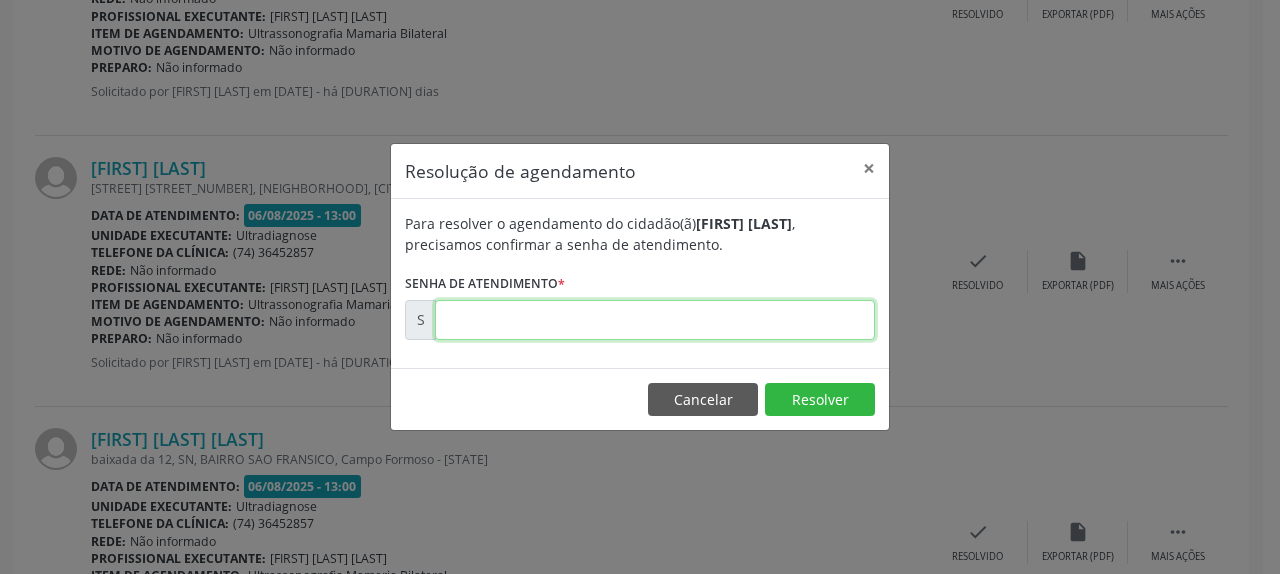 drag, startPoint x: 644, startPoint y: 331, endPoint x: 640, endPoint y: 313, distance: 18.439089 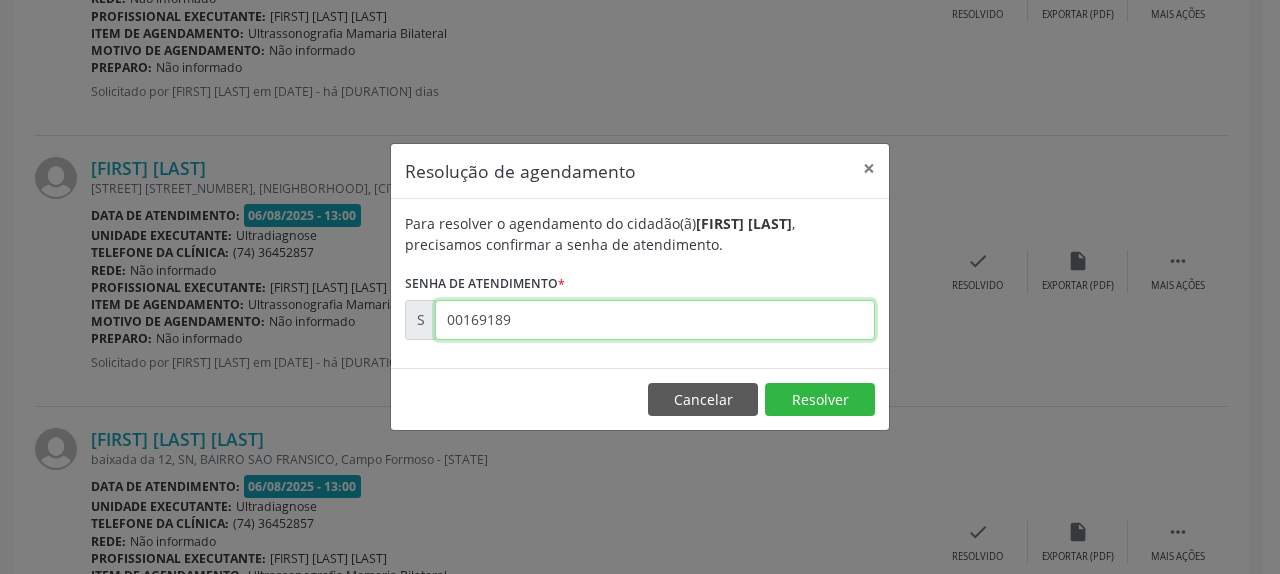 type on "00169189" 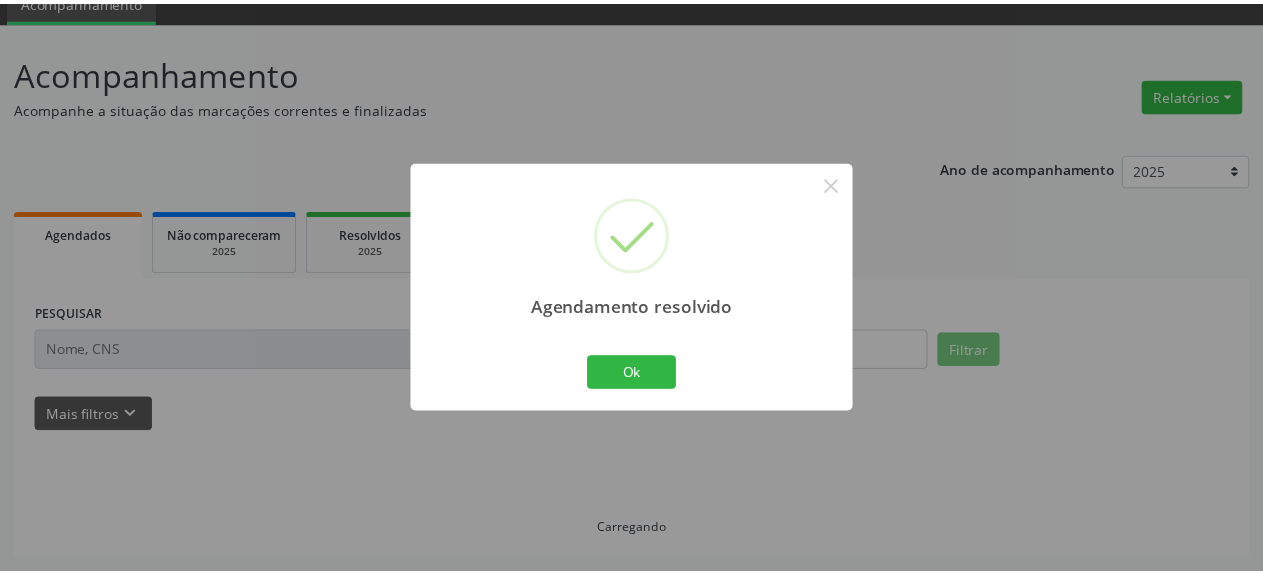 scroll, scrollTop: 88, scrollLeft: 0, axis: vertical 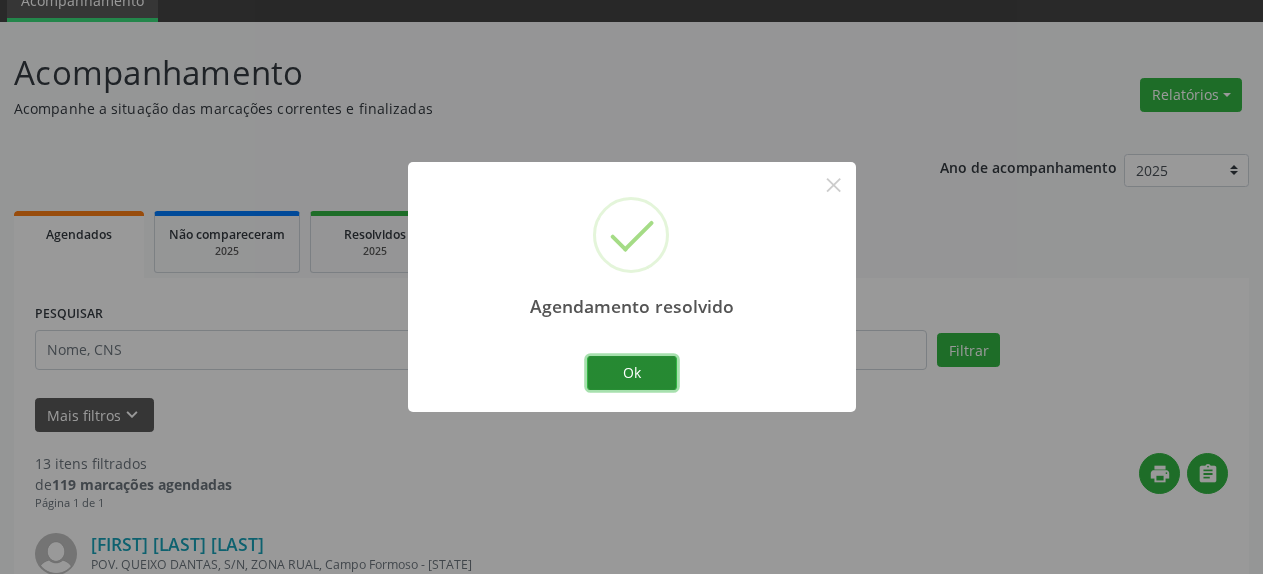 click on "Ok" at bounding box center (632, 373) 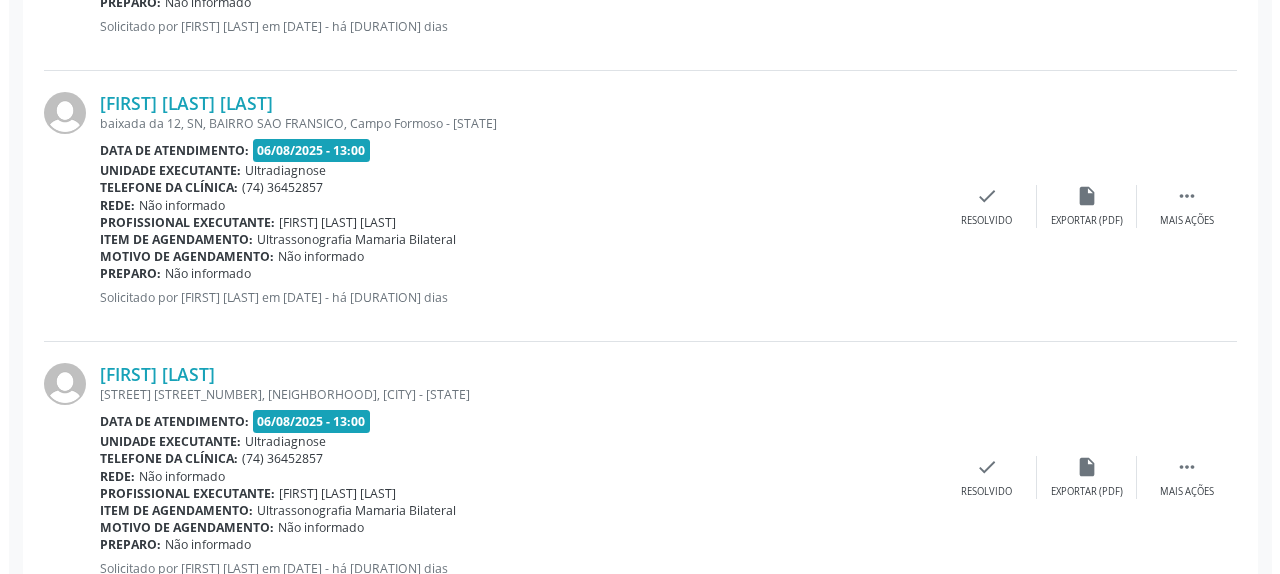 scroll, scrollTop: 1108, scrollLeft: 0, axis: vertical 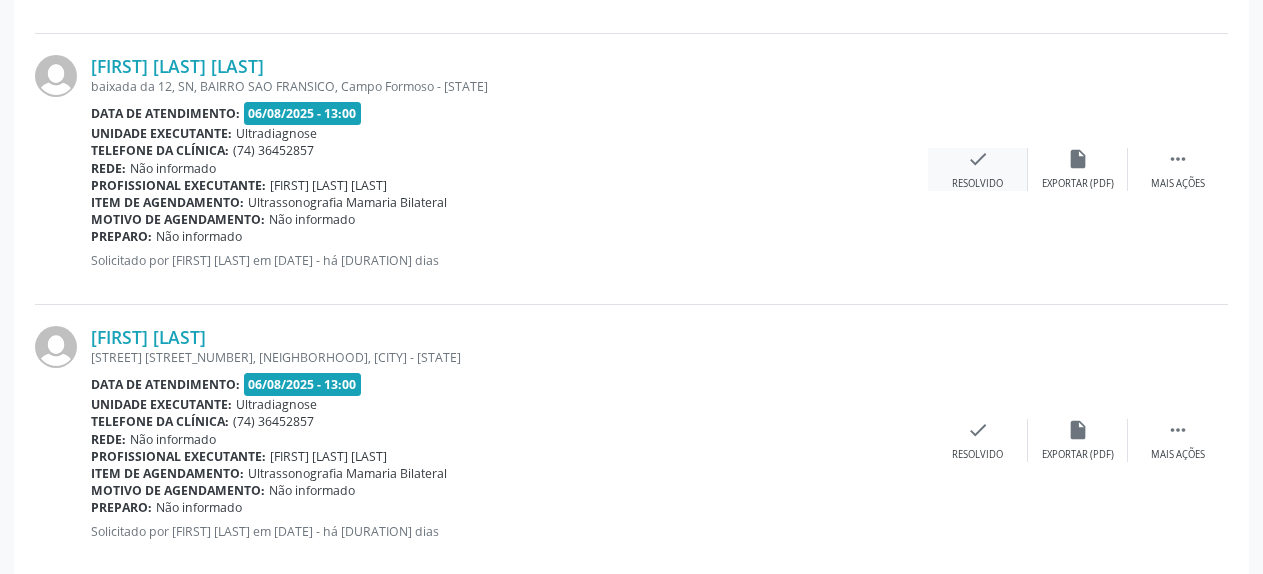 click on "check" at bounding box center [978, 159] 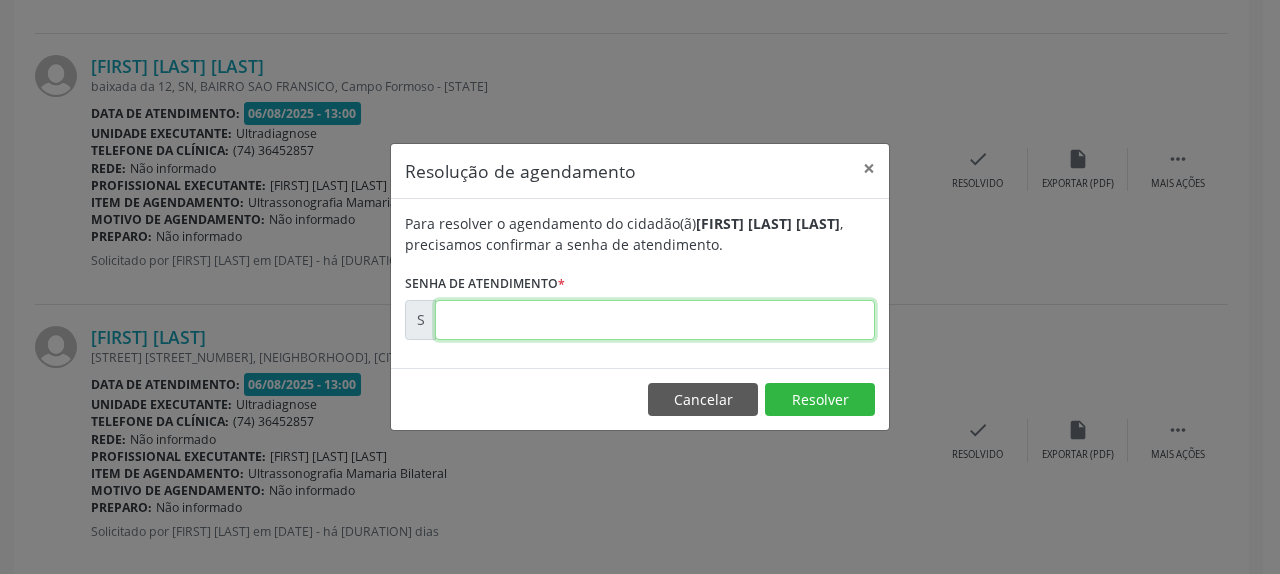 click at bounding box center (655, 320) 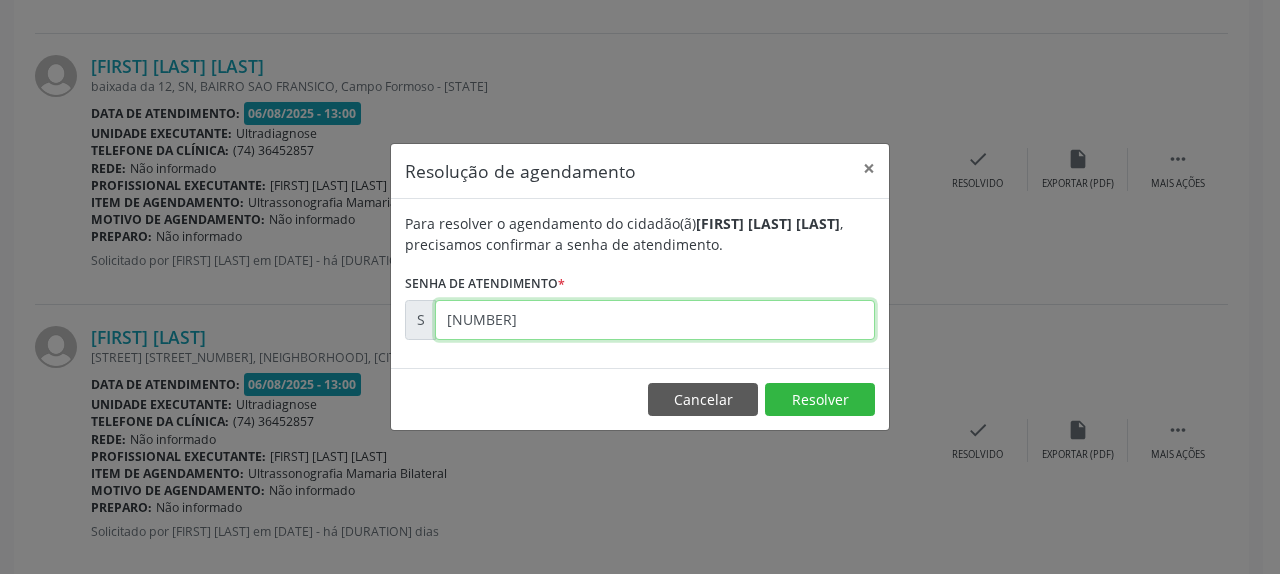 type on "[NUMBER]" 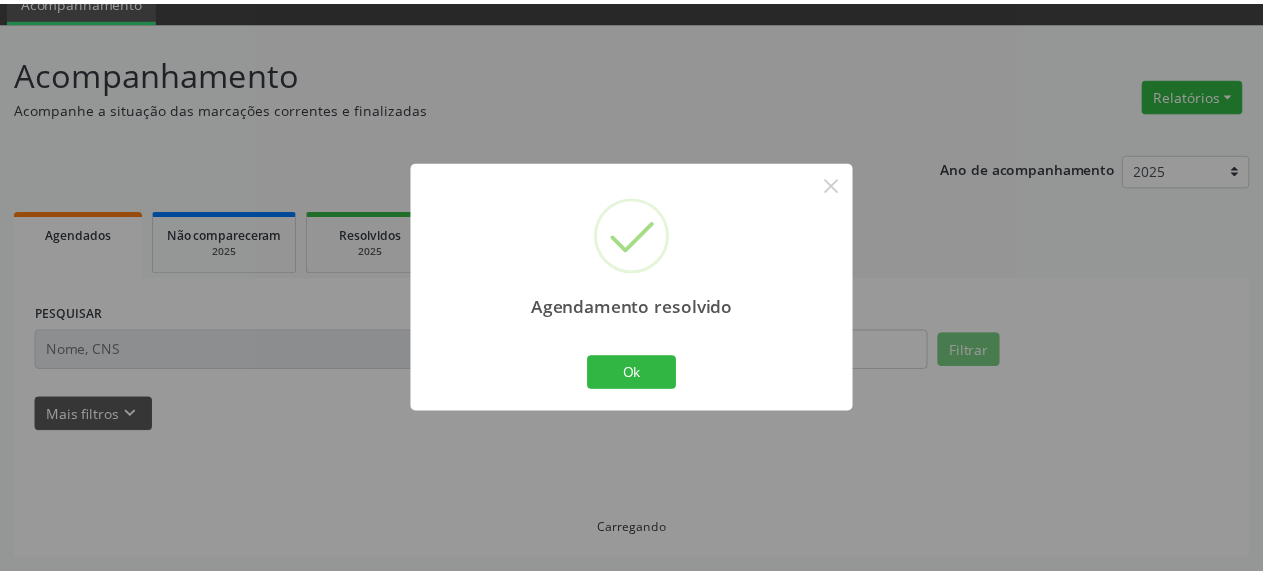 scroll, scrollTop: 88, scrollLeft: 0, axis: vertical 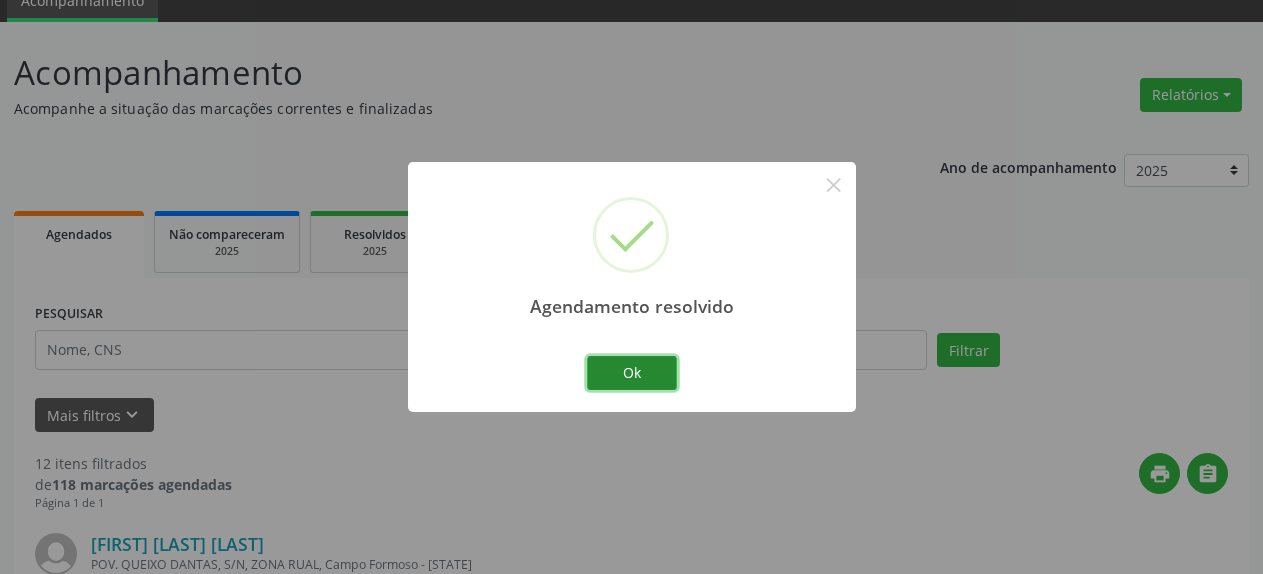 click on "Ok" at bounding box center (632, 373) 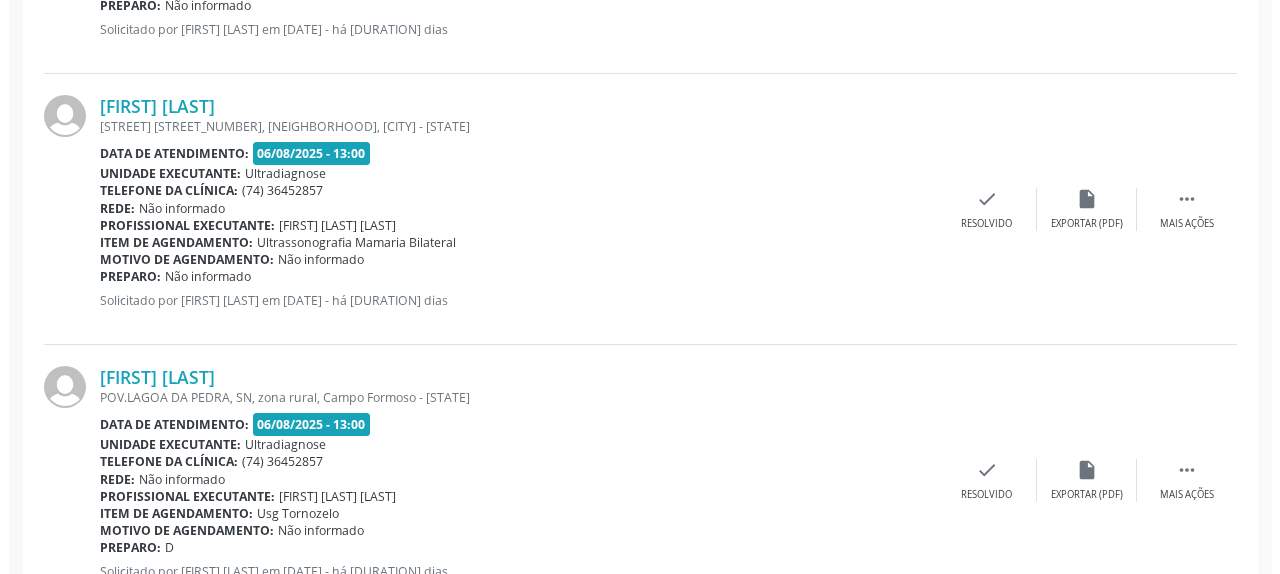 scroll, scrollTop: 1108, scrollLeft: 0, axis: vertical 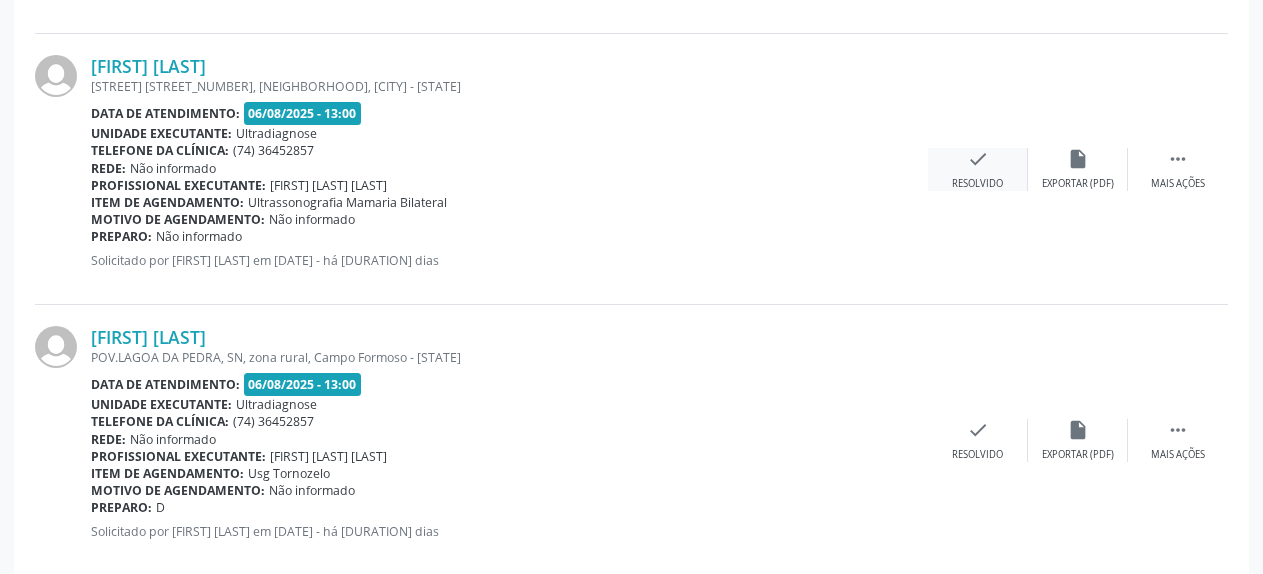click on "check" at bounding box center (978, 159) 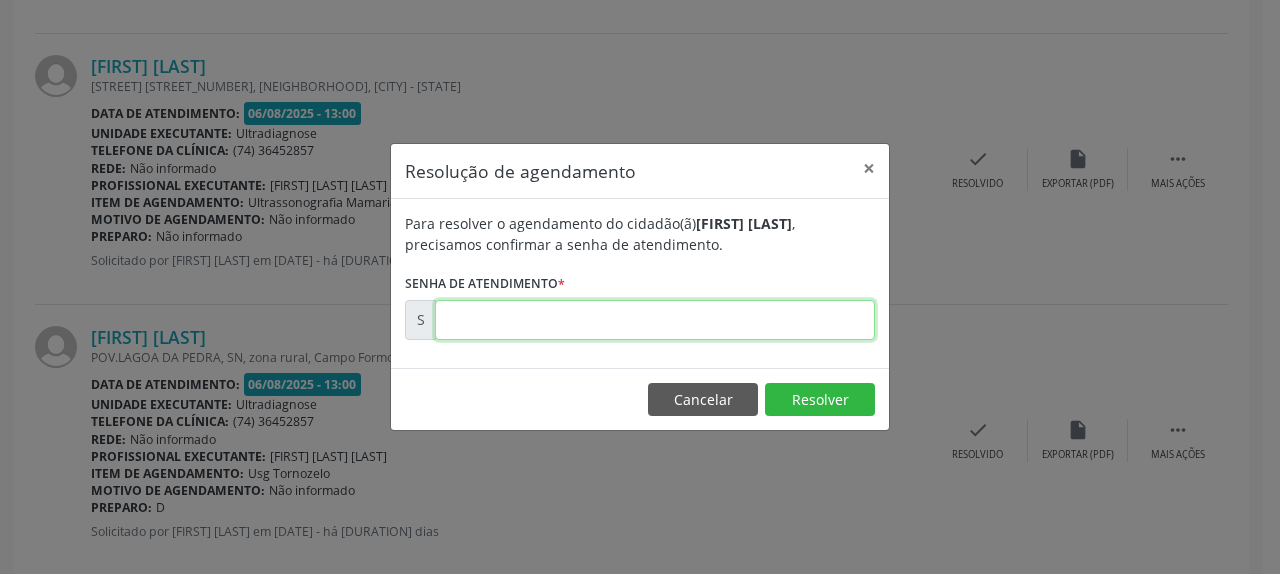 click at bounding box center (655, 320) 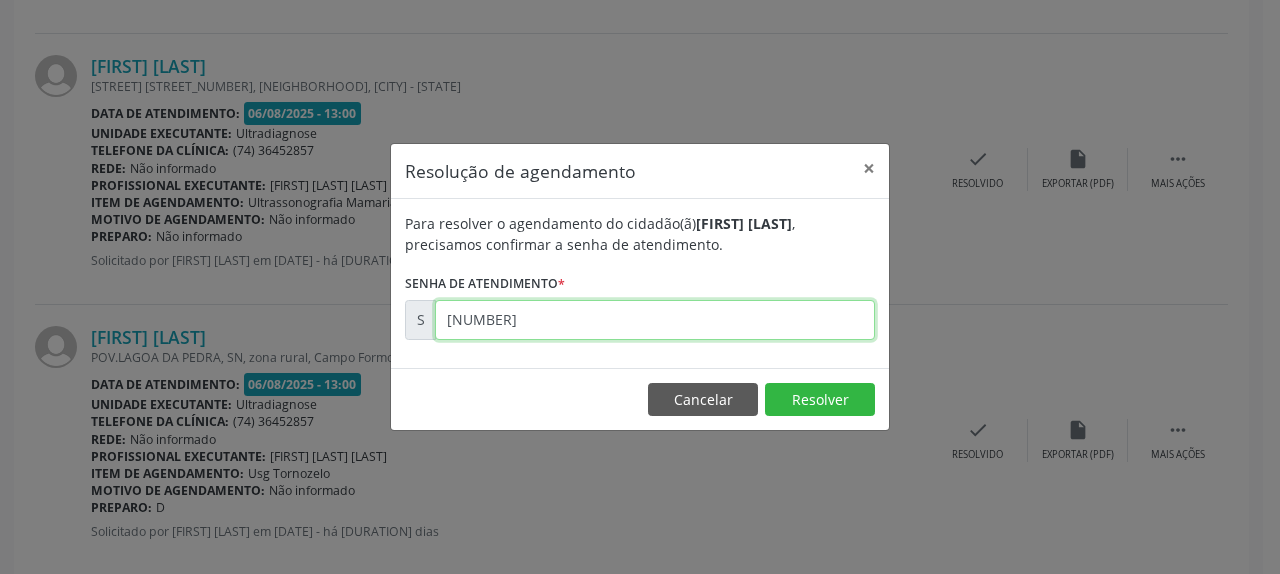 type on "[NUMBER]" 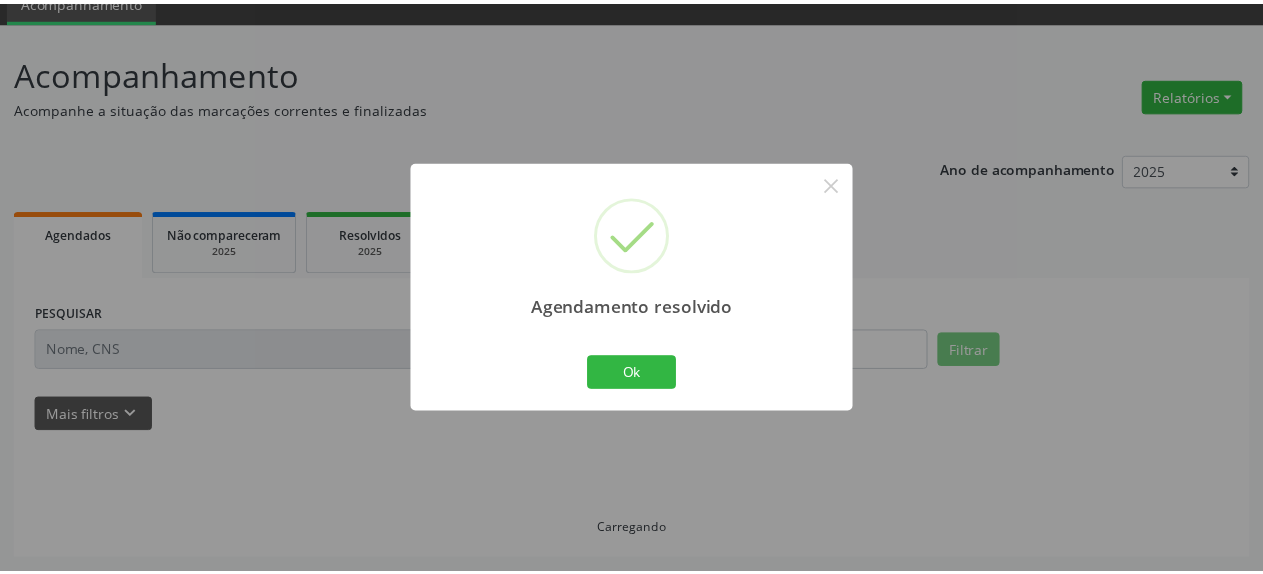 scroll, scrollTop: 88, scrollLeft: 0, axis: vertical 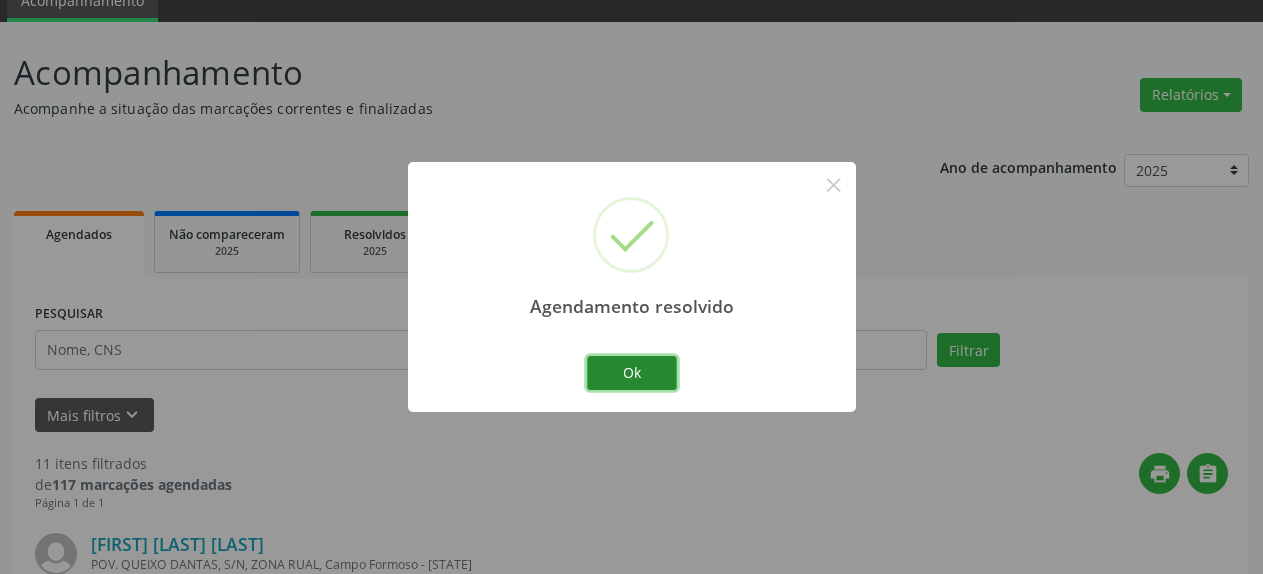 click on "Ok" at bounding box center [632, 373] 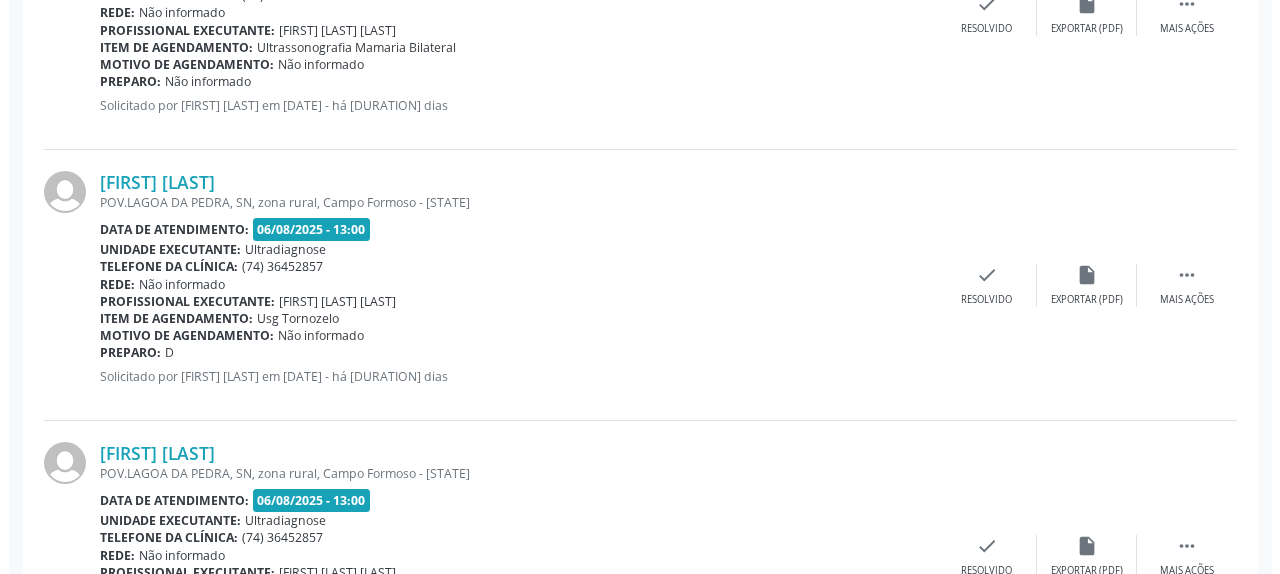 scroll, scrollTop: 1006, scrollLeft: 0, axis: vertical 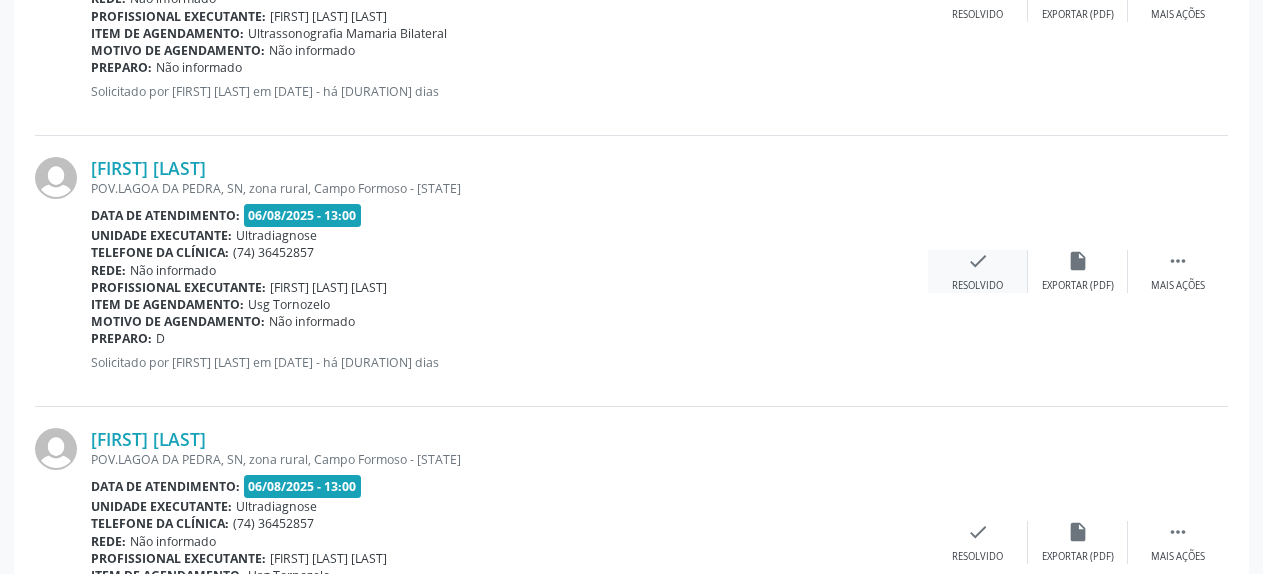 click on "check" at bounding box center [978, 261] 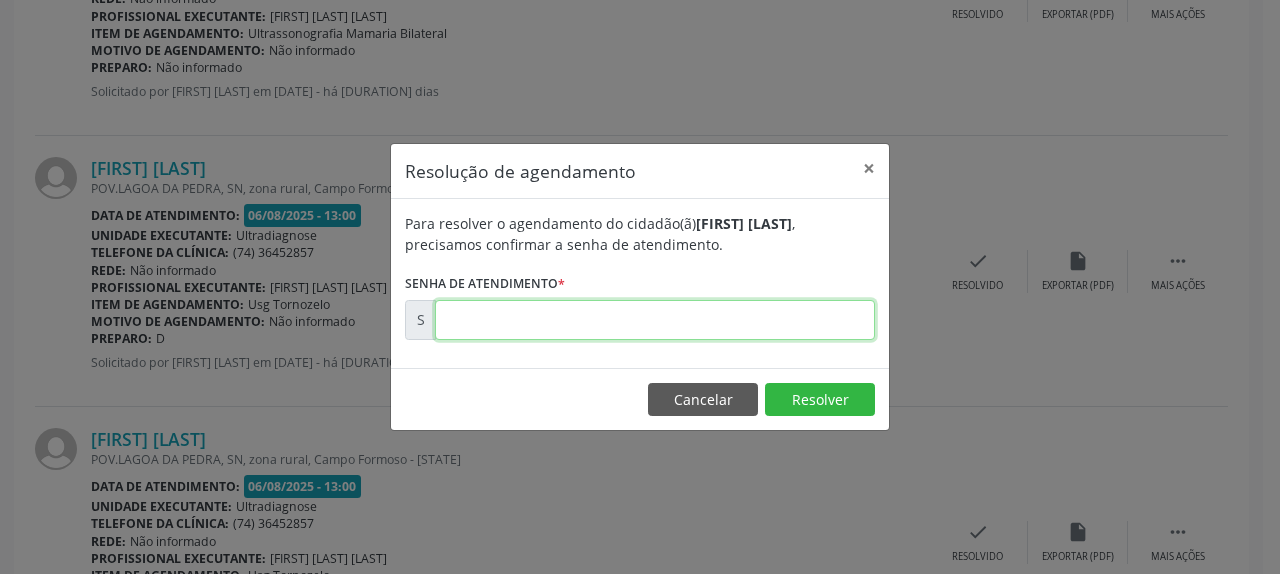click at bounding box center [655, 320] 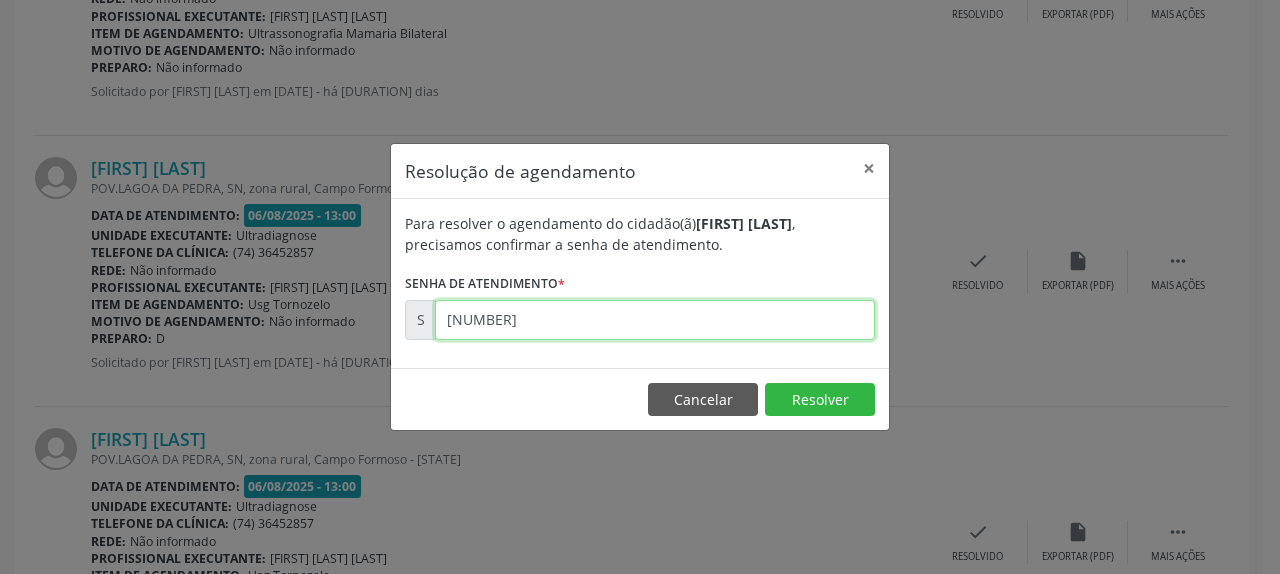type on "[NUMBER]" 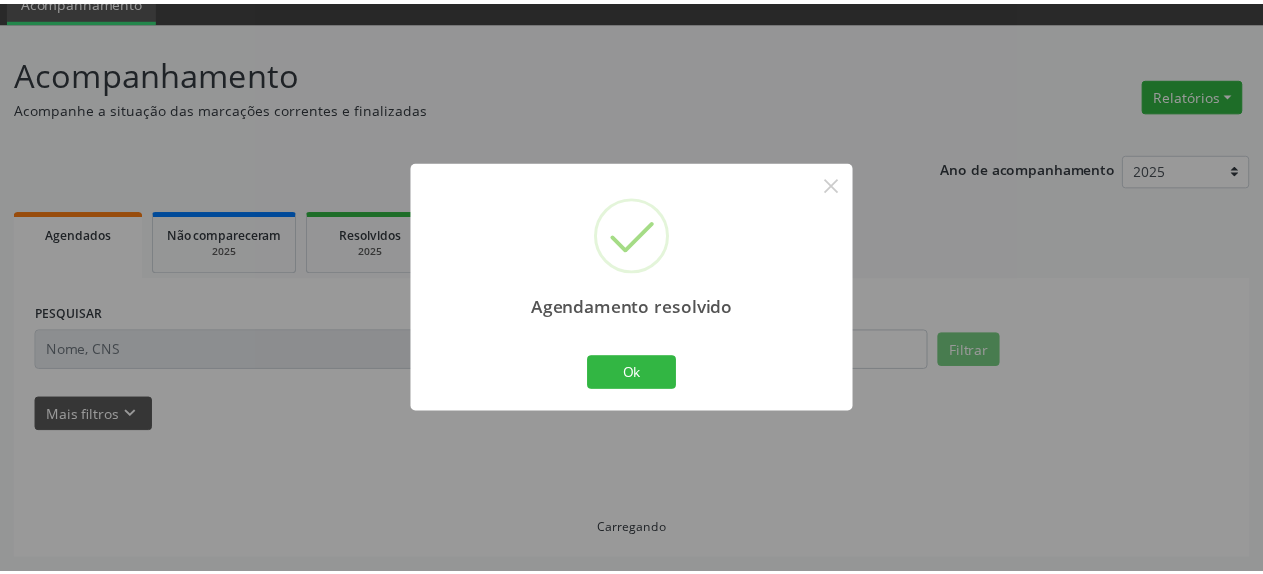 scroll, scrollTop: 88, scrollLeft: 0, axis: vertical 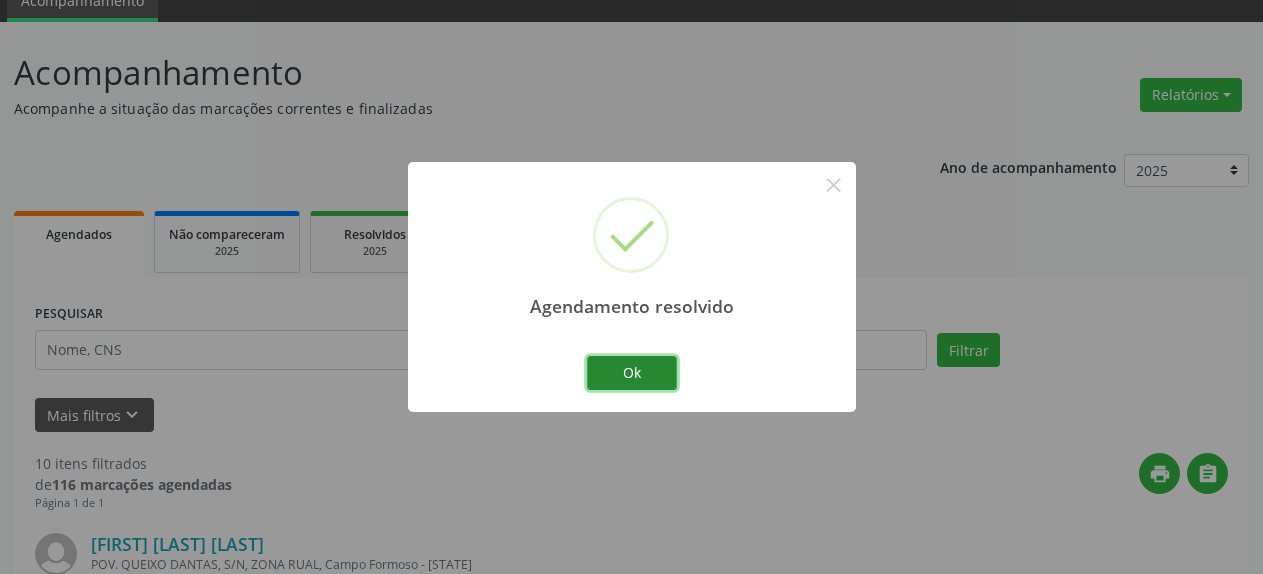 click on "Ok" at bounding box center (632, 373) 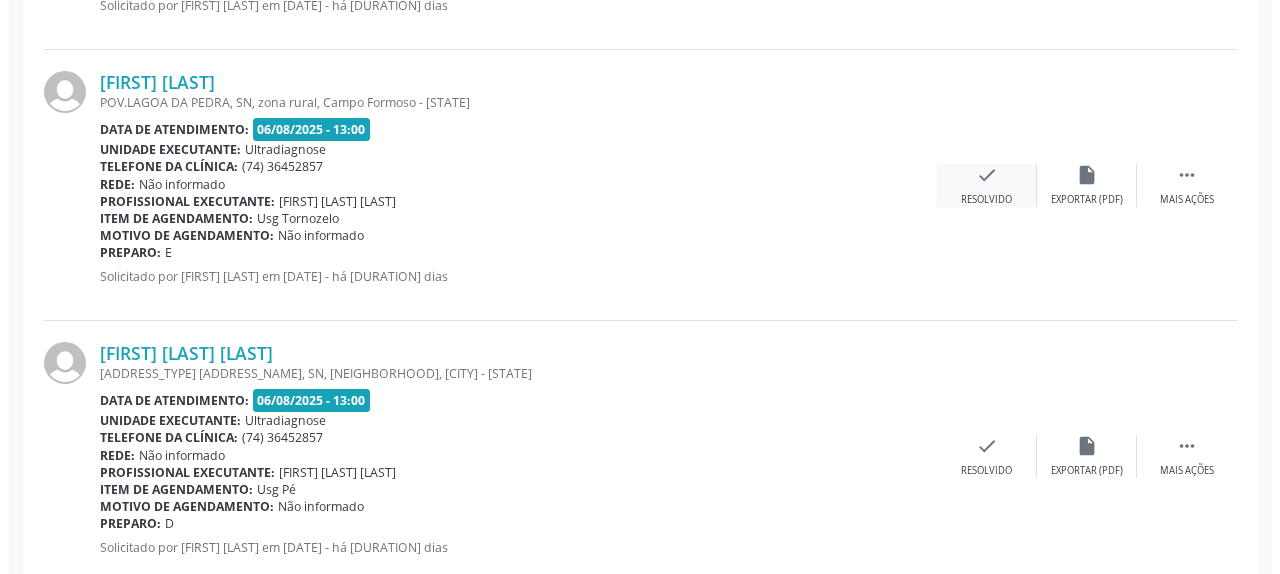 scroll, scrollTop: 1108, scrollLeft: 0, axis: vertical 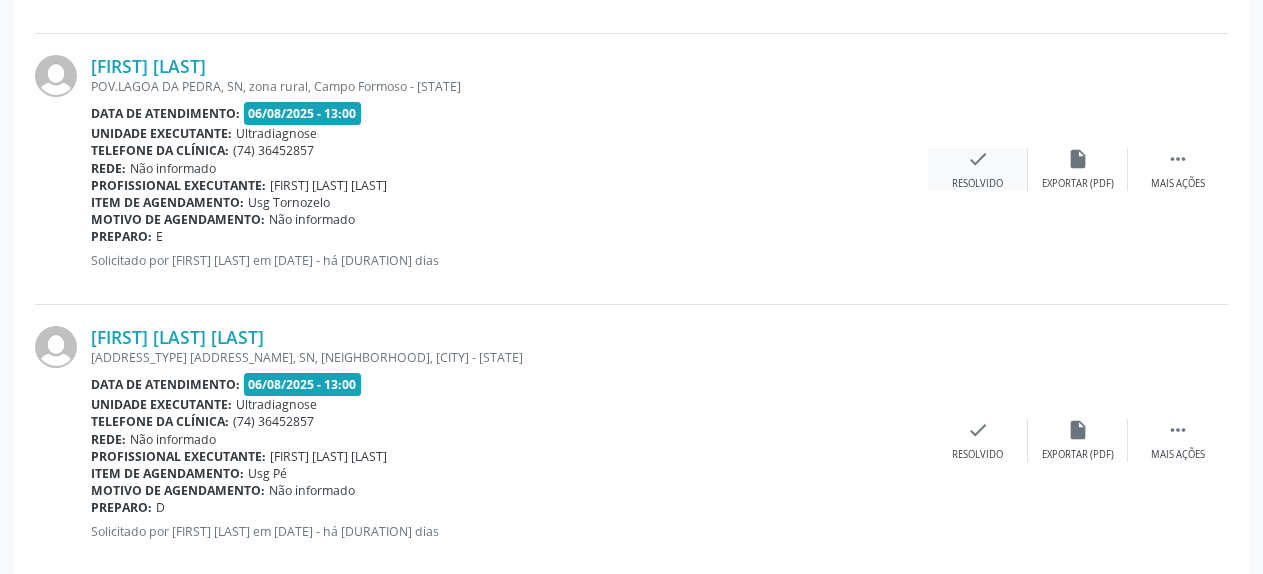 click on "check
Resolvido" at bounding box center [978, 169] 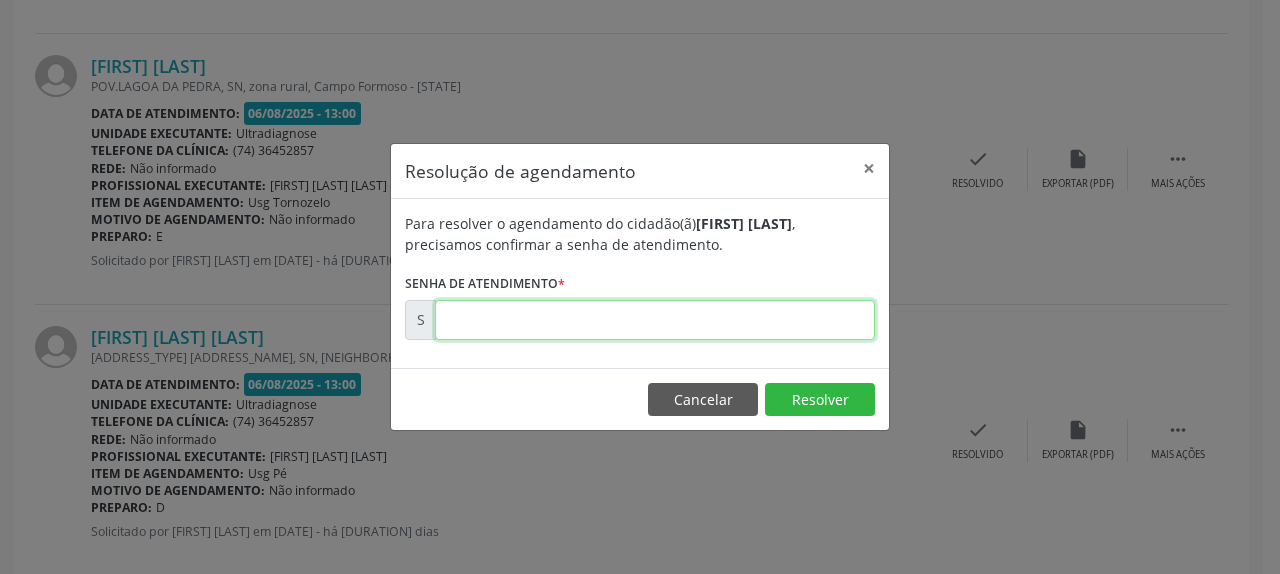 click at bounding box center (655, 320) 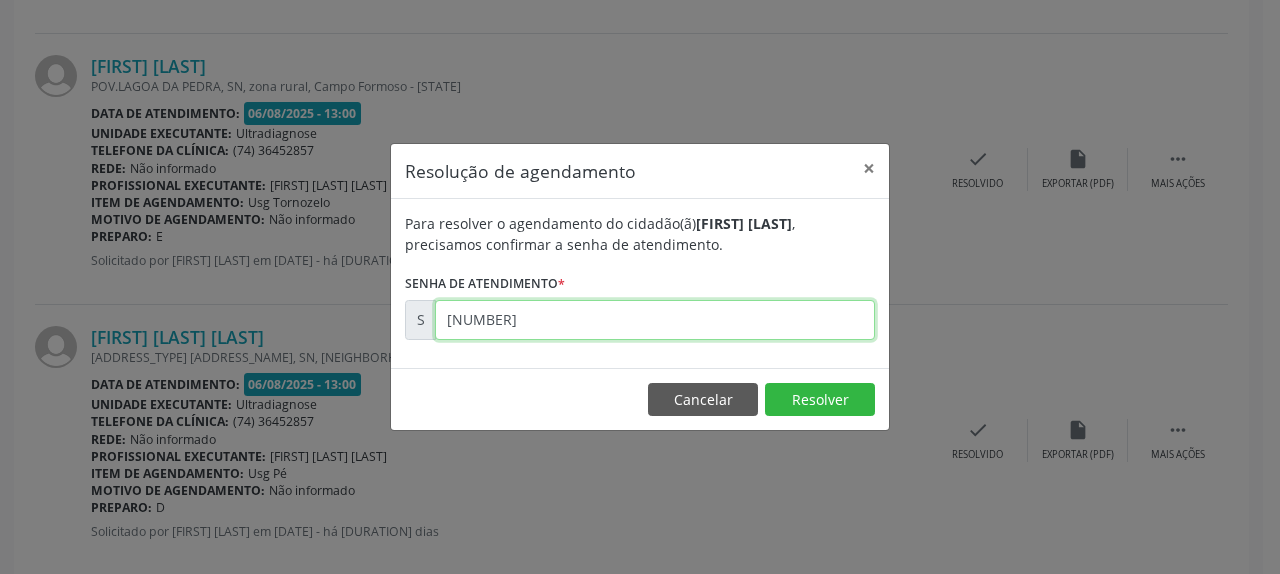 type on "[NUMBER]" 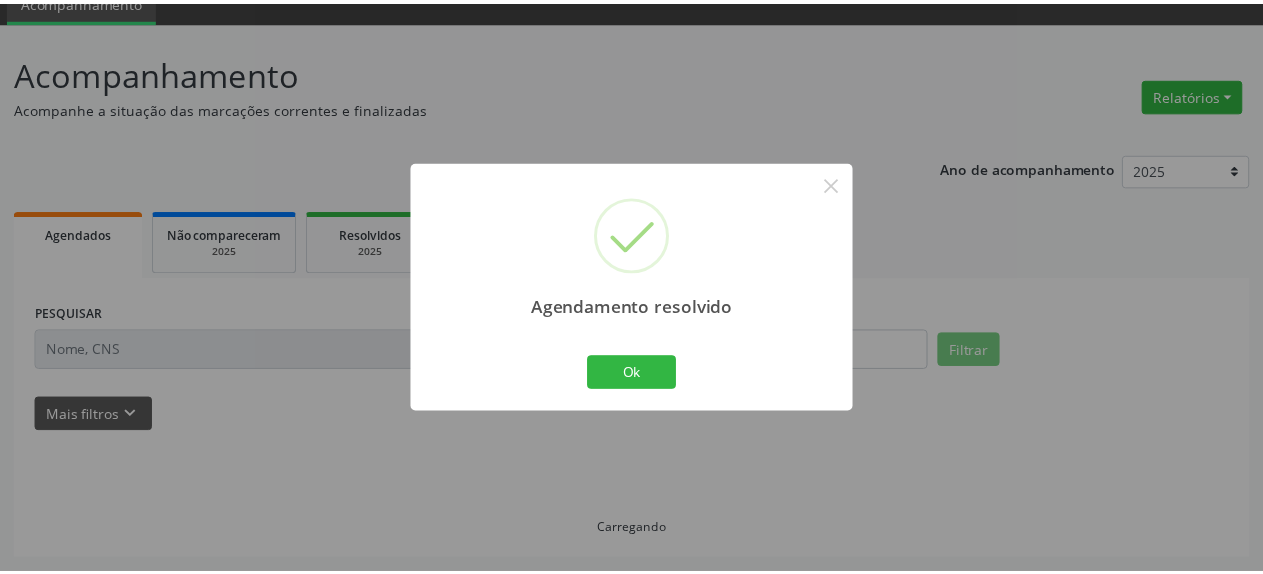 scroll, scrollTop: 88, scrollLeft: 0, axis: vertical 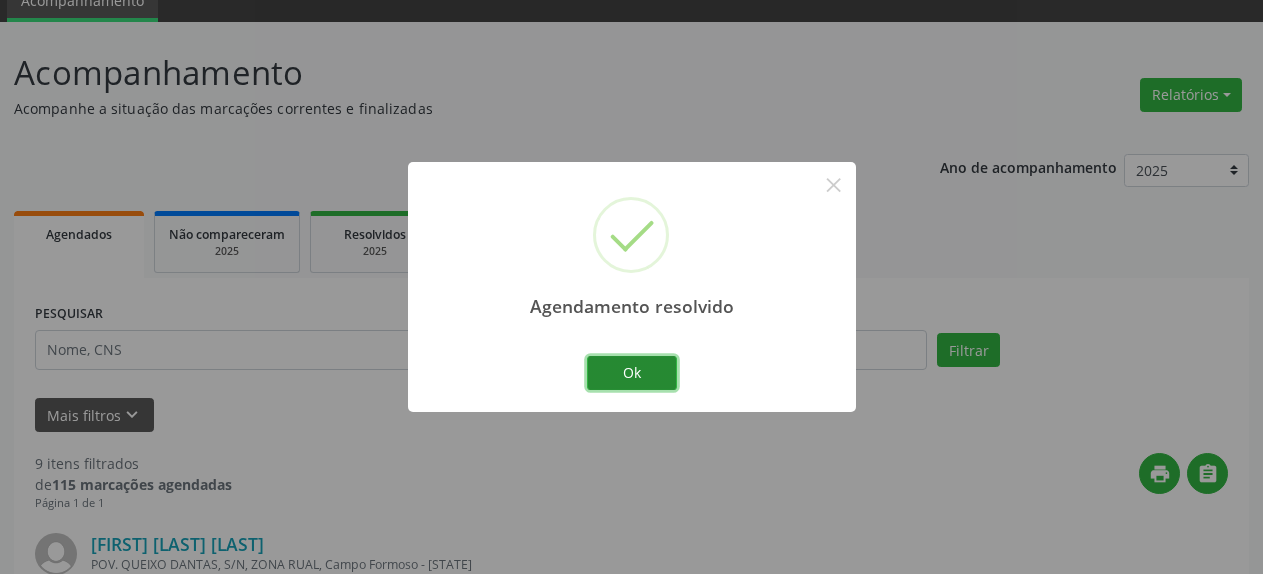 click on "Ok" at bounding box center (632, 373) 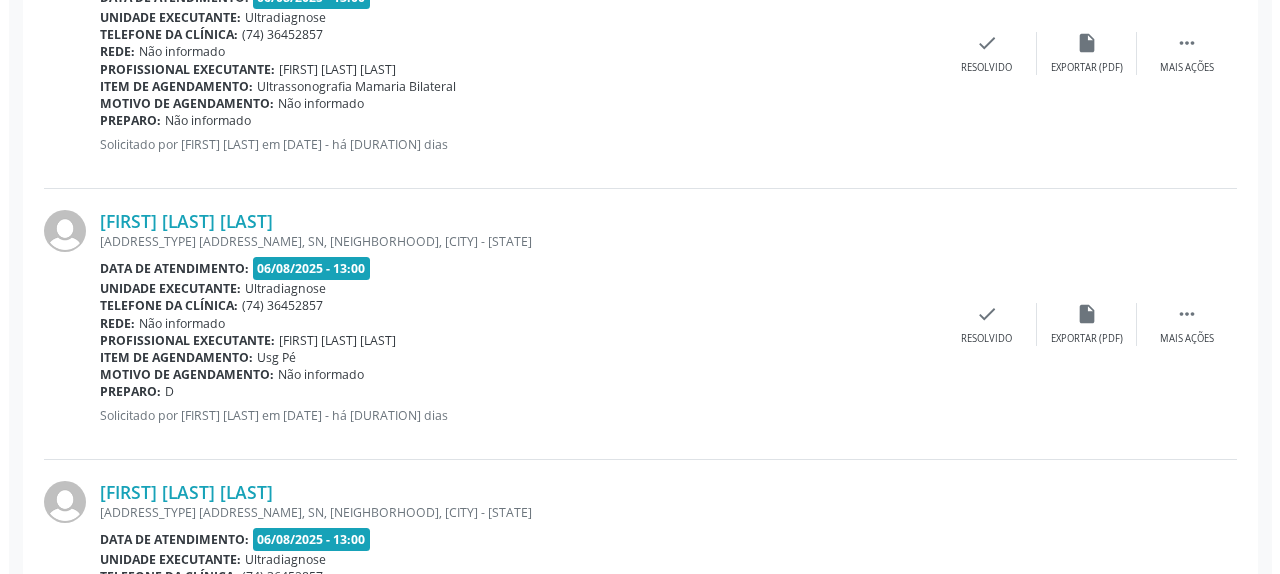 scroll, scrollTop: 1006, scrollLeft: 0, axis: vertical 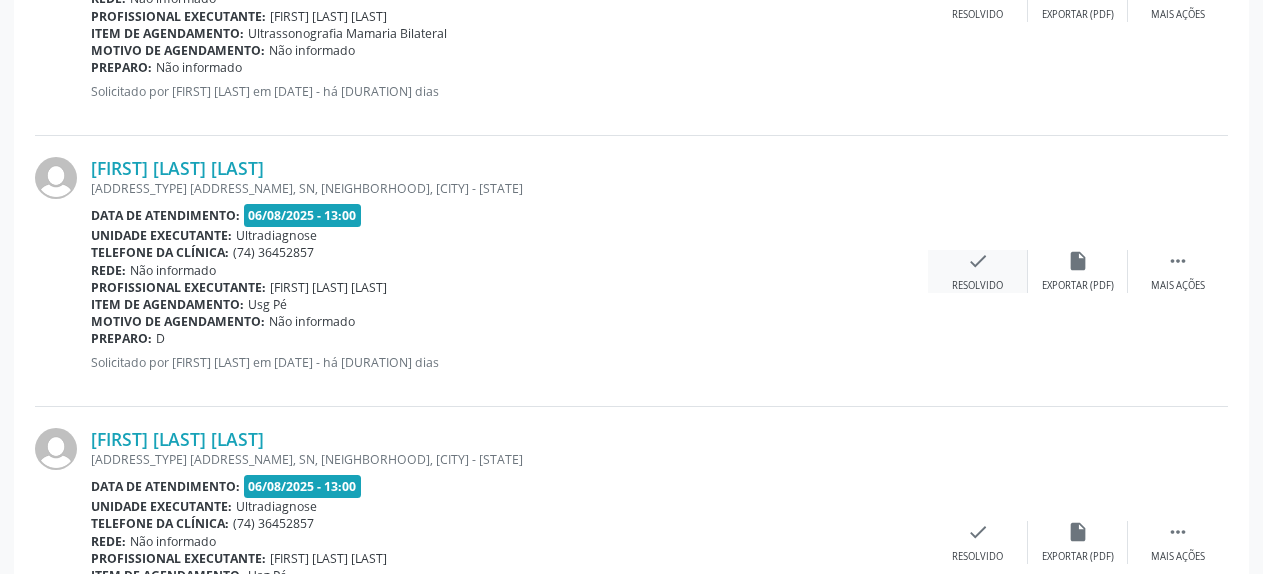 click on "check" at bounding box center (978, 261) 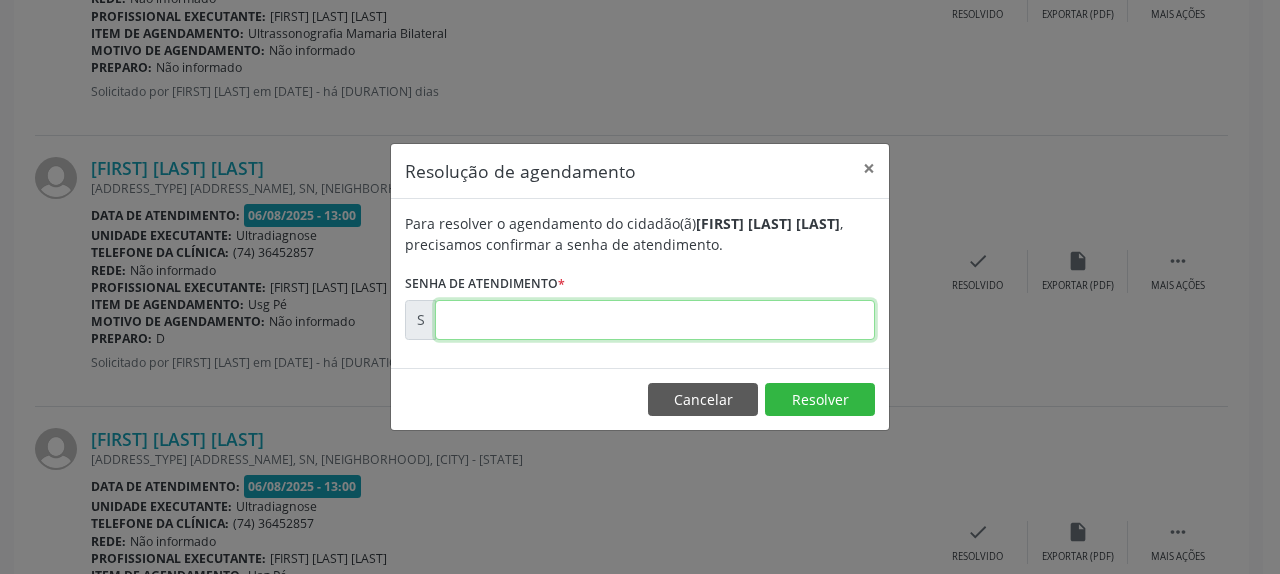 click at bounding box center (655, 320) 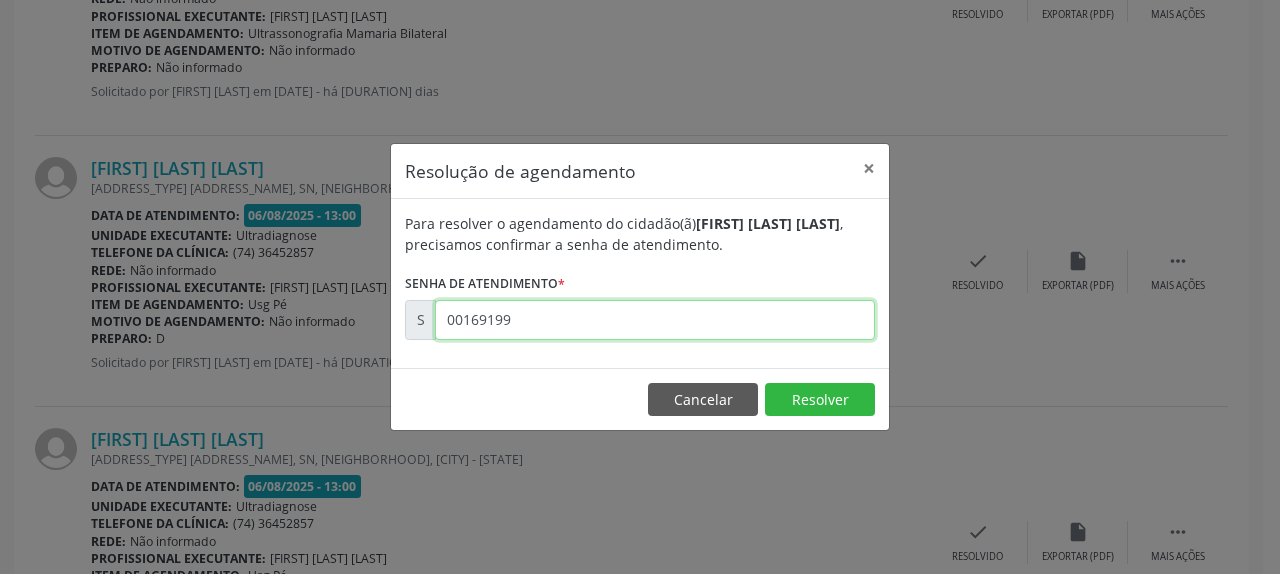 type on "00169199" 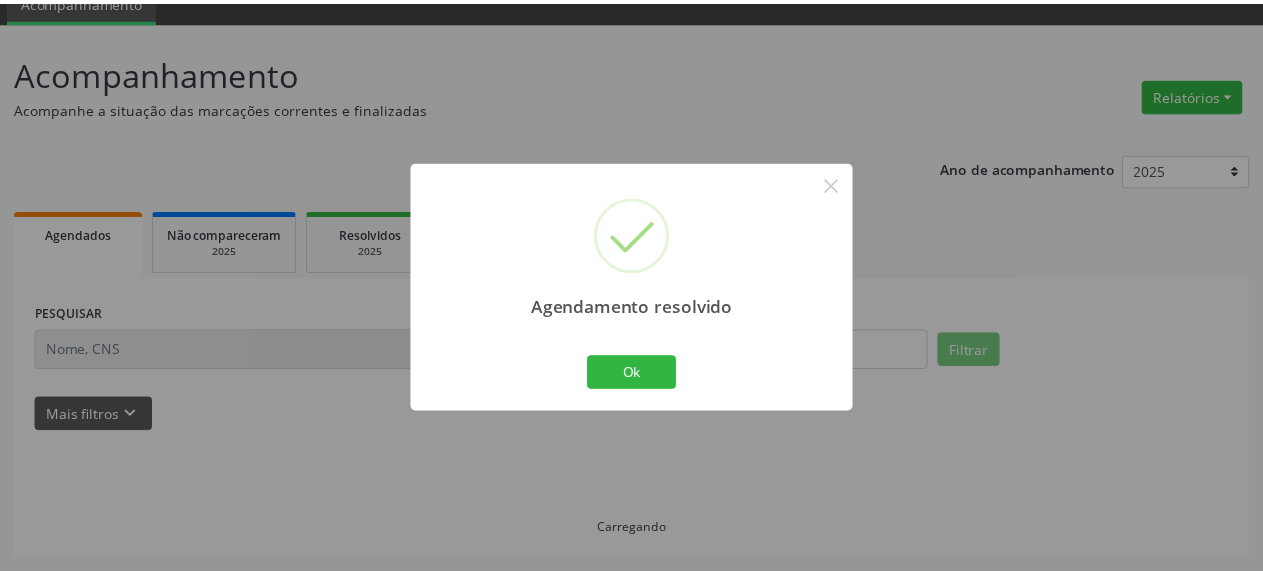 scroll, scrollTop: 88, scrollLeft: 0, axis: vertical 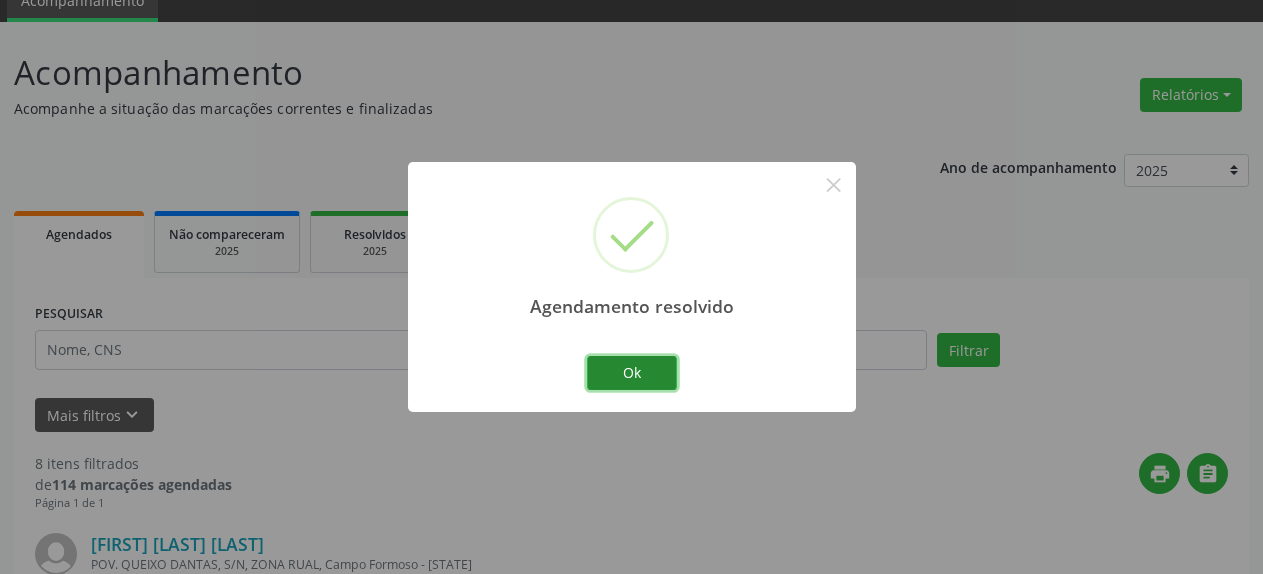 click on "Ok" at bounding box center (632, 373) 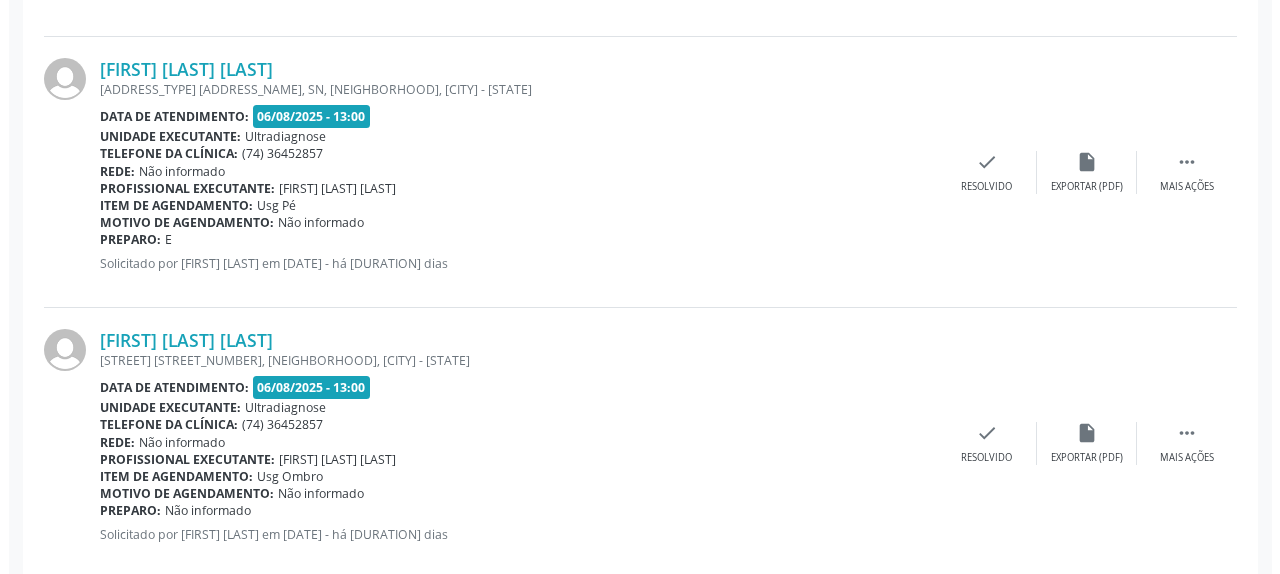 scroll, scrollTop: 1108, scrollLeft: 0, axis: vertical 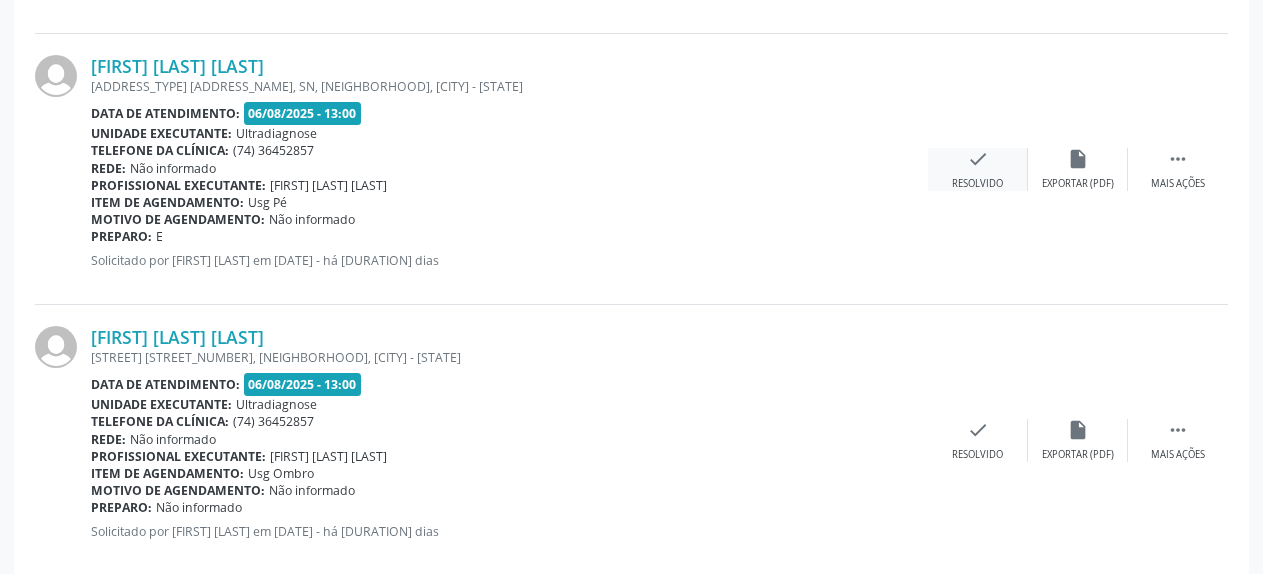 click on "check" at bounding box center [978, 159] 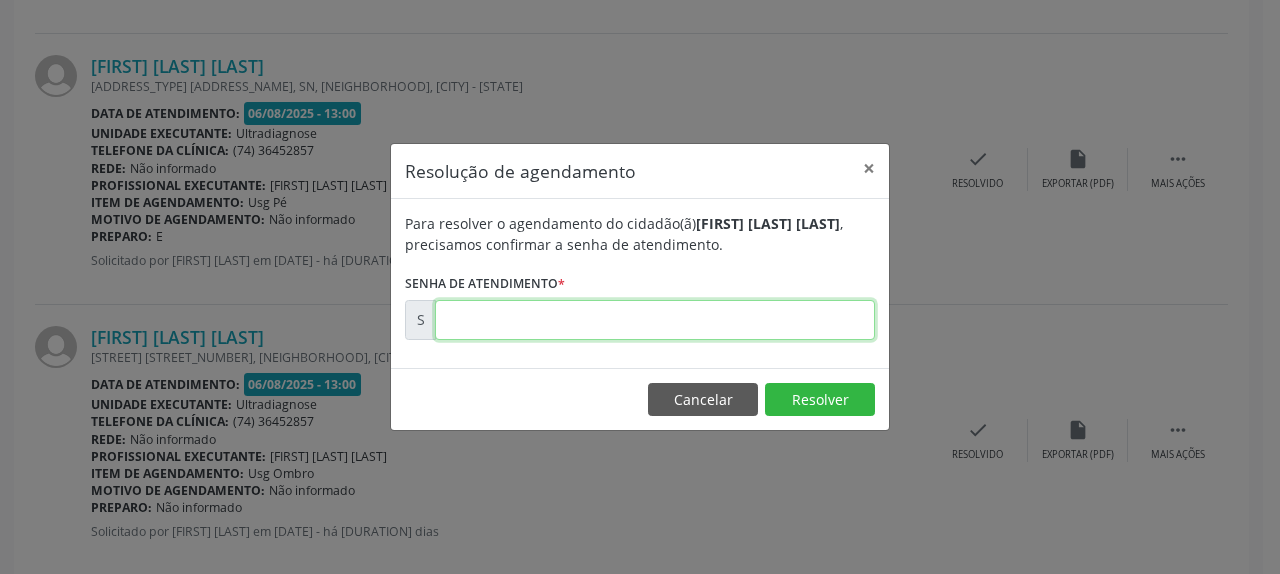 click at bounding box center (655, 320) 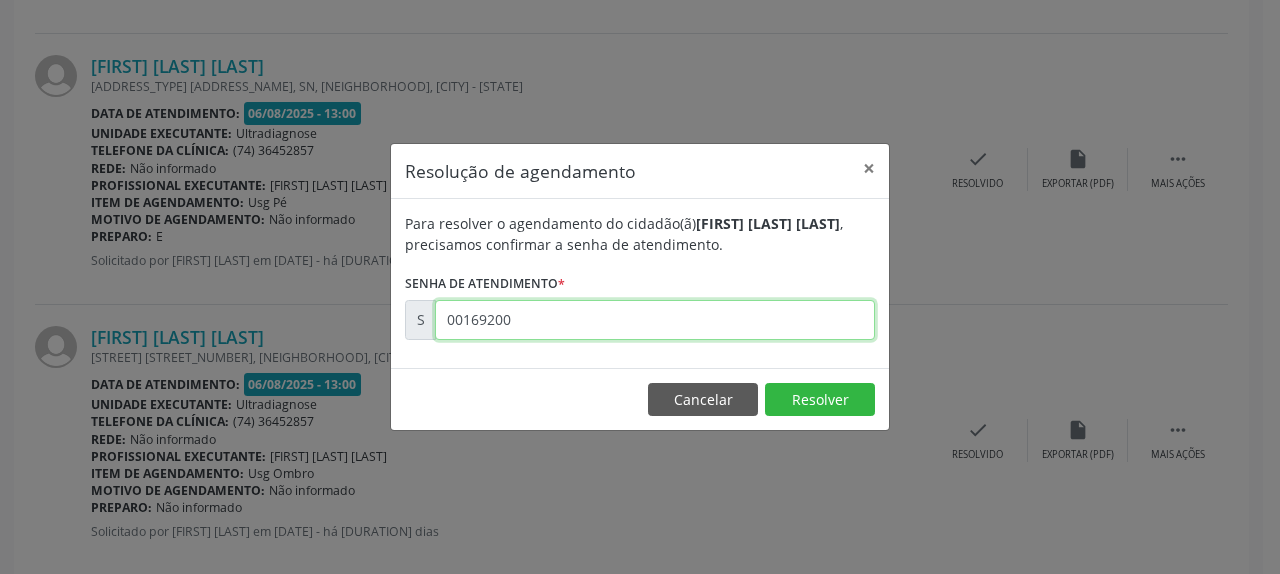 type on "00169200" 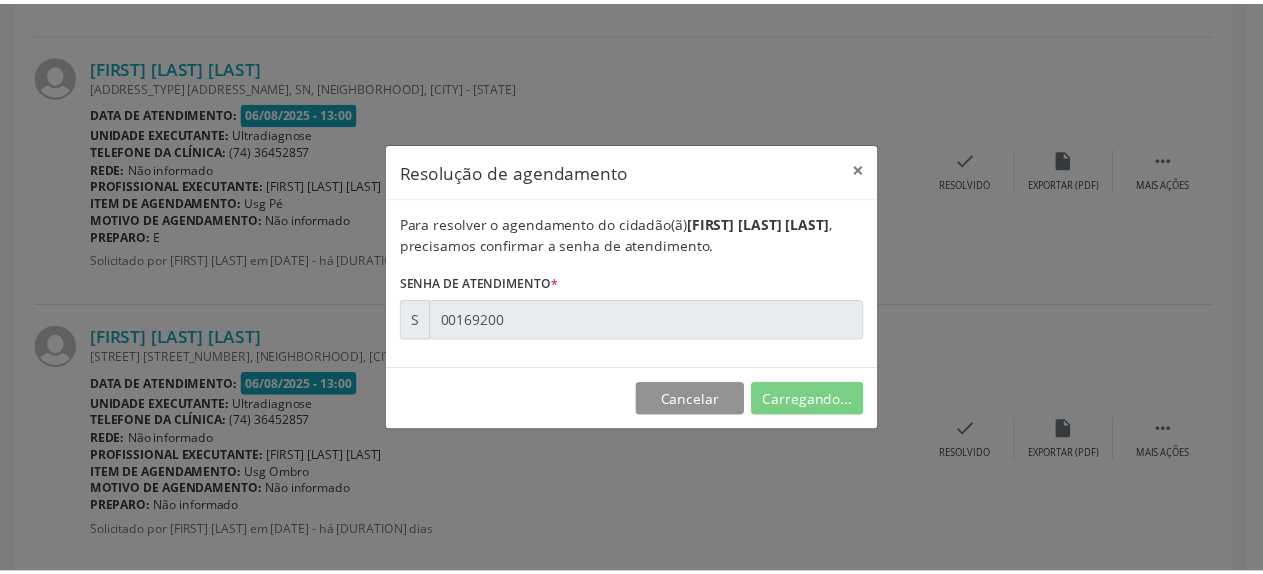 scroll, scrollTop: 88, scrollLeft: 0, axis: vertical 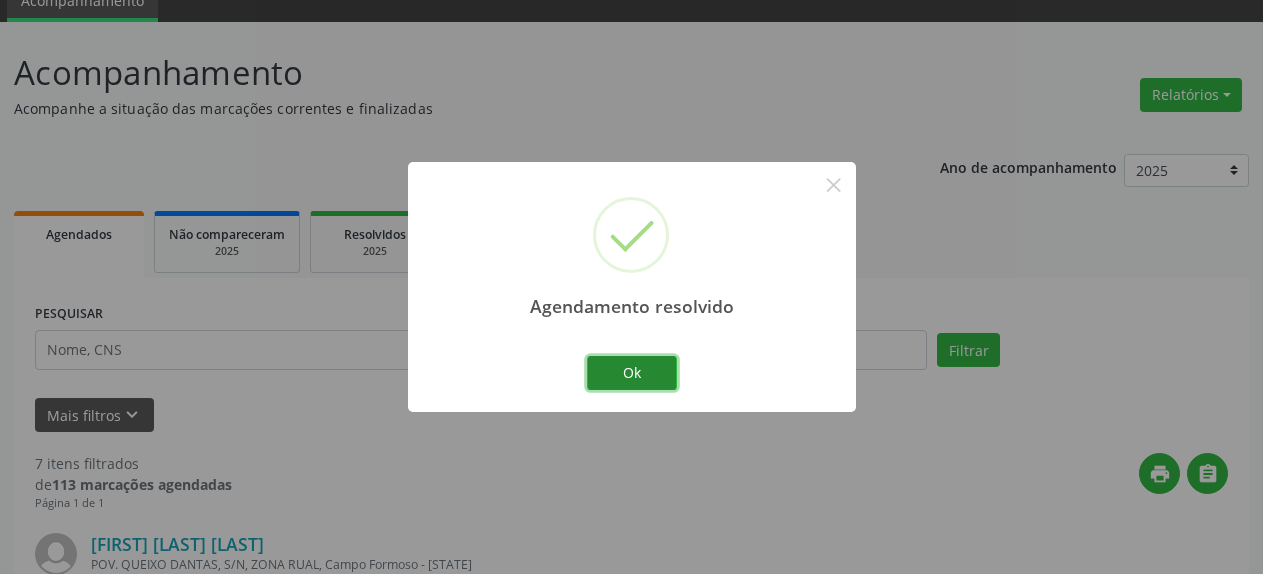 click on "Ok" at bounding box center [632, 373] 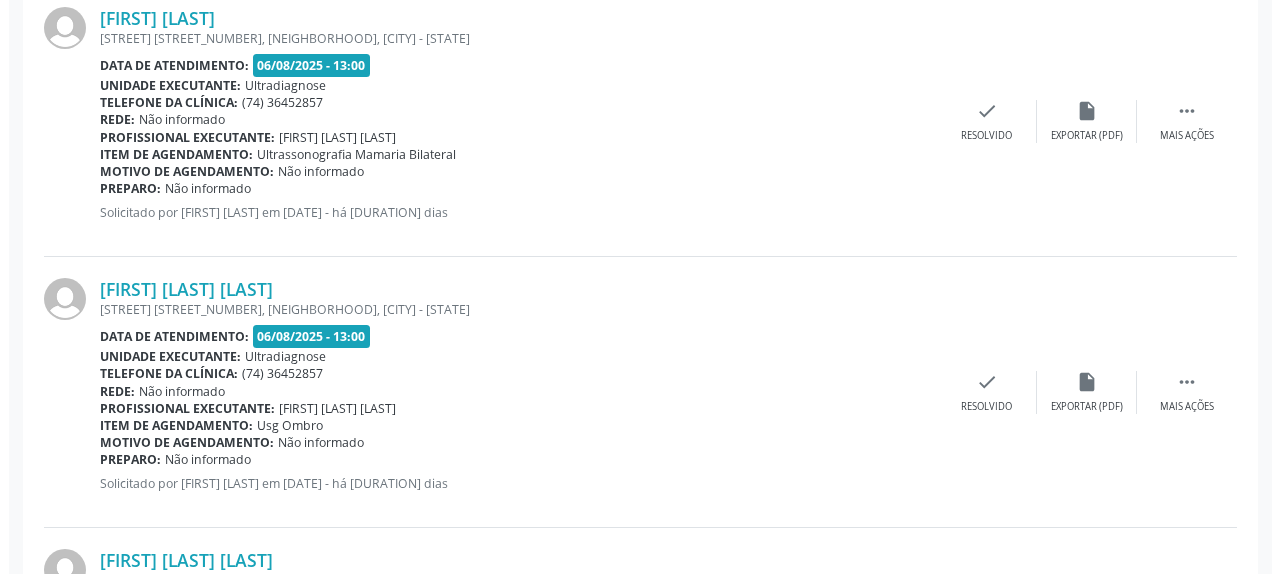 scroll, scrollTop: 904, scrollLeft: 0, axis: vertical 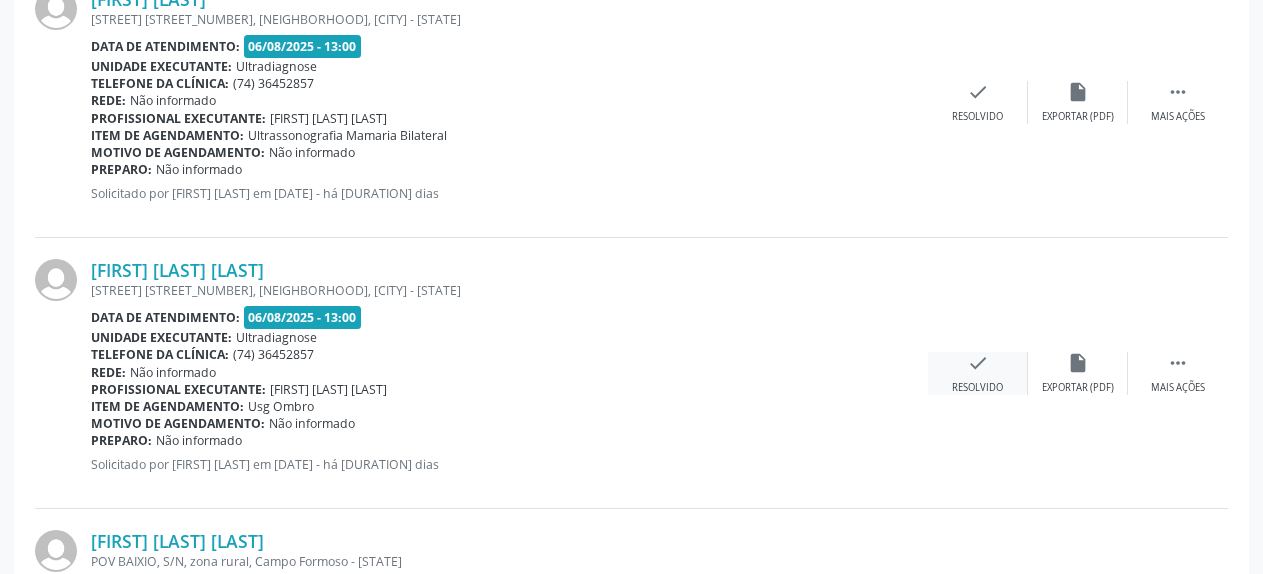 click on "check" at bounding box center [978, 363] 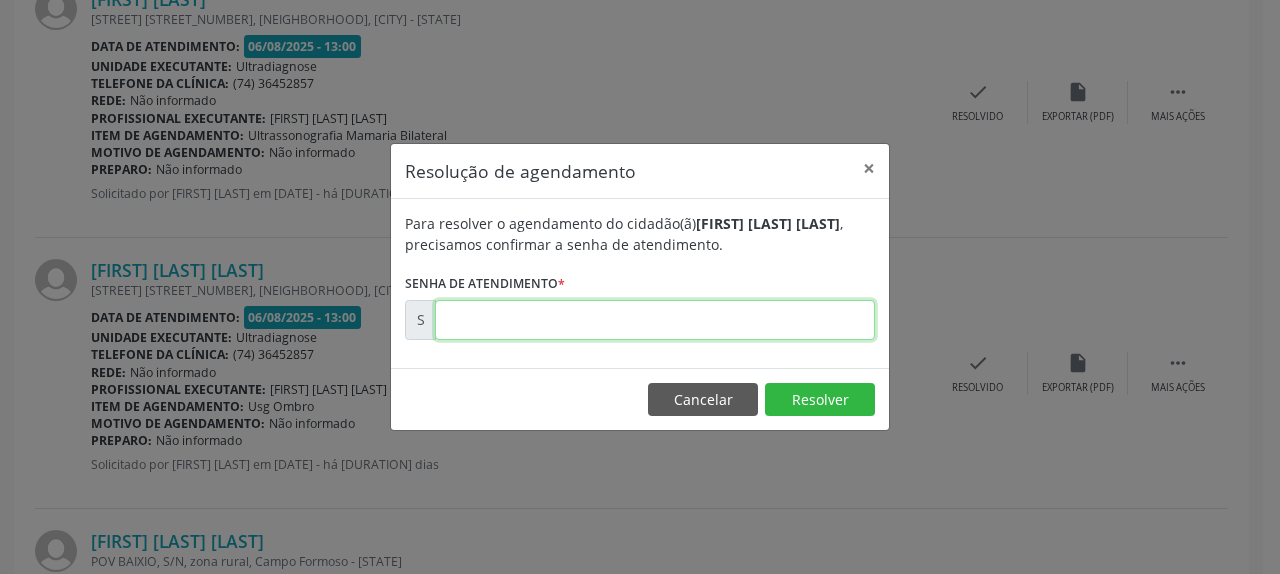 click at bounding box center [655, 320] 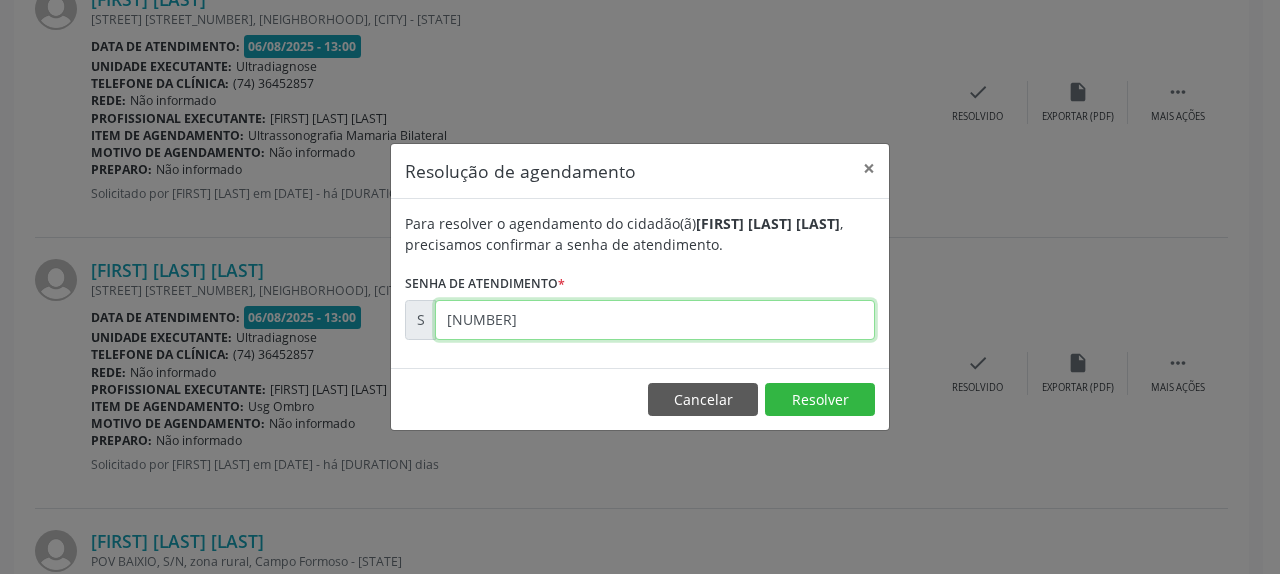 type on "[NUMBER]" 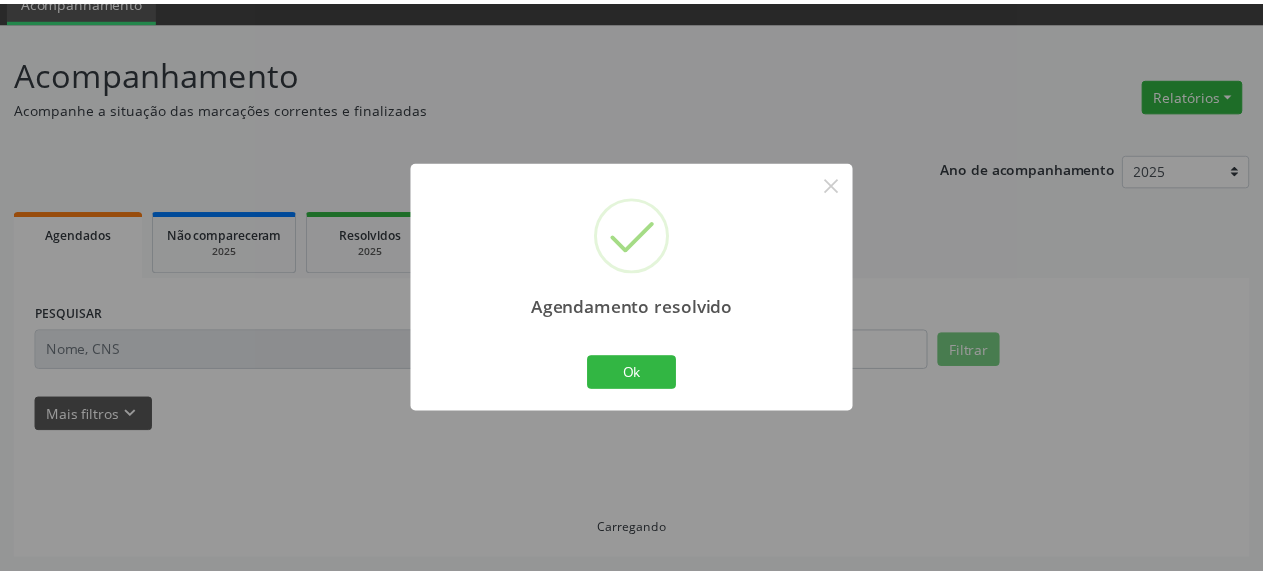 scroll, scrollTop: 88, scrollLeft: 0, axis: vertical 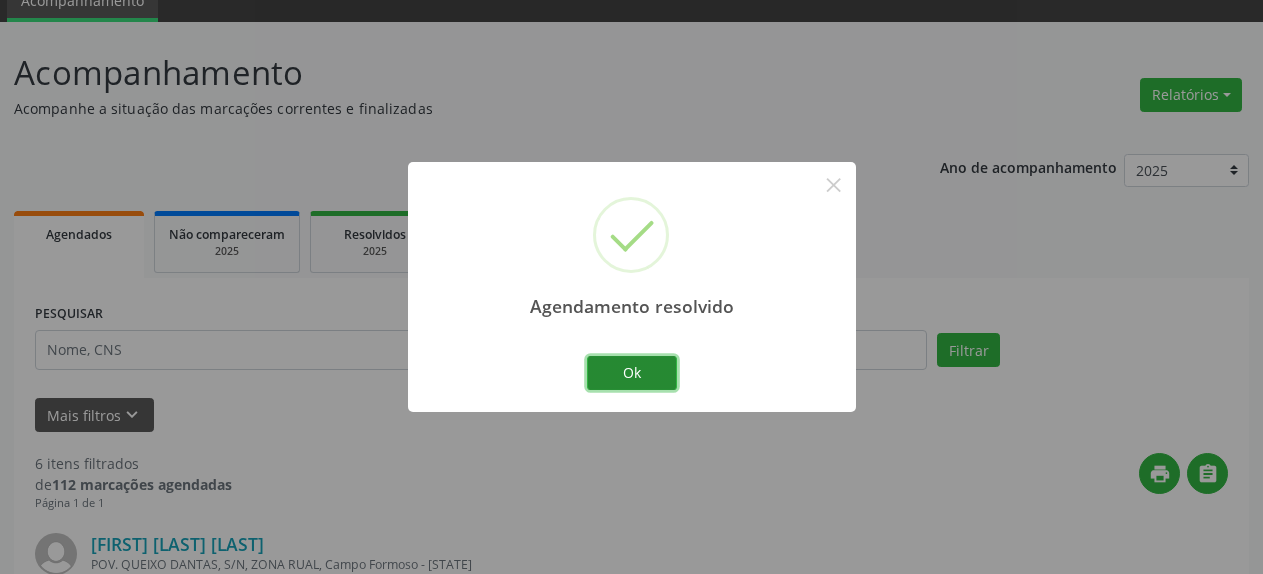 click on "Ok" at bounding box center [632, 373] 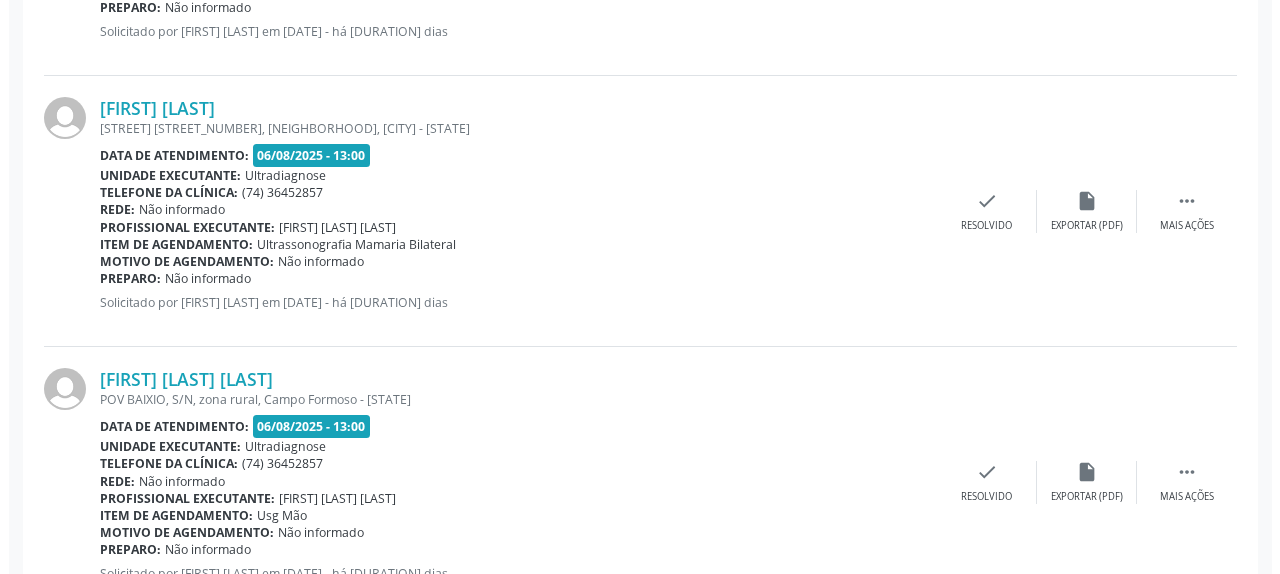 scroll, scrollTop: 802, scrollLeft: 0, axis: vertical 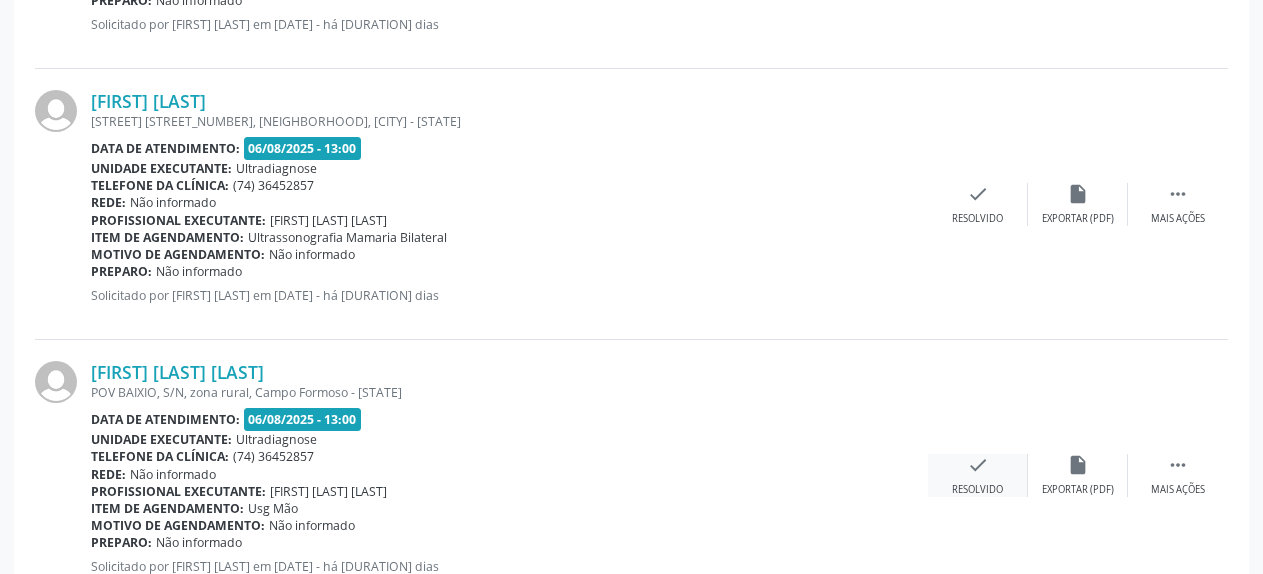 click on "check" at bounding box center [978, 465] 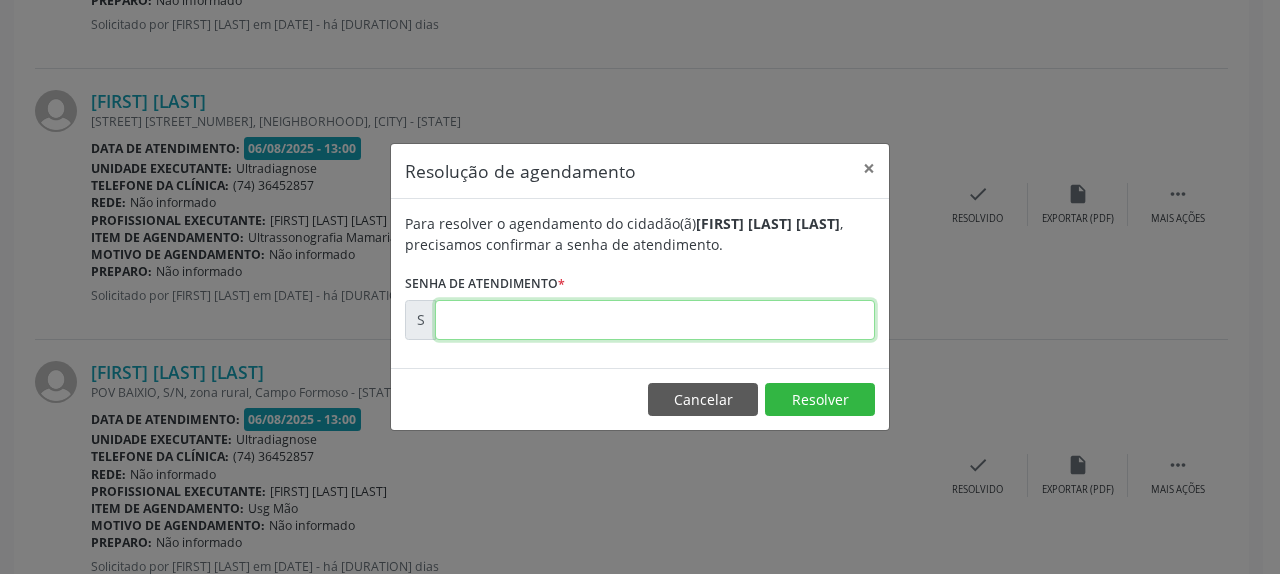 click at bounding box center (655, 320) 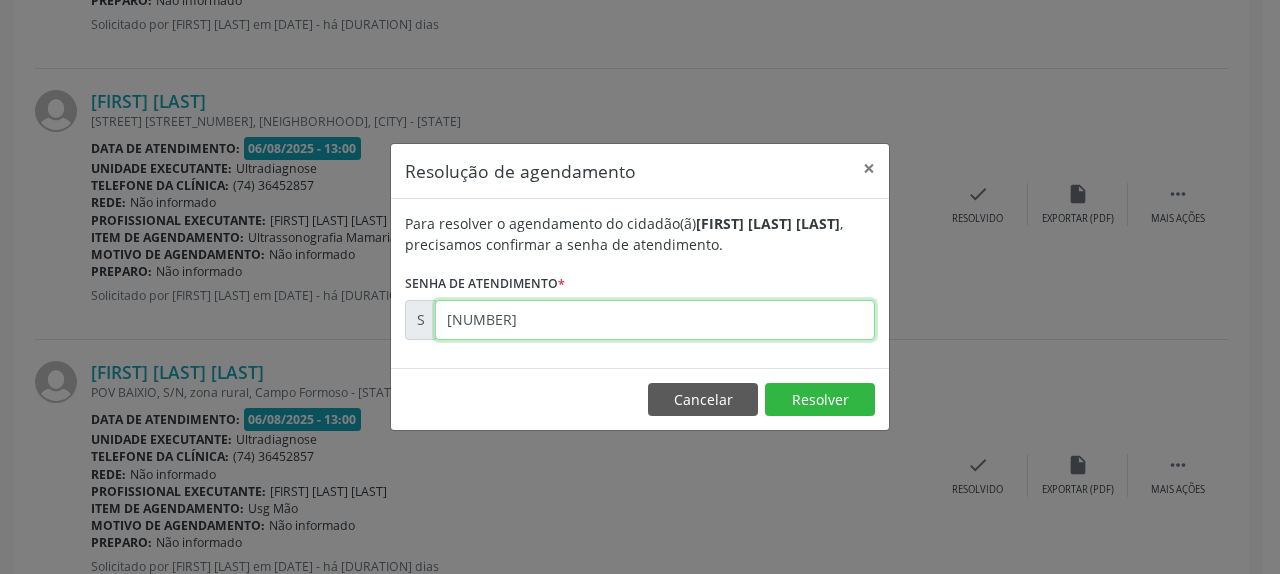type on "[NUMBER]" 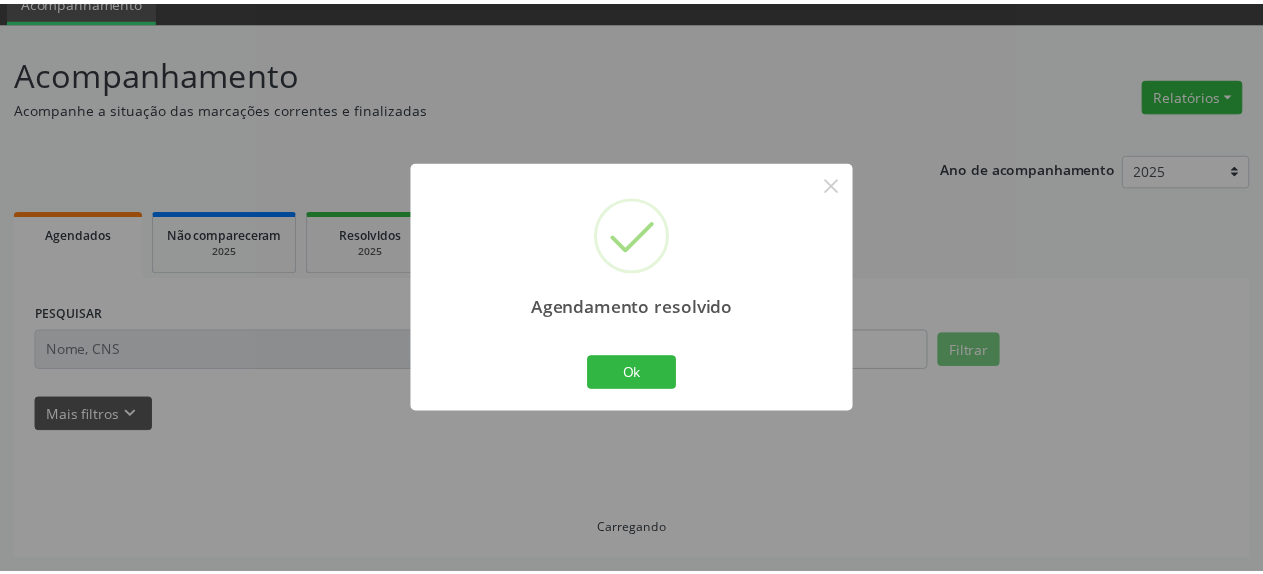 scroll, scrollTop: 88, scrollLeft: 0, axis: vertical 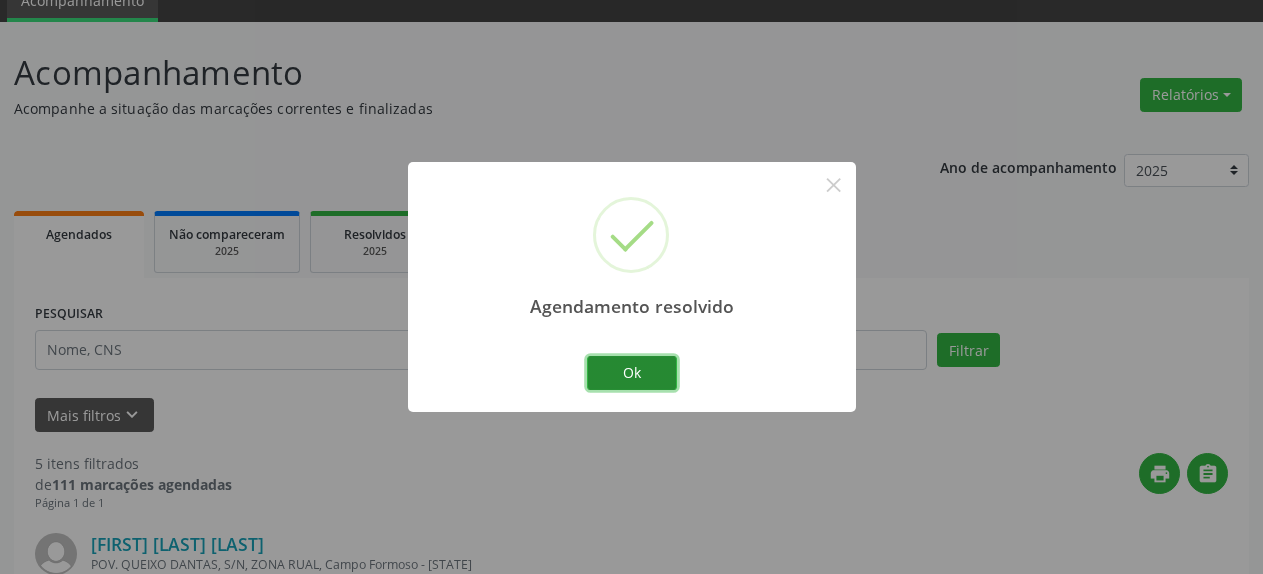 click on "Ok" at bounding box center [632, 373] 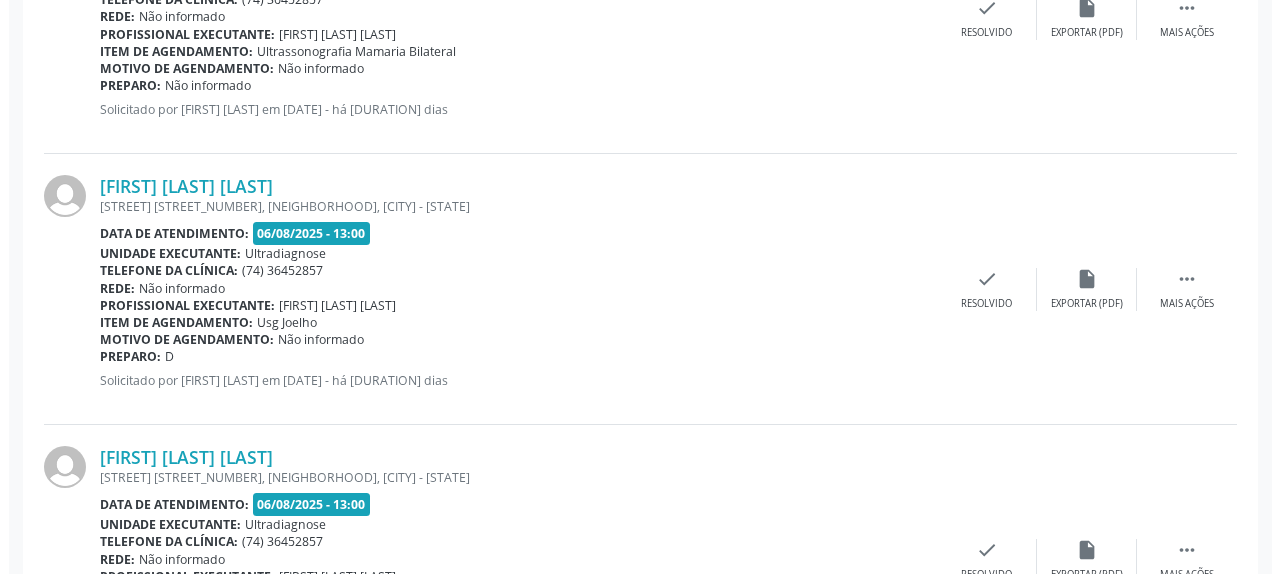 scroll, scrollTop: 1108, scrollLeft: 0, axis: vertical 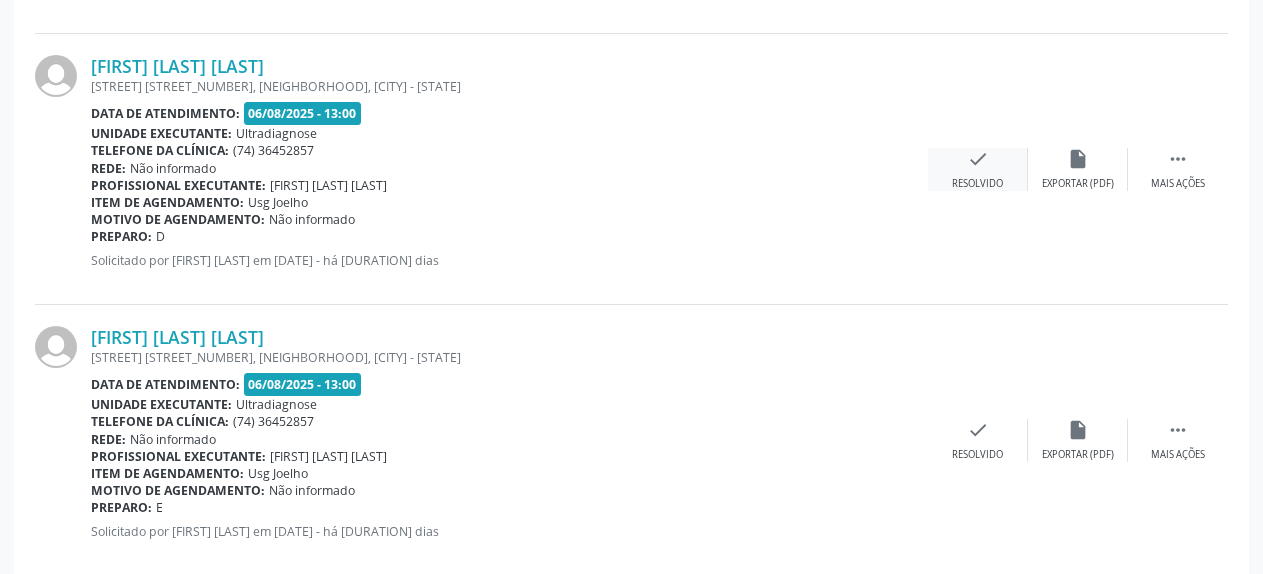 click on "check" at bounding box center (978, 159) 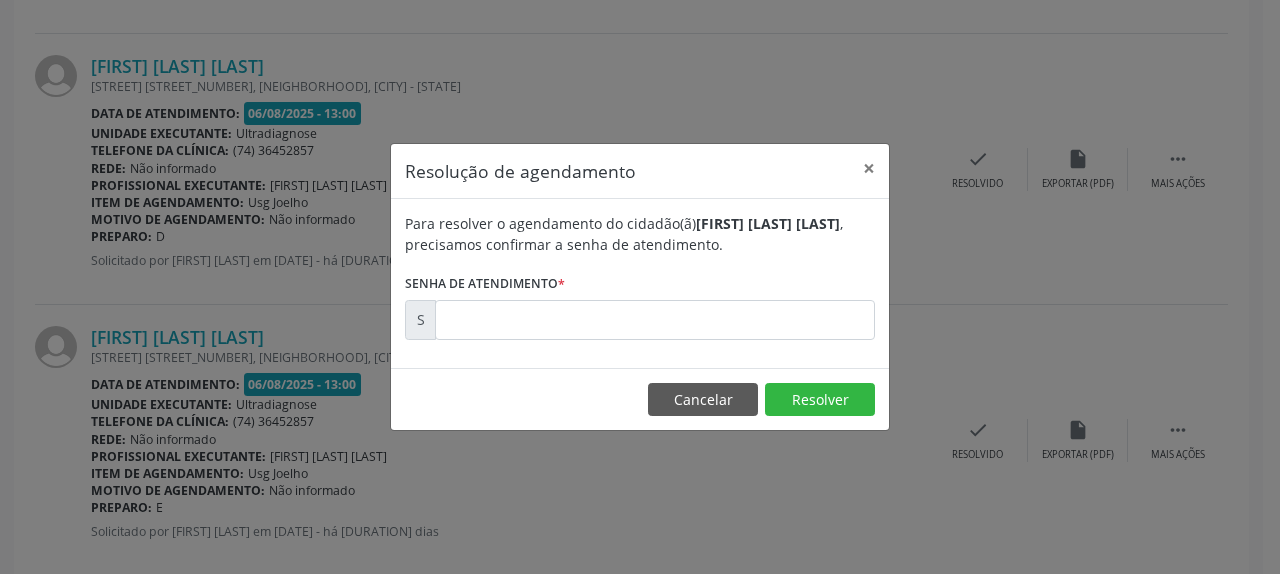 click on "Para resolver o agendamento do cidadão(ã)  [FIRST] [LAST] ,
precisamos confirmar a senha de atendimento.
Senha de atendimento
*
S" at bounding box center (640, 276) 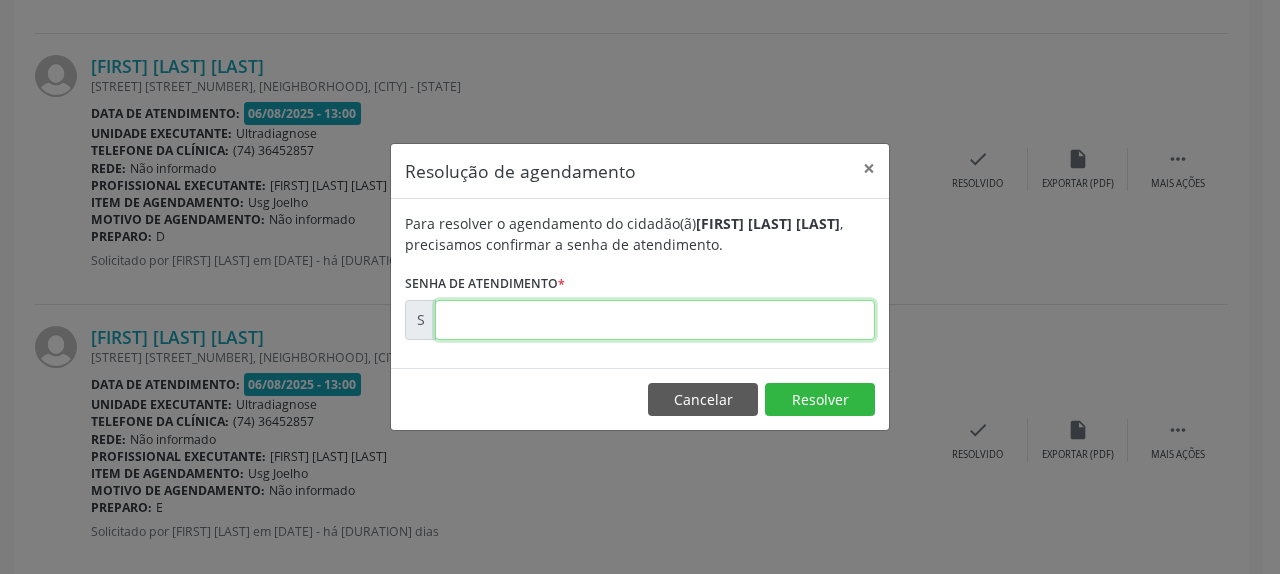 click at bounding box center [655, 320] 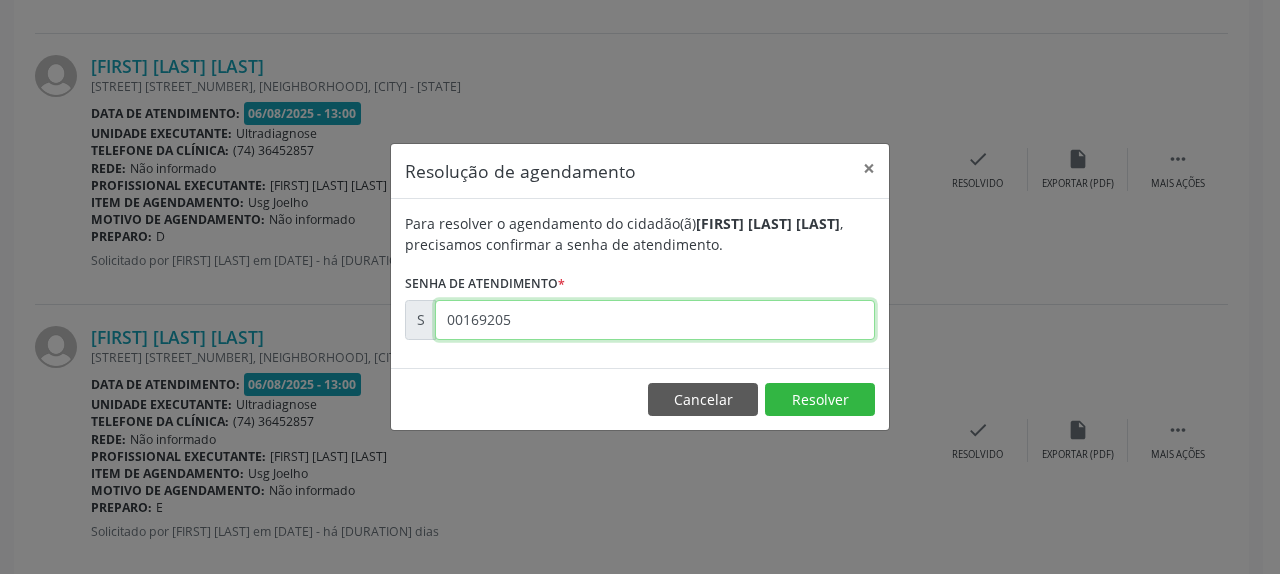 type on "00169205" 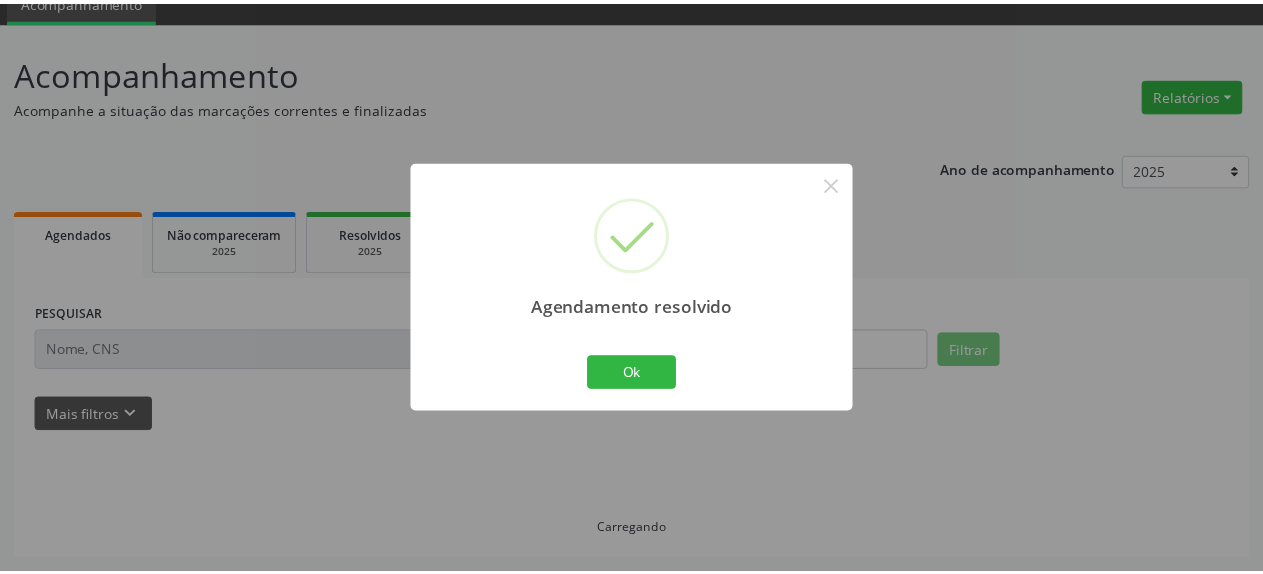 scroll, scrollTop: 88, scrollLeft: 0, axis: vertical 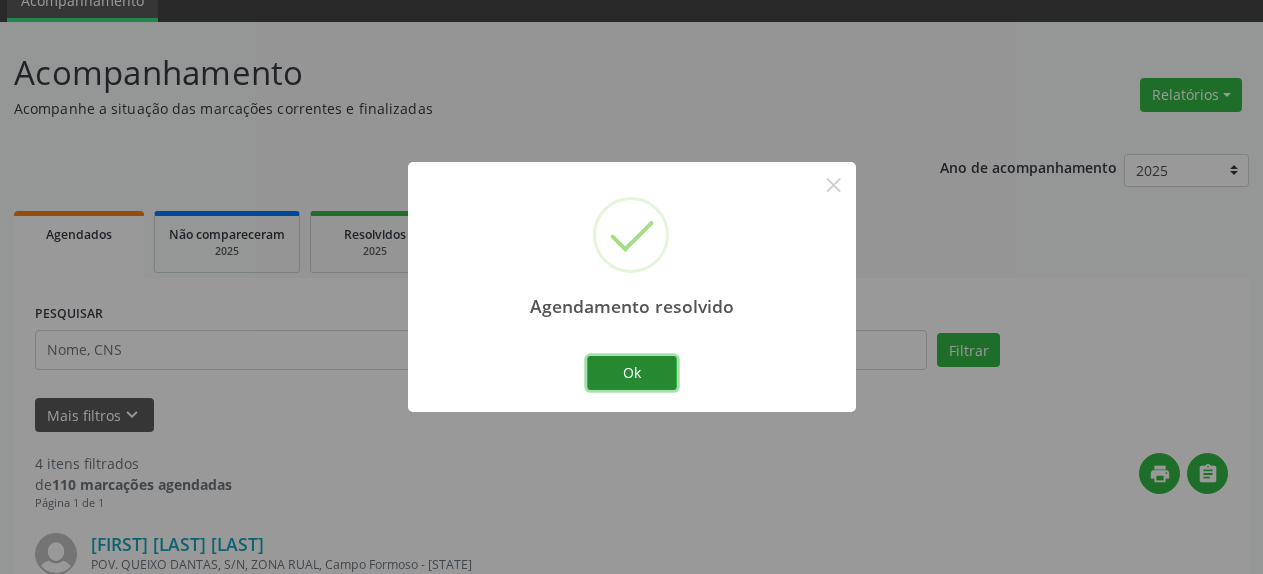 click on "Ok" at bounding box center [632, 373] 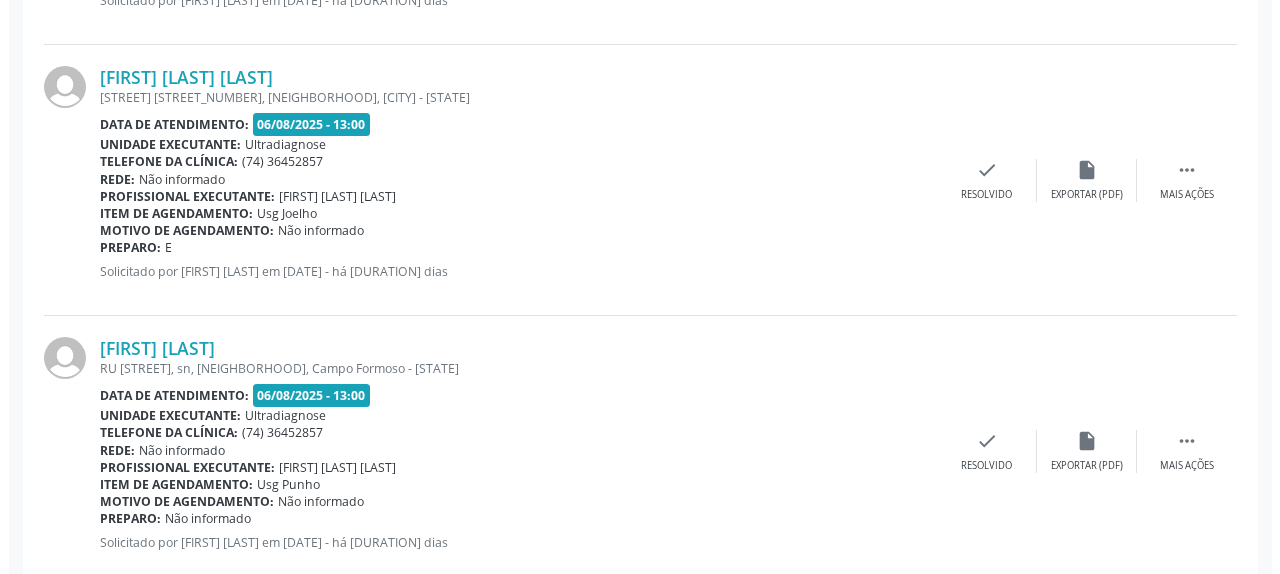 scroll, scrollTop: 1108, scrollLeft: 0, axis: vertical 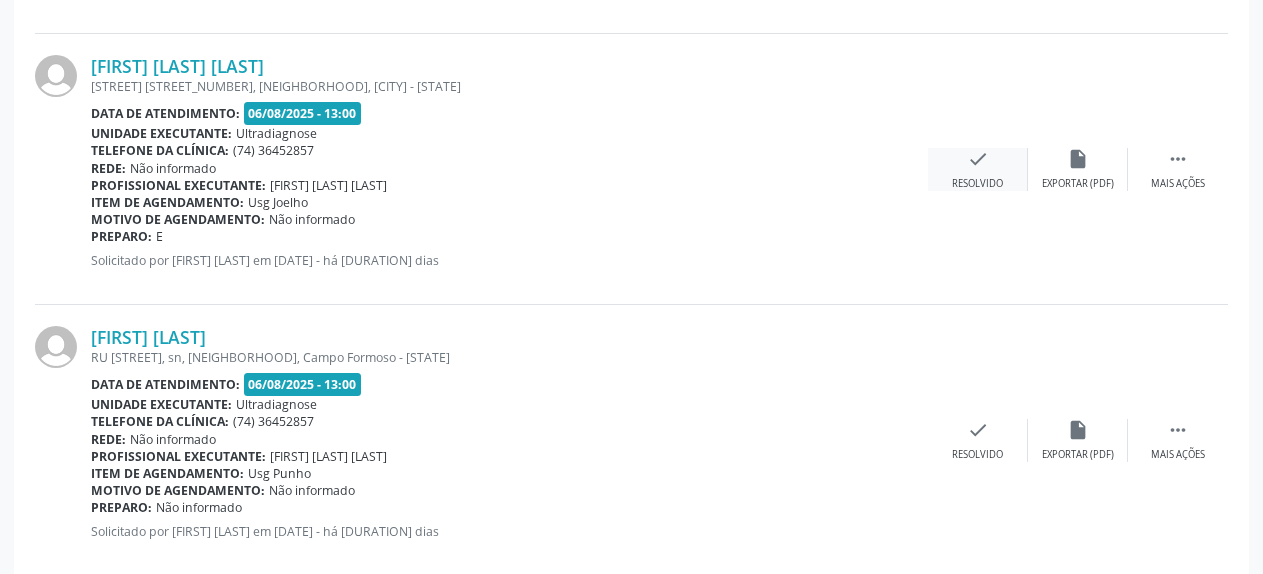 click on "check" at bounding box center [978, 159] 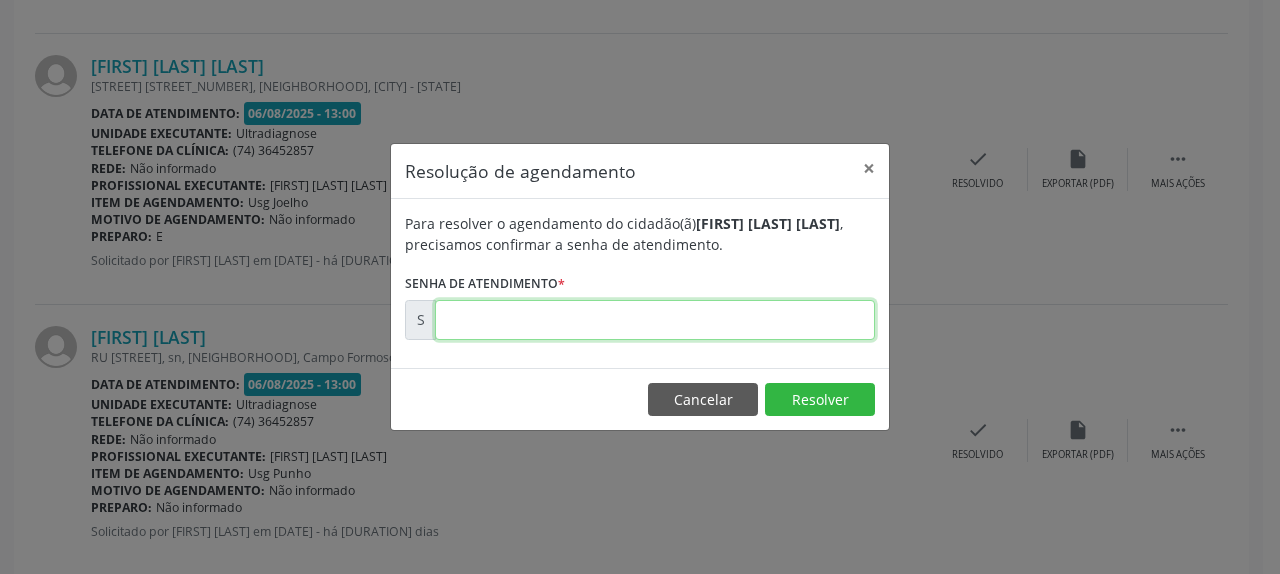 click at bounding box center (655, 320) 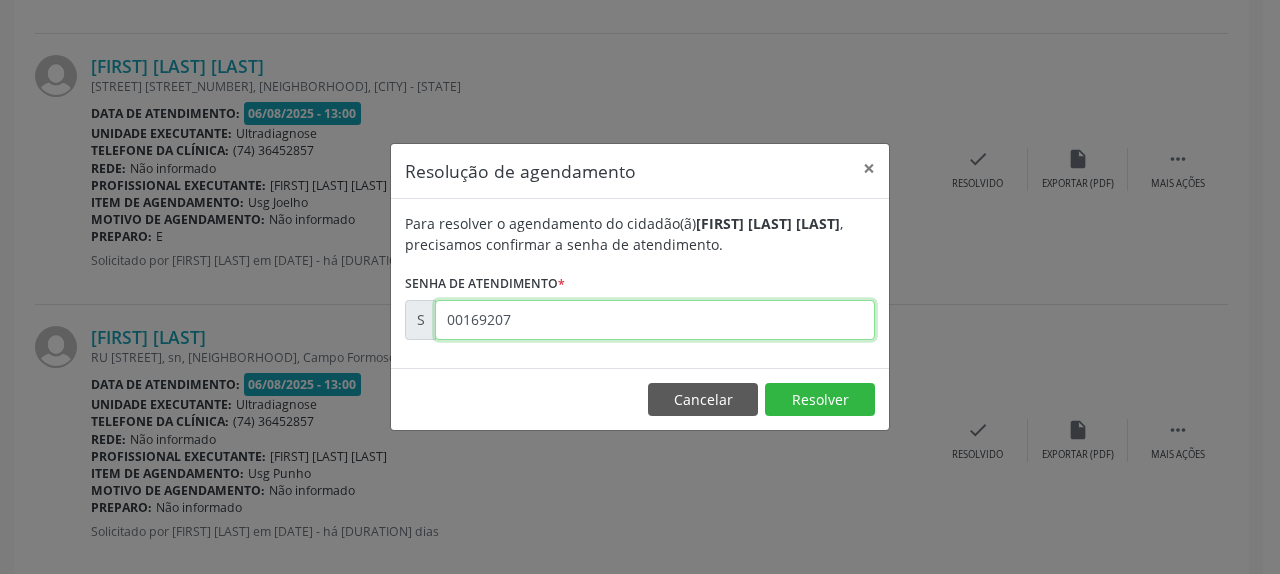 type on "00169207" 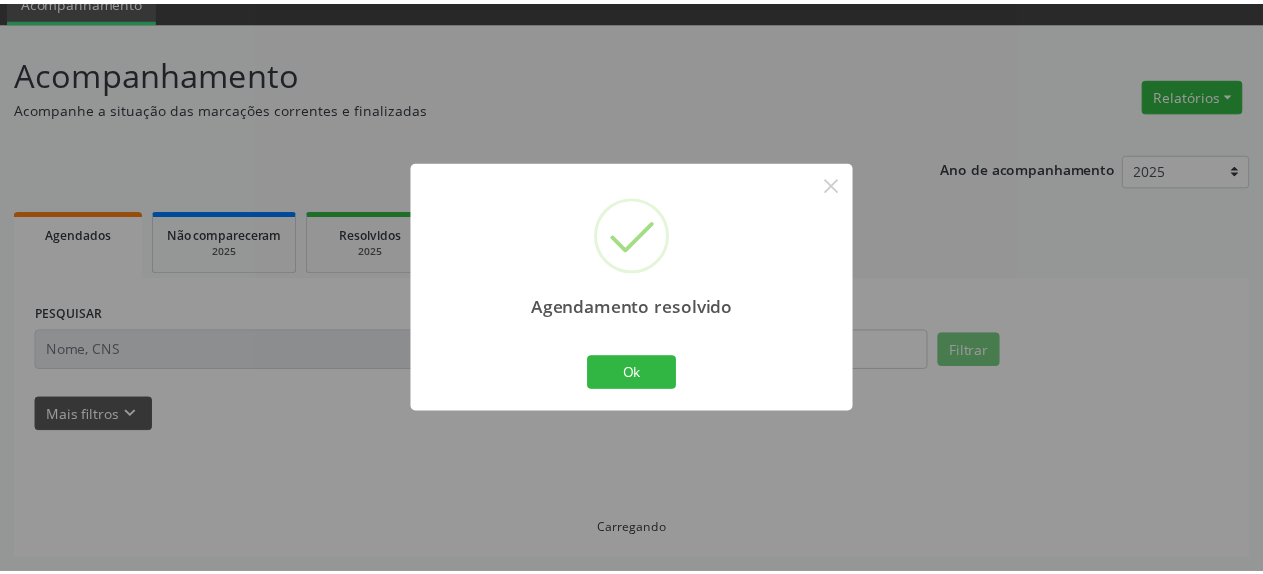 scroll, scrollTop: 88, scrollLeft: 0, axis: vertical 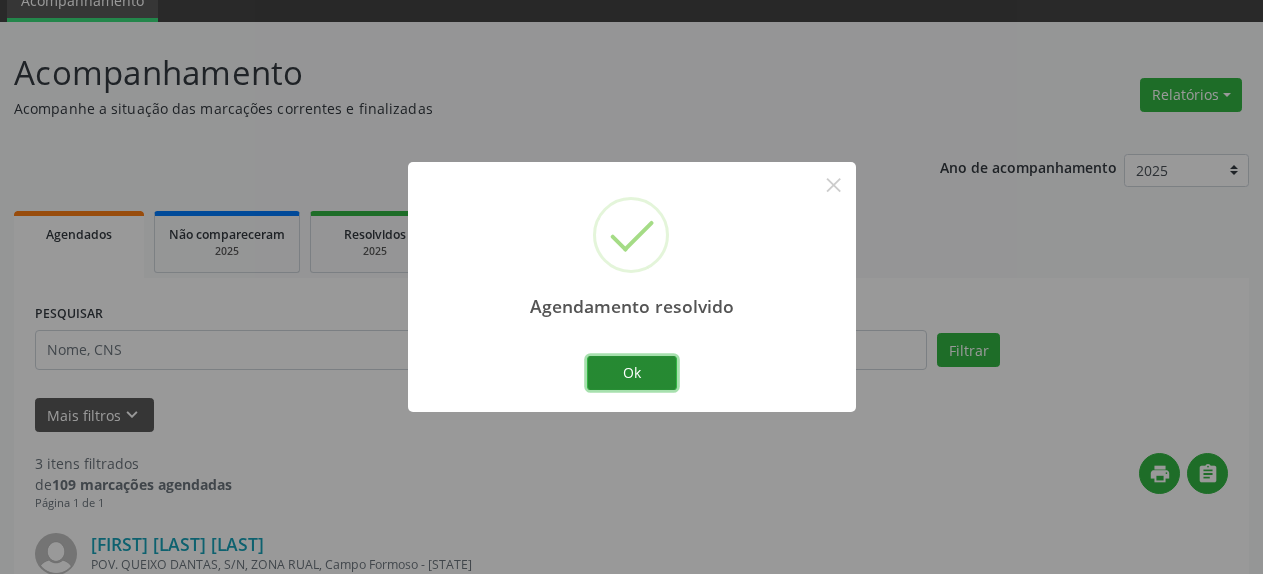 click on "Ok" at bounding box center (632, 373) 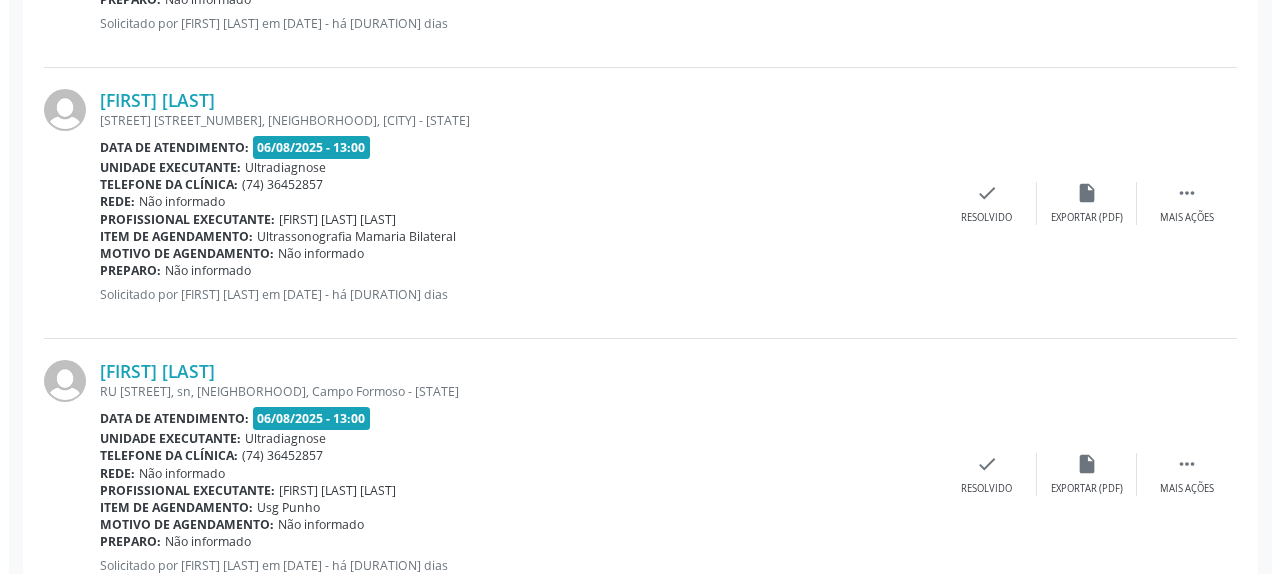 scroll, scrollTop: 873, scrollLeft: 0, axis: vertical 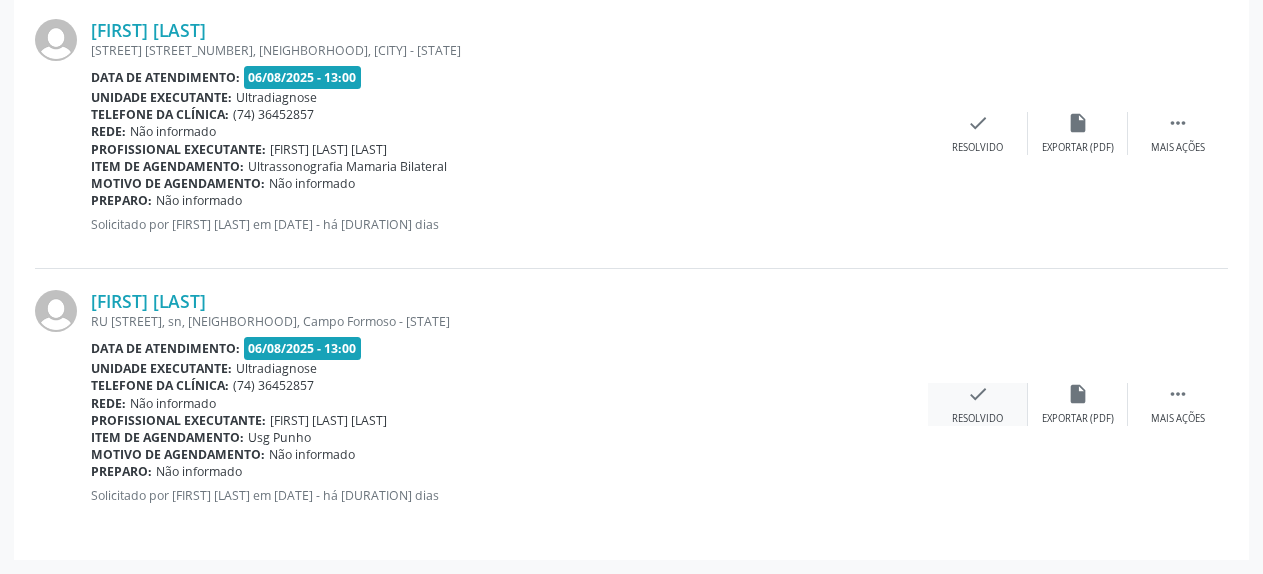 click on "check" at bounding box center [978, 394] 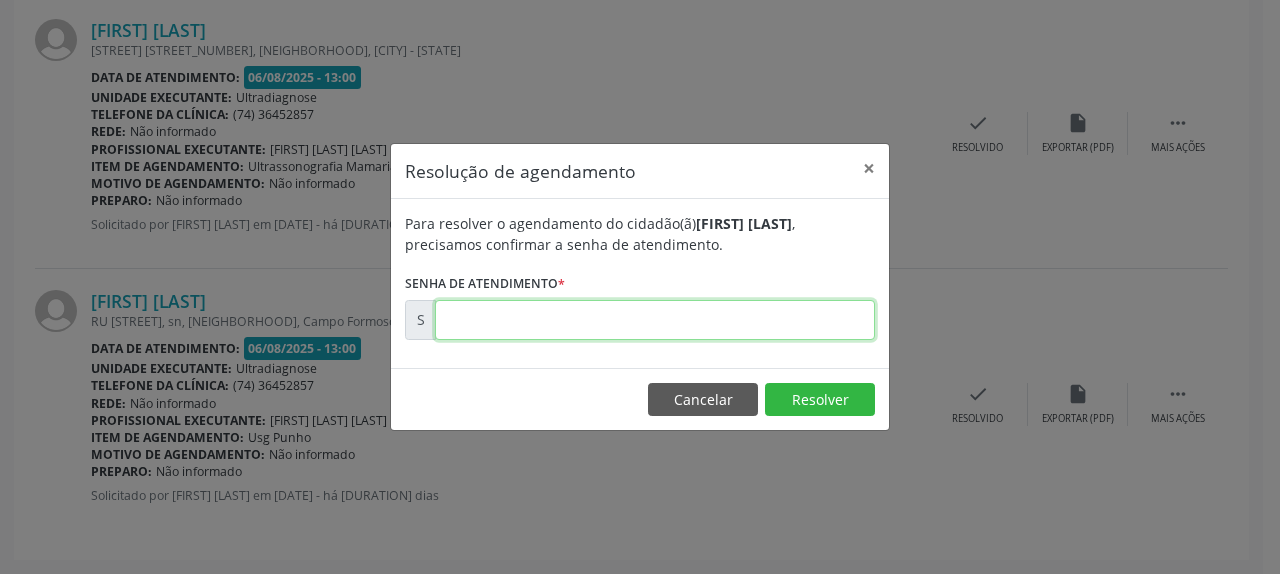 click at bounding box center (655, 320) 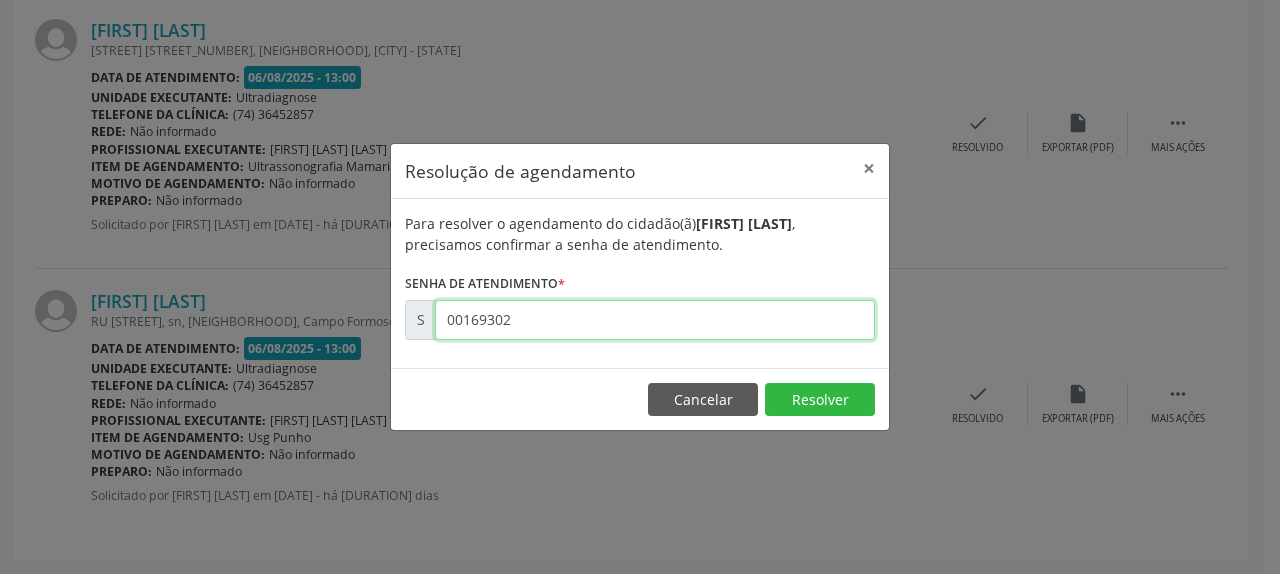 type on "00169302" 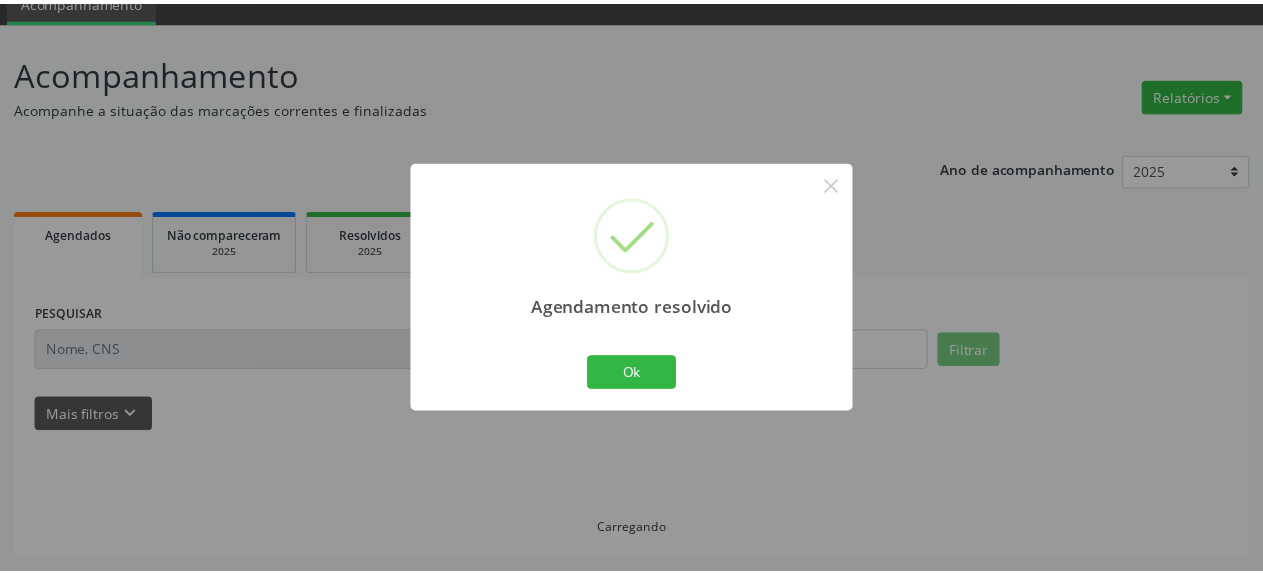 scroll, scrollTop: 88, scrollLeft: 0, axis: vertical 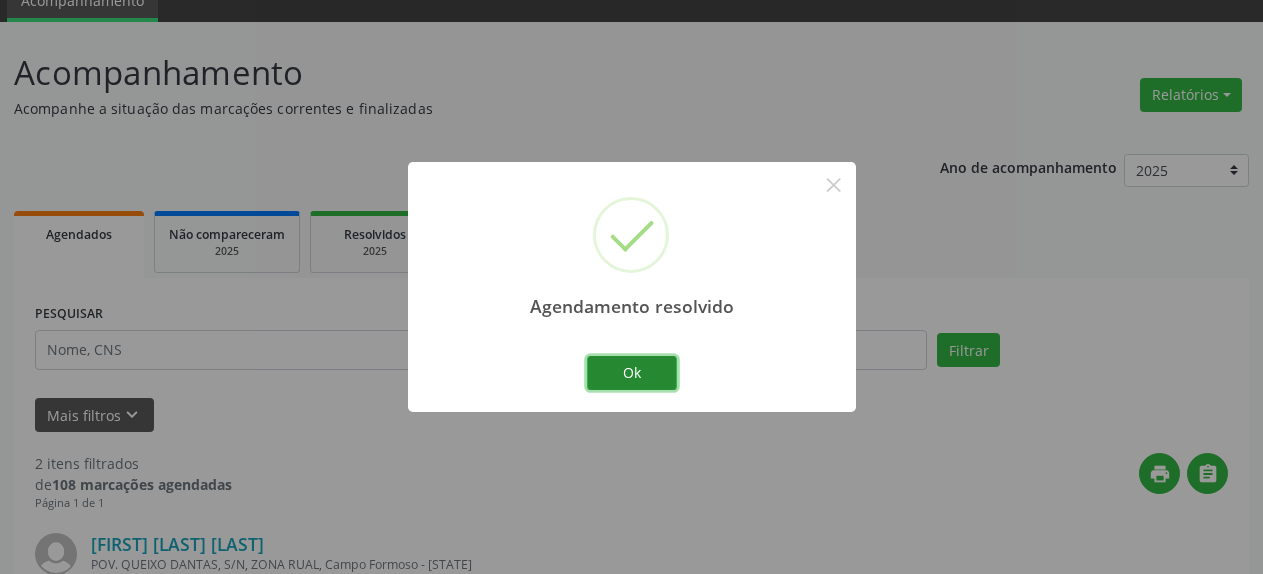 click on "Ok" at bounding box center (632, 373) 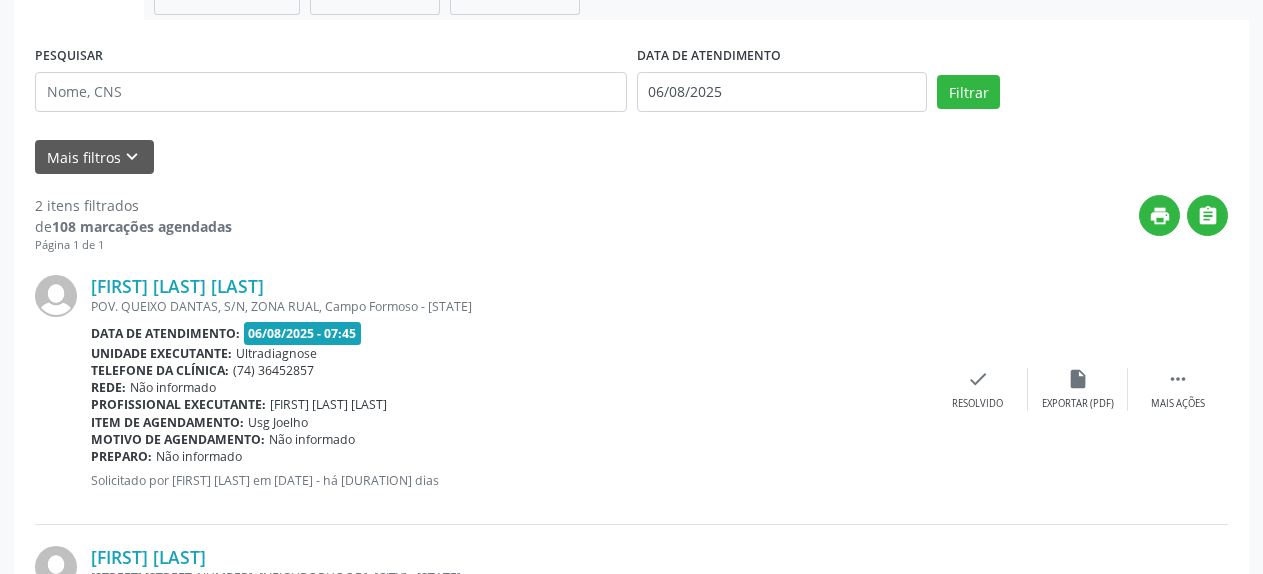 scroll, scrollTop: 394, scrollLeft: 0, axis: vertical 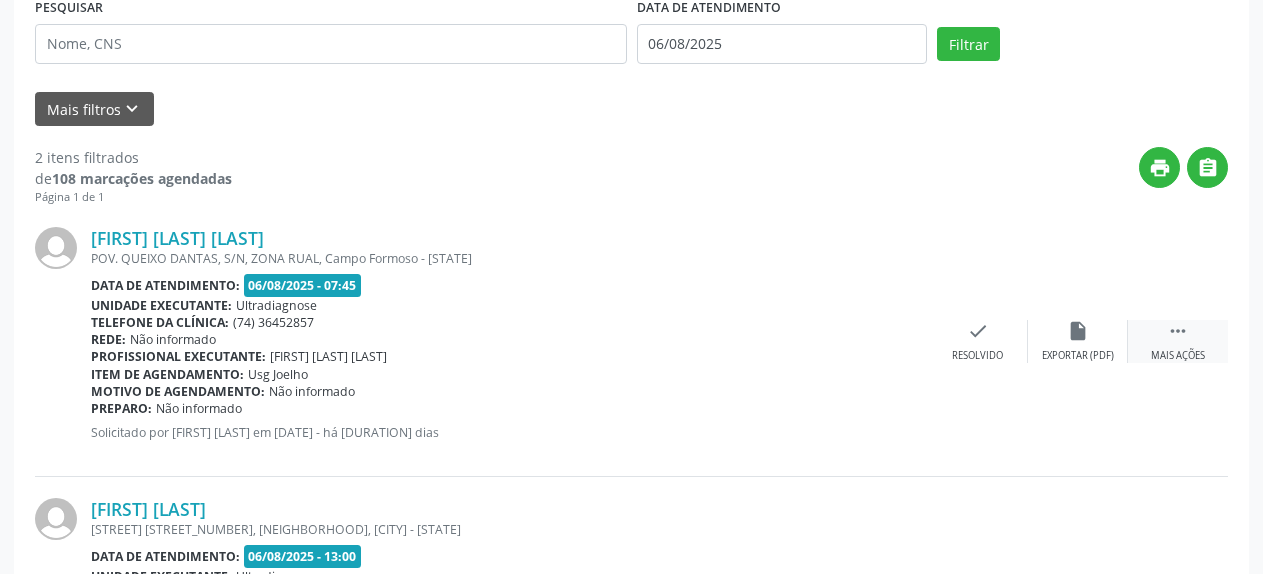 click on "" at bounding box center (1178, 331) 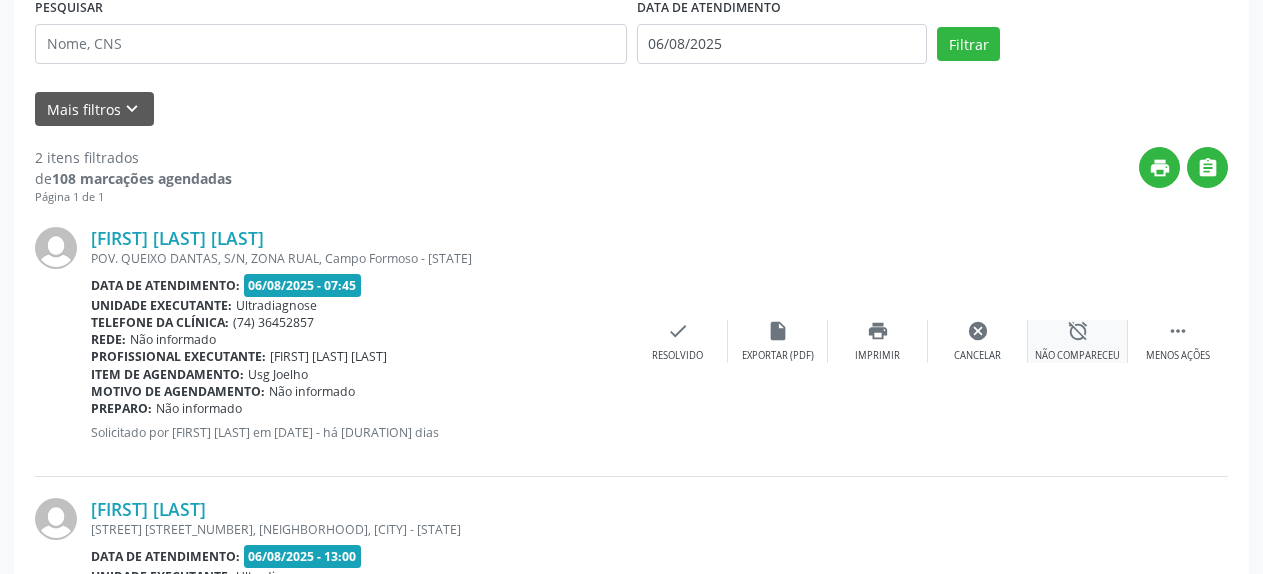 click on "alarm_off" at bounding box center [1078, 331] 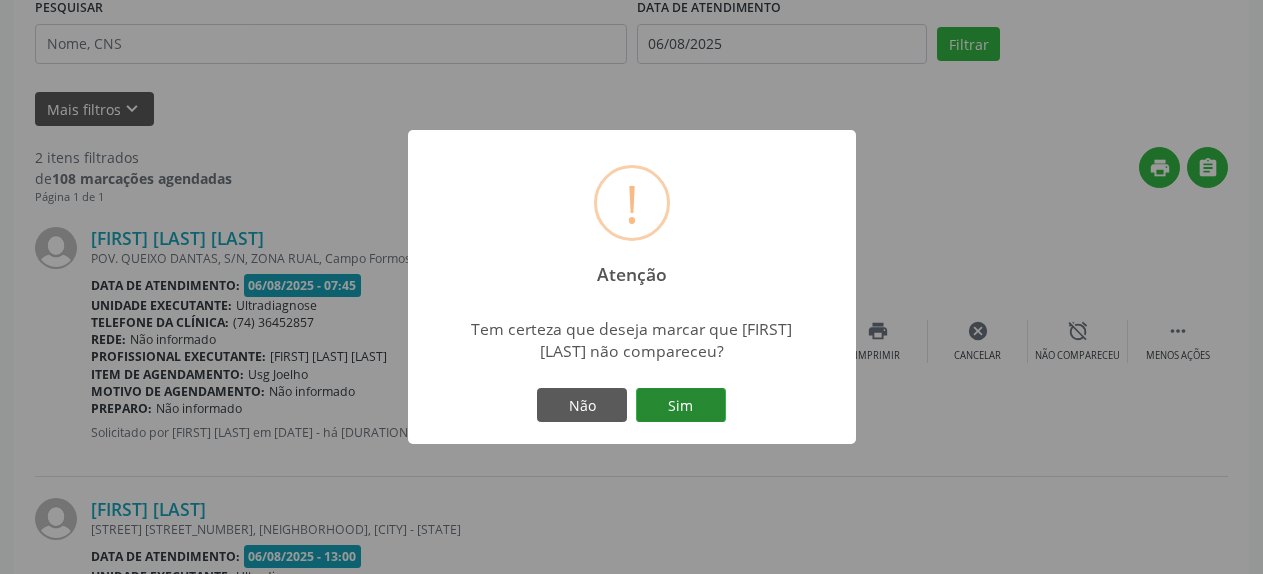 click on "Sim" at bounding box center (681, 405) 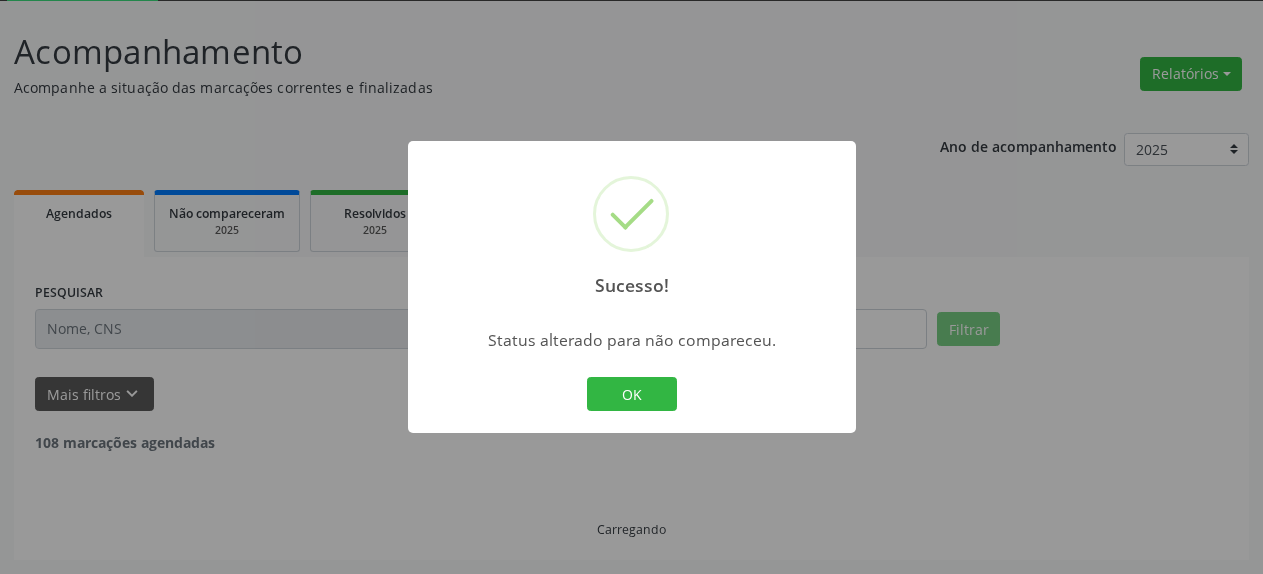 scroll, scrollTop: 109, scrollLeft: 0, axis: vertical 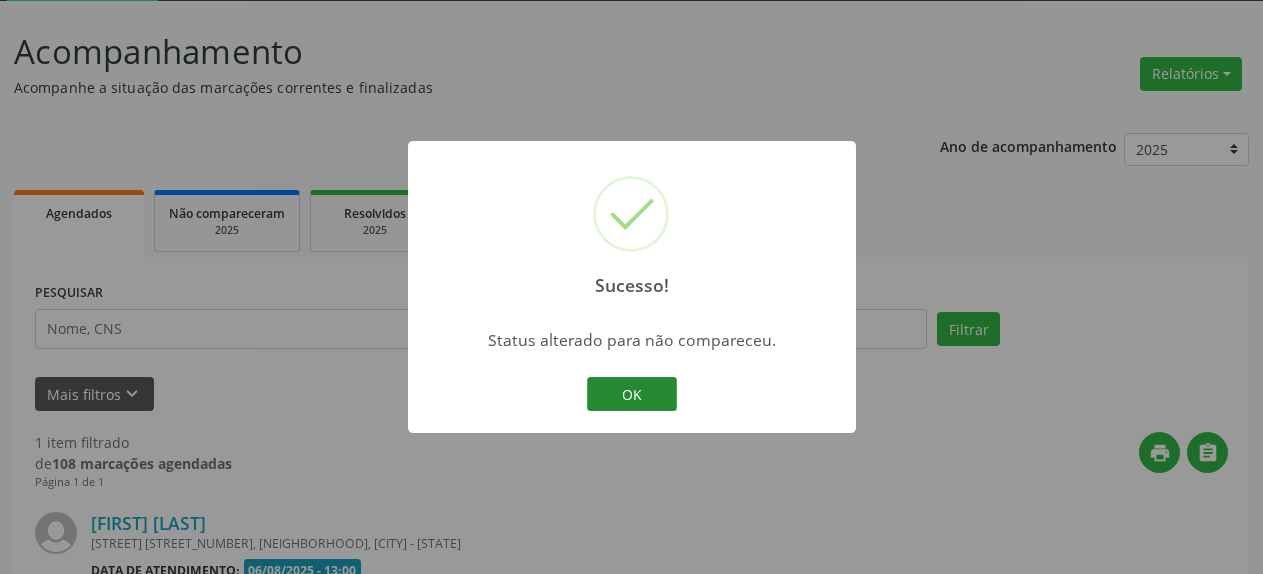 click on "OK" at bounding box center [632, 394] 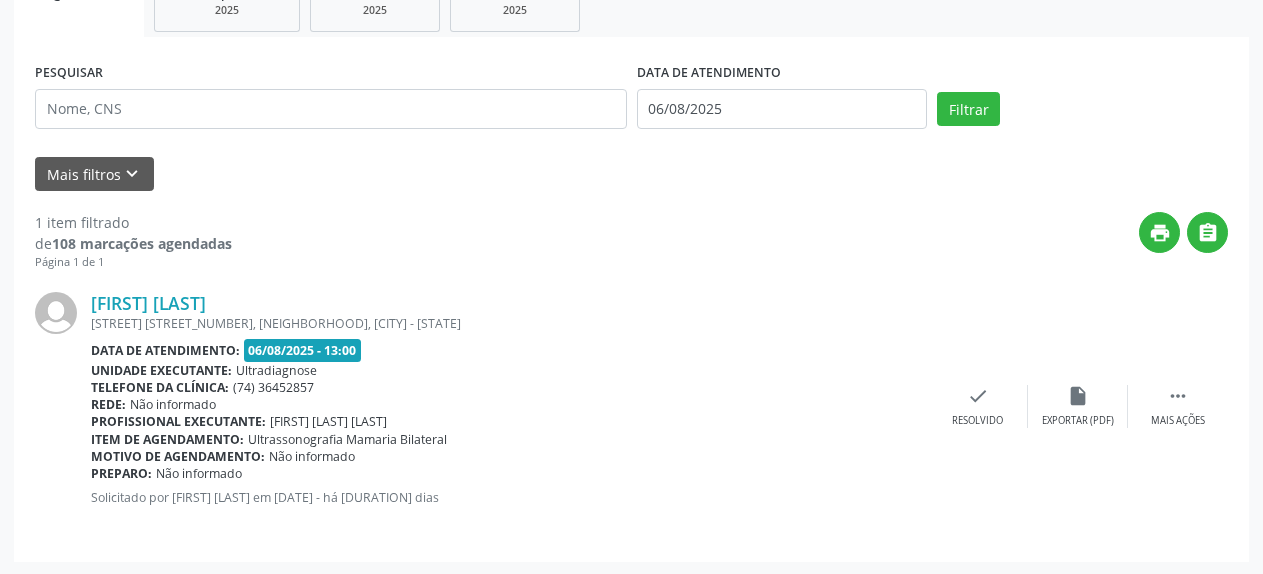 scroll, scrollTop: 331, scrollLeft: 0, axis: vertical 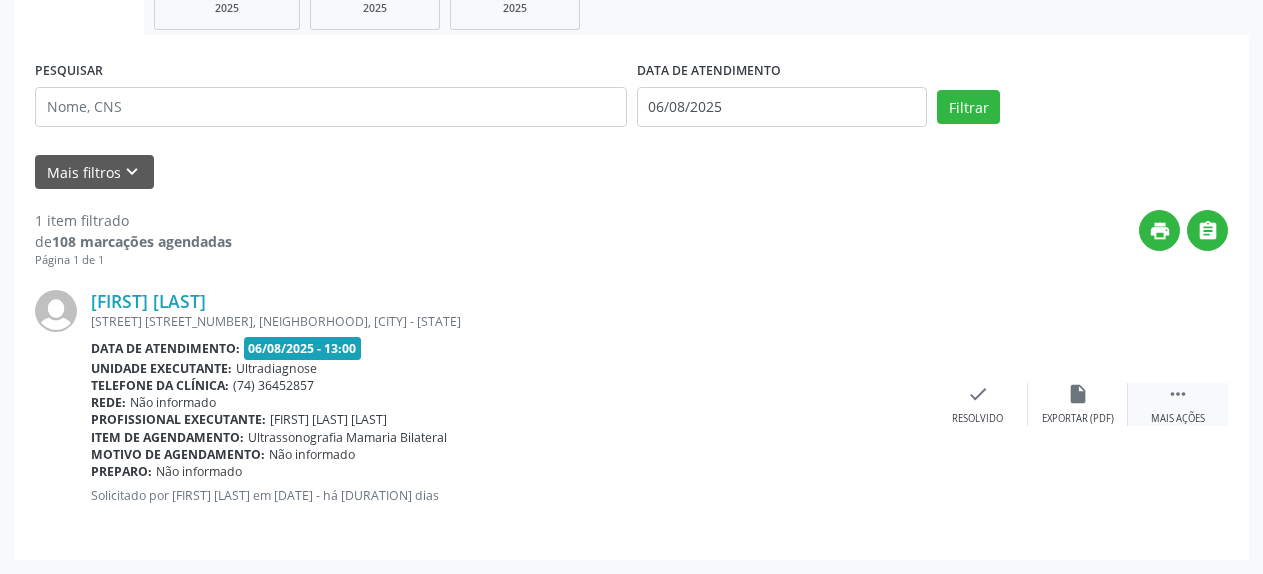 click on "" at bounding box center [1178, 394] 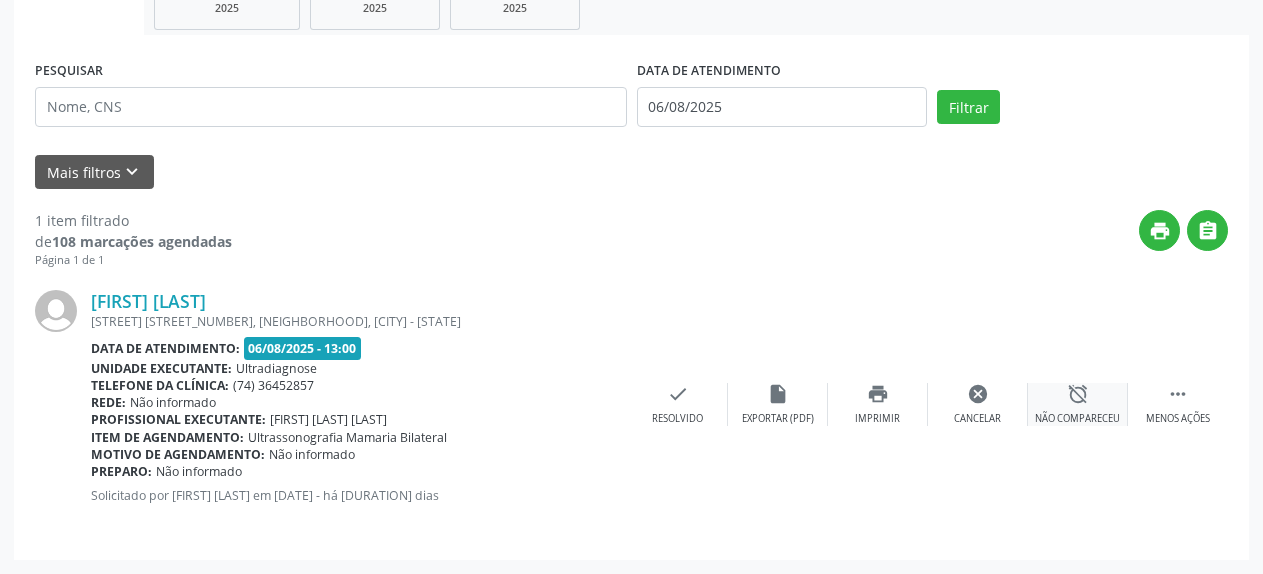 click on "alarm_off" at bounding box center [1078, 394] 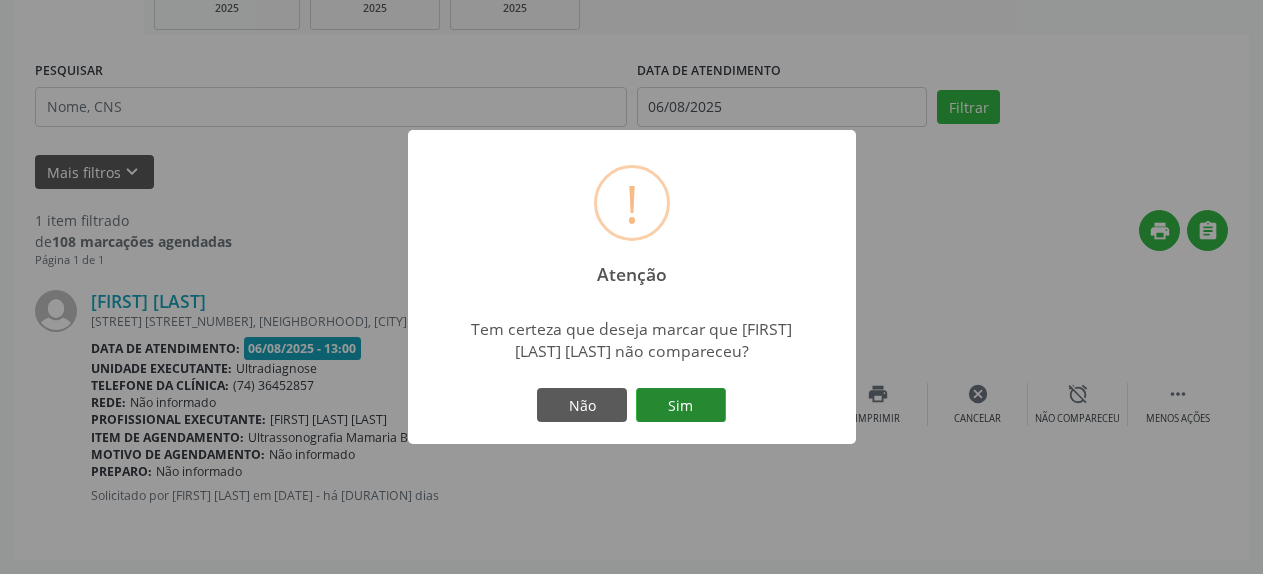 click on "Sim" at bounding box center [681, 405] 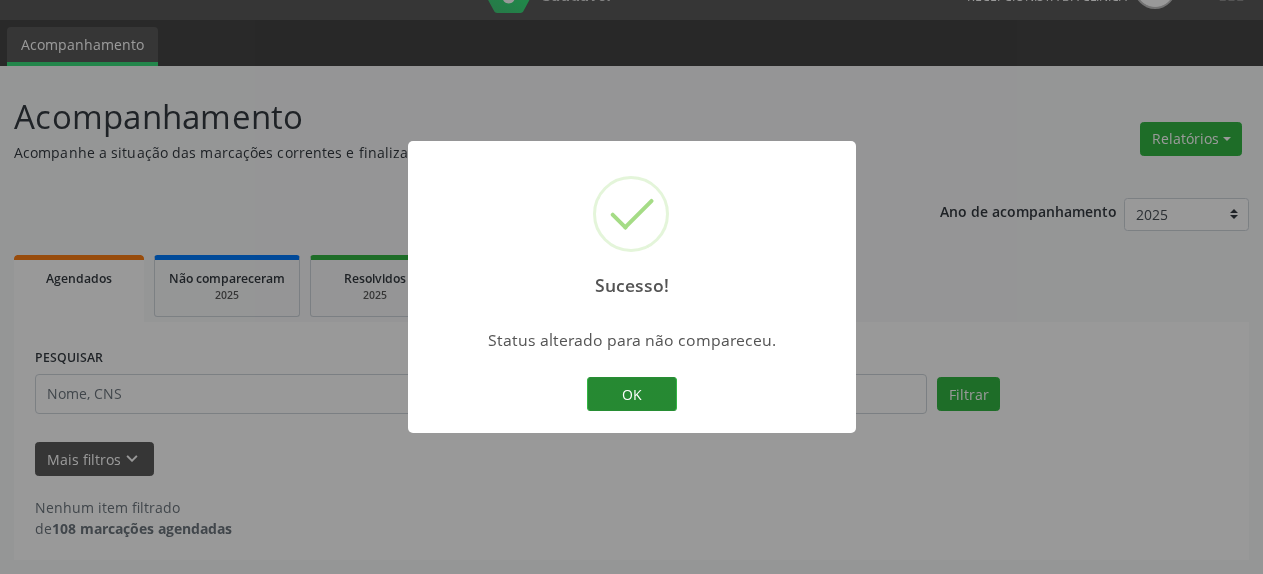 scroll, scrollTop: 44, scrollLeft: 0, axis: vertical 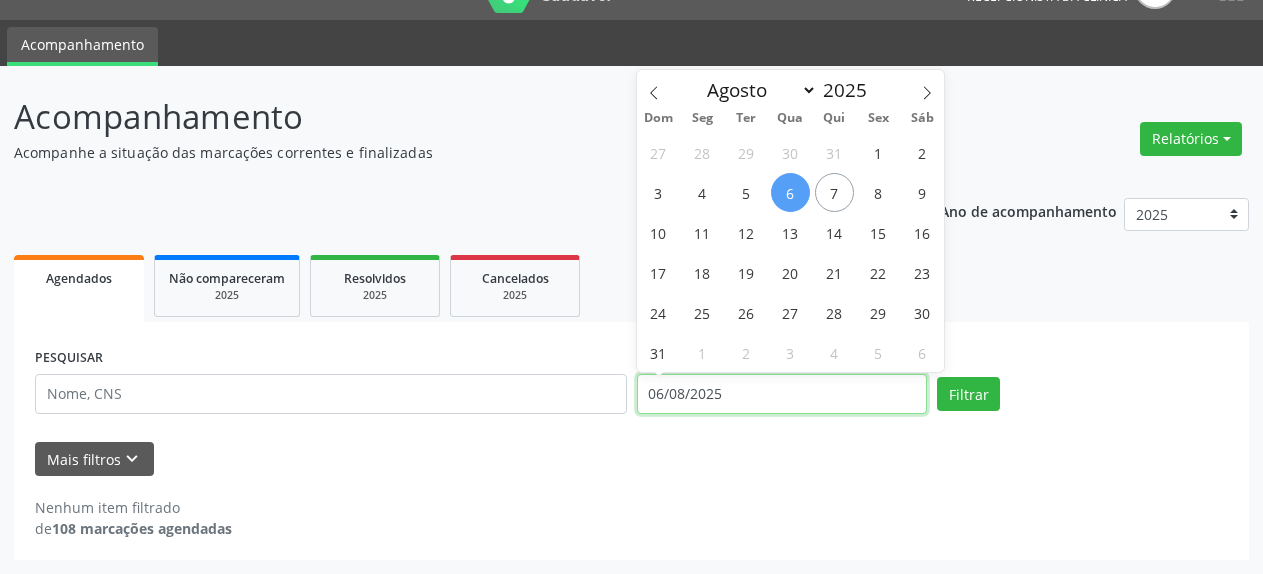 click on "06/08/2025" at bounding box center (782, 394) 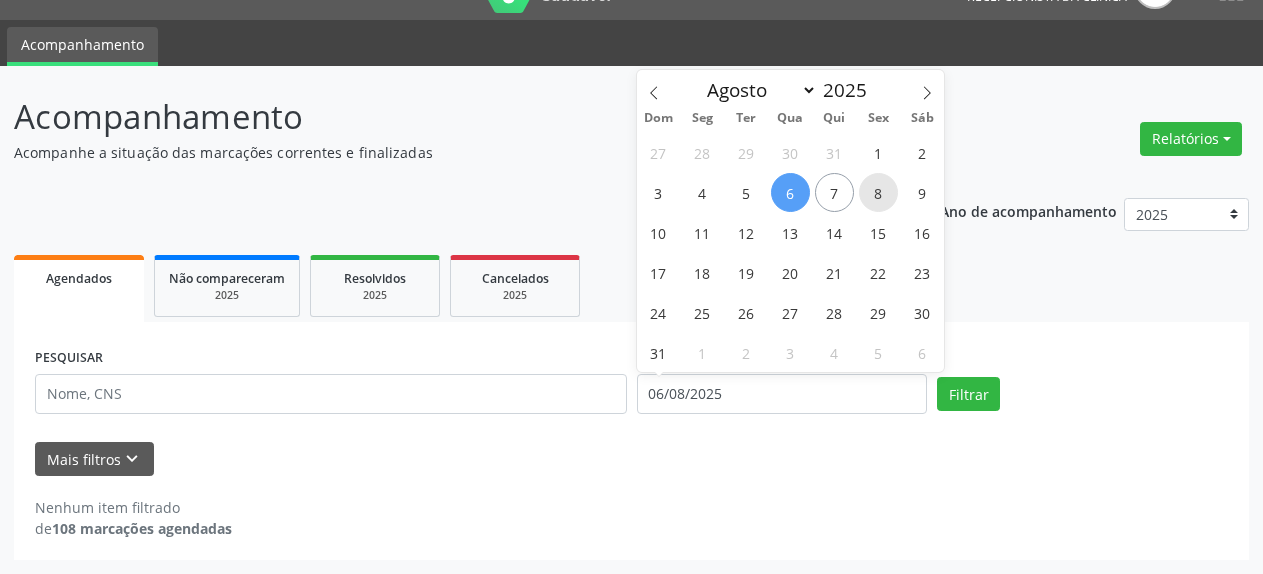 click on "8" at bounding box center [878, 192] 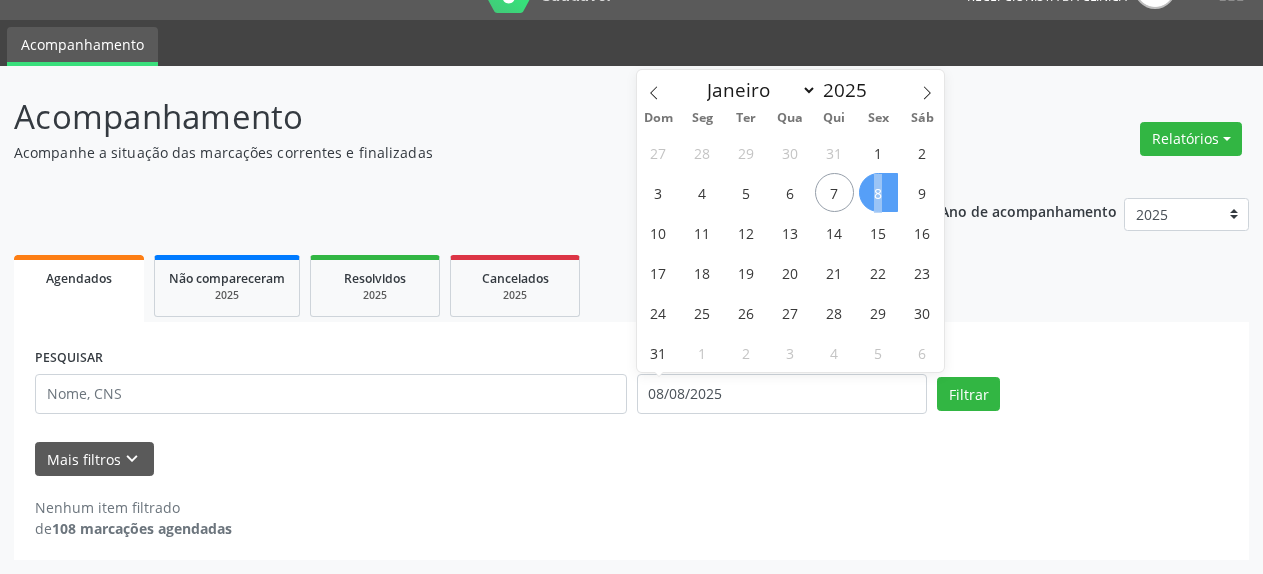 click on "8" at bounding box center [878, 192] 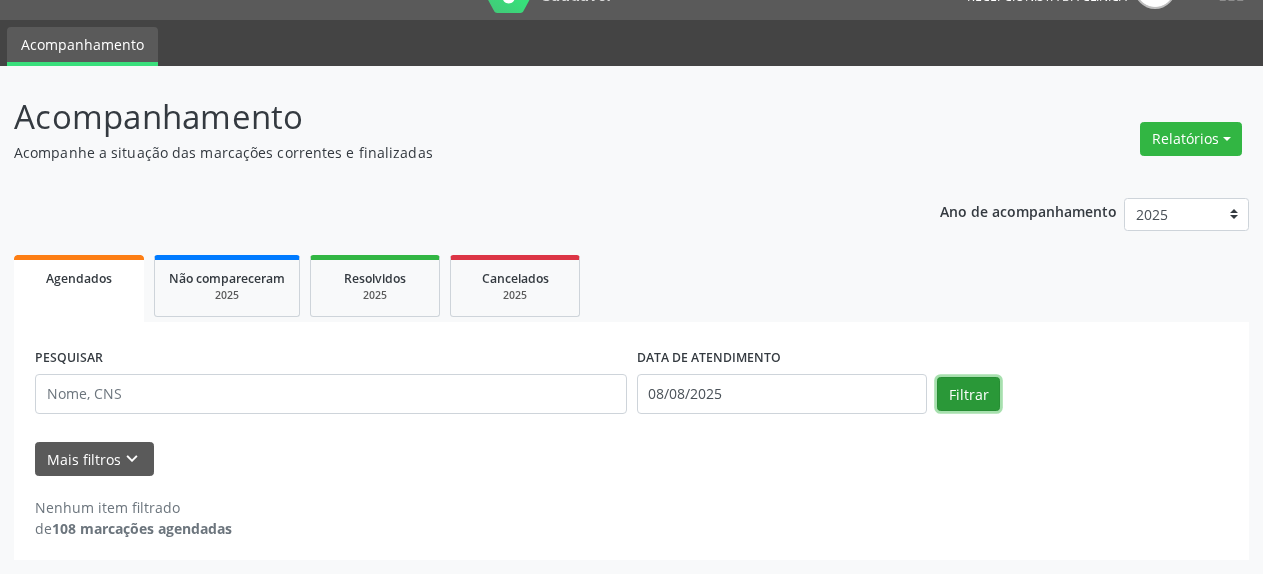 click on "Filtrar" at bounding box center (968, 394) 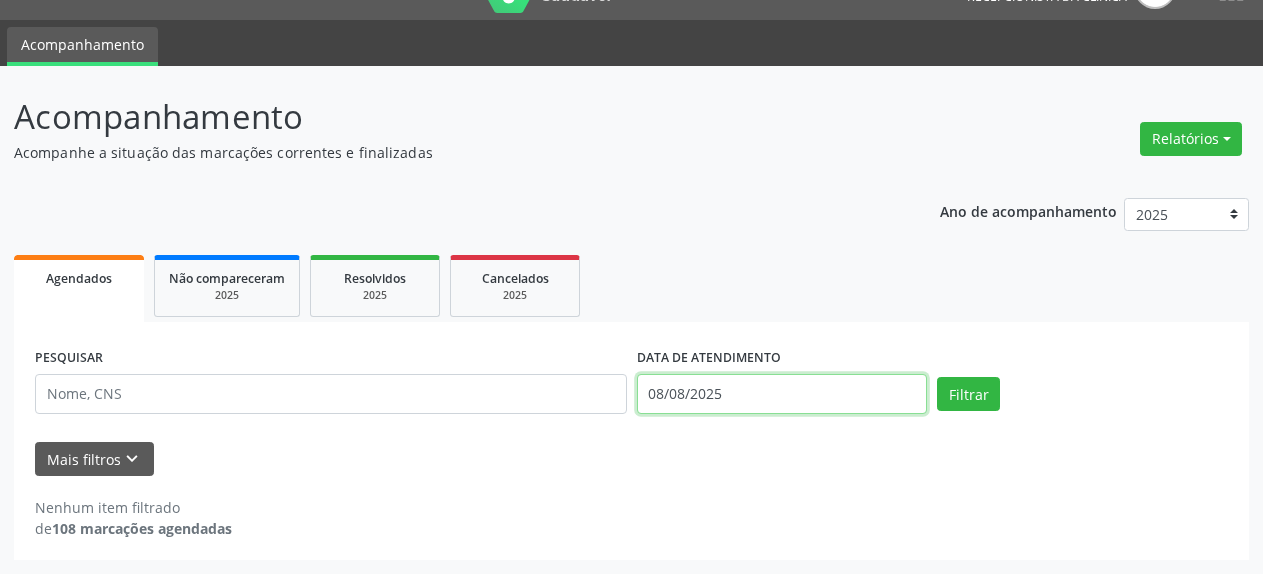 click on "08/08/2025" at bounding box center (782, 394) 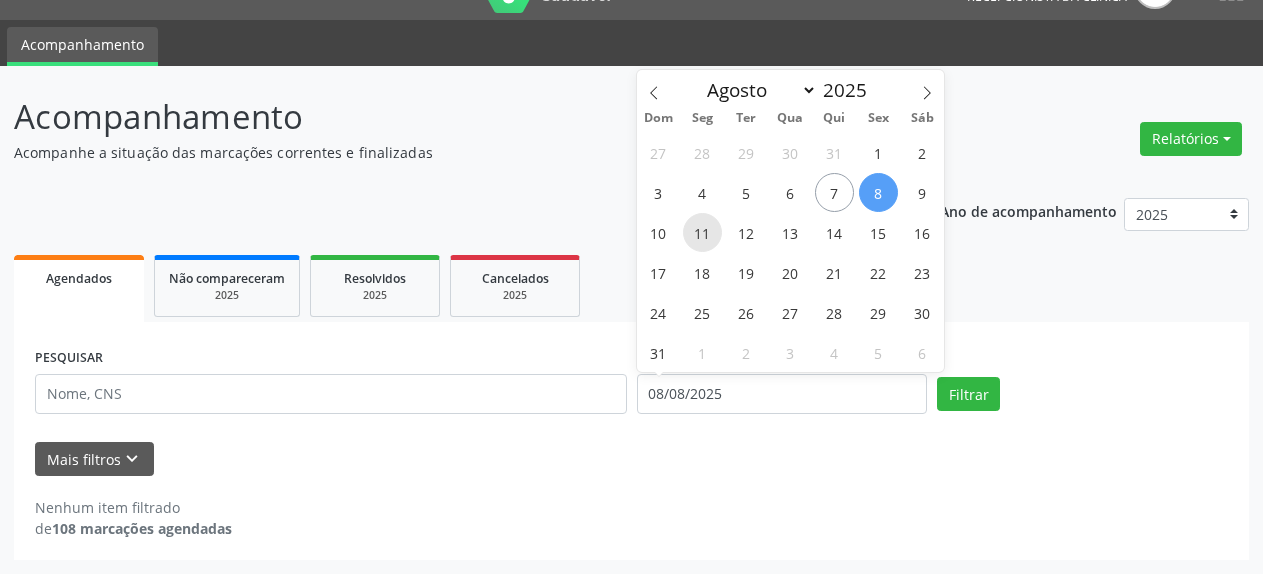 click on "11" at bounding box center (702, 232) 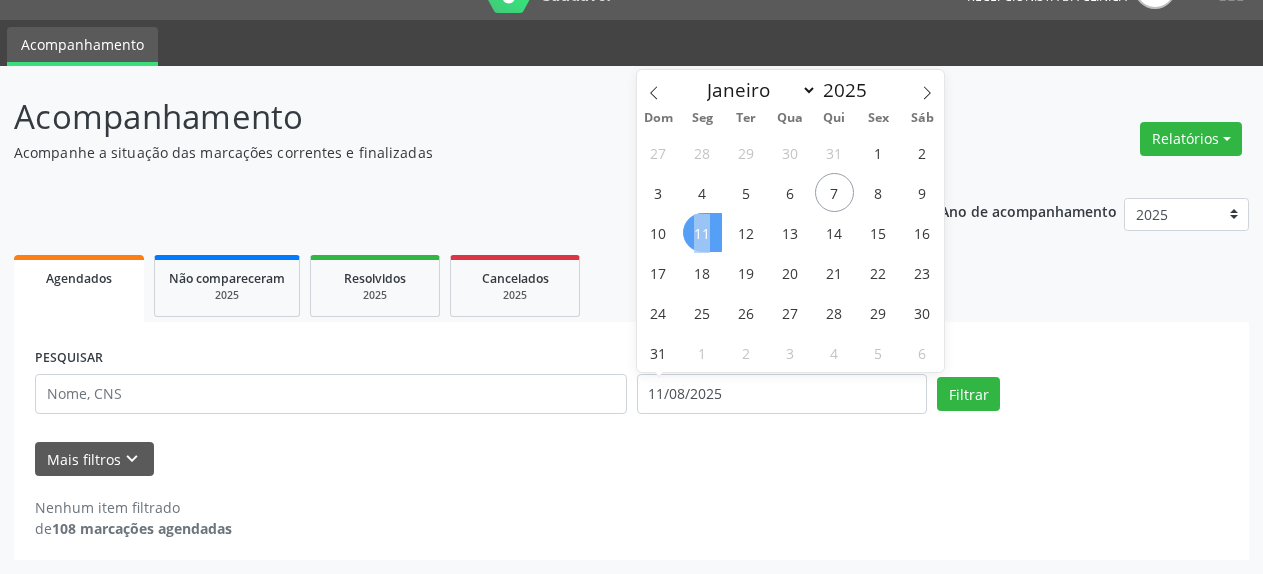 click on "11" at bounding box center [702, 232] 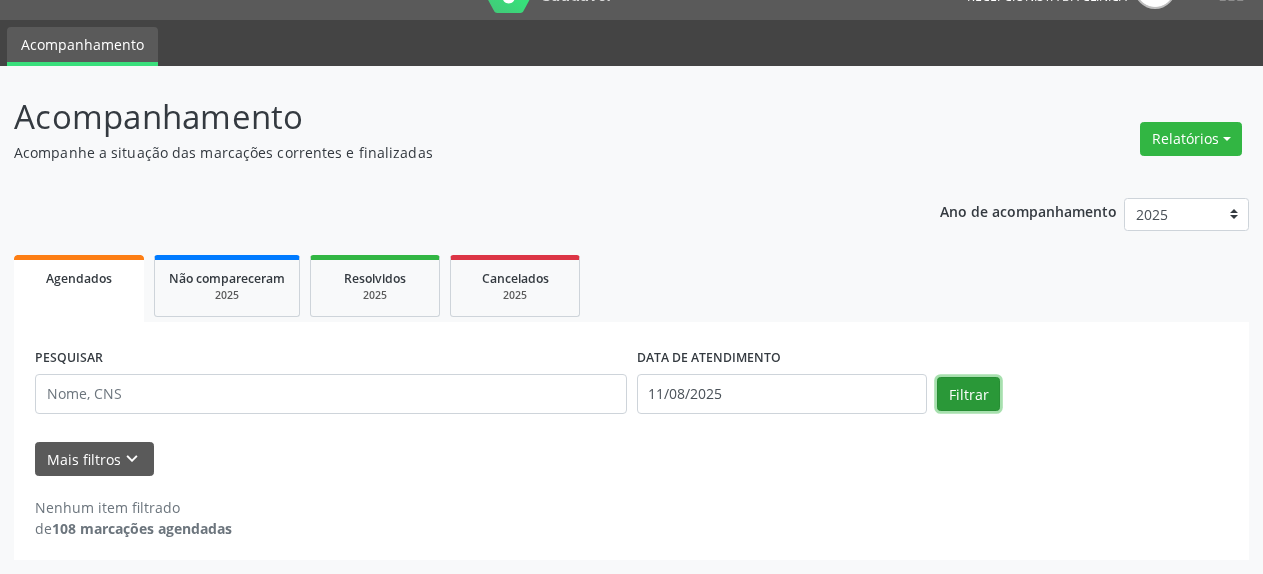 click on "Filtrar" at bounding box center [968, 394] 